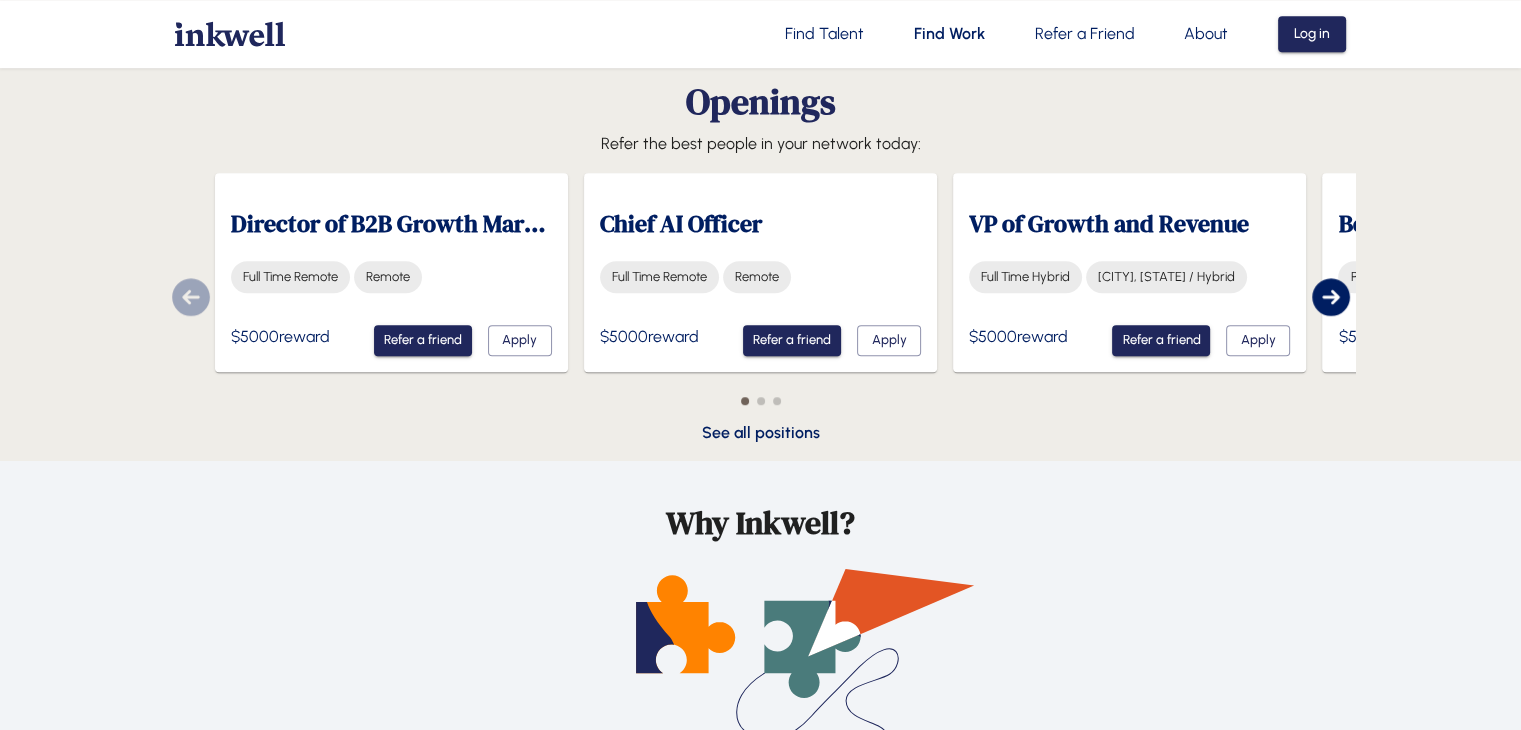 scroll, scrollTop: 1440, scrollLeft: 0, axis: vertical 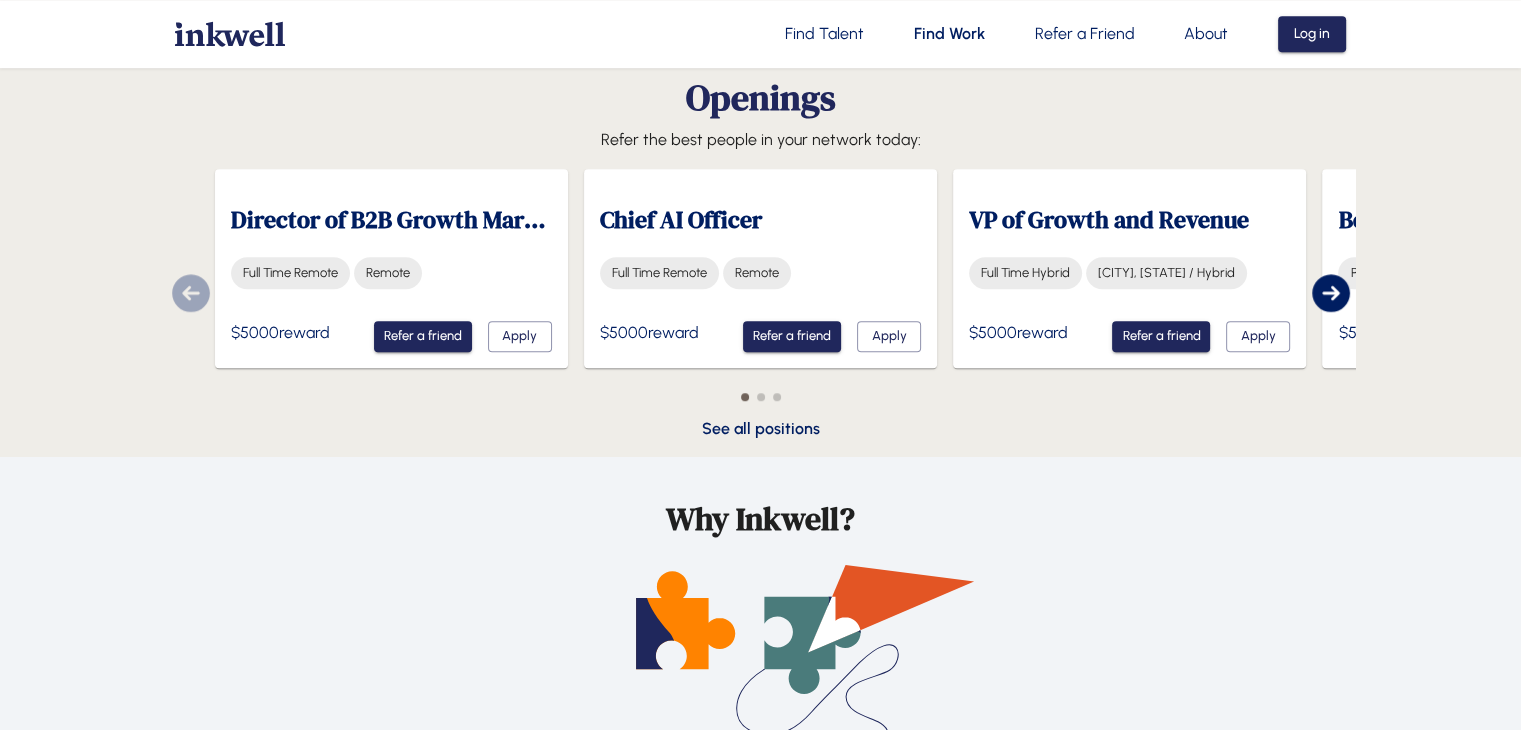 click at bounding box center [1331, 292] 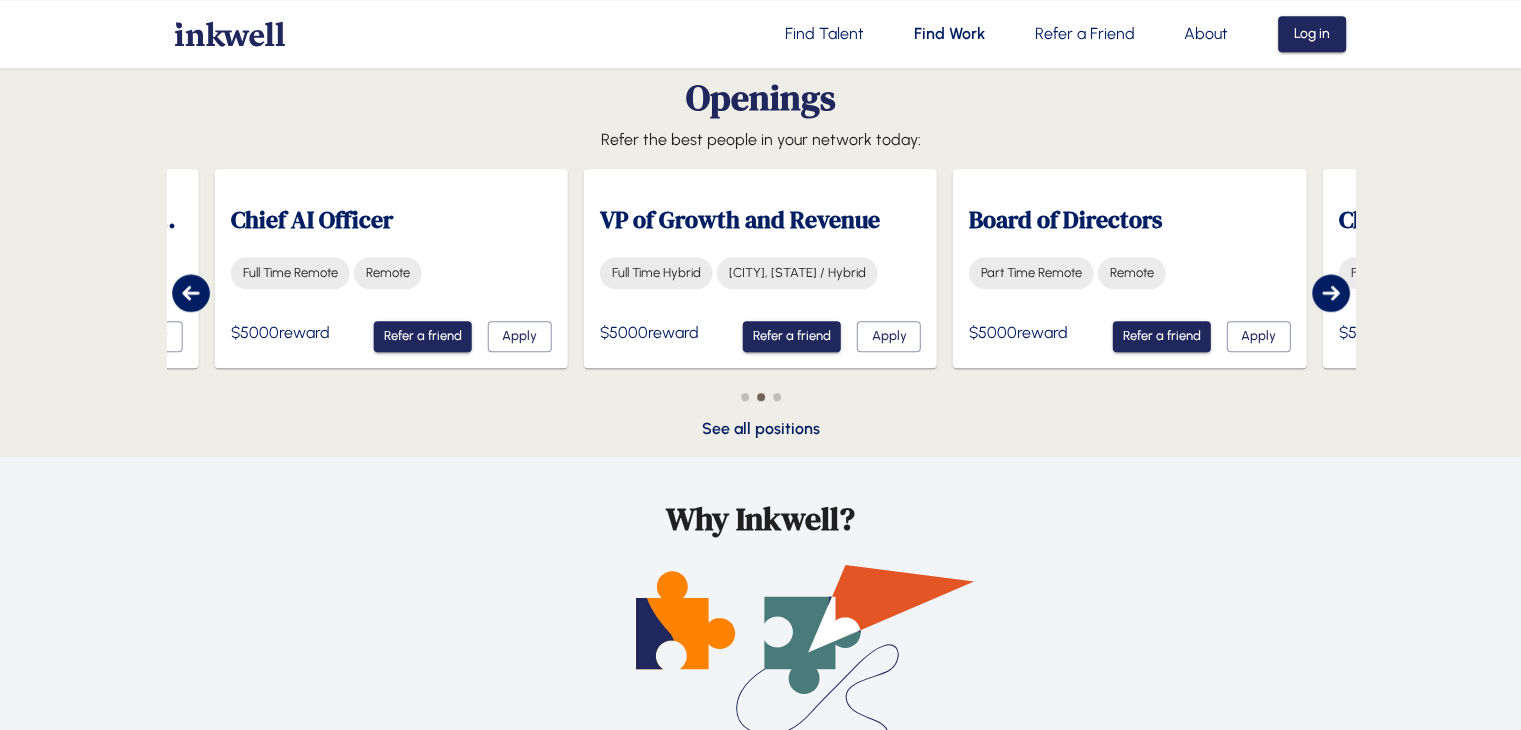 click at bounding box center (1331, 292) 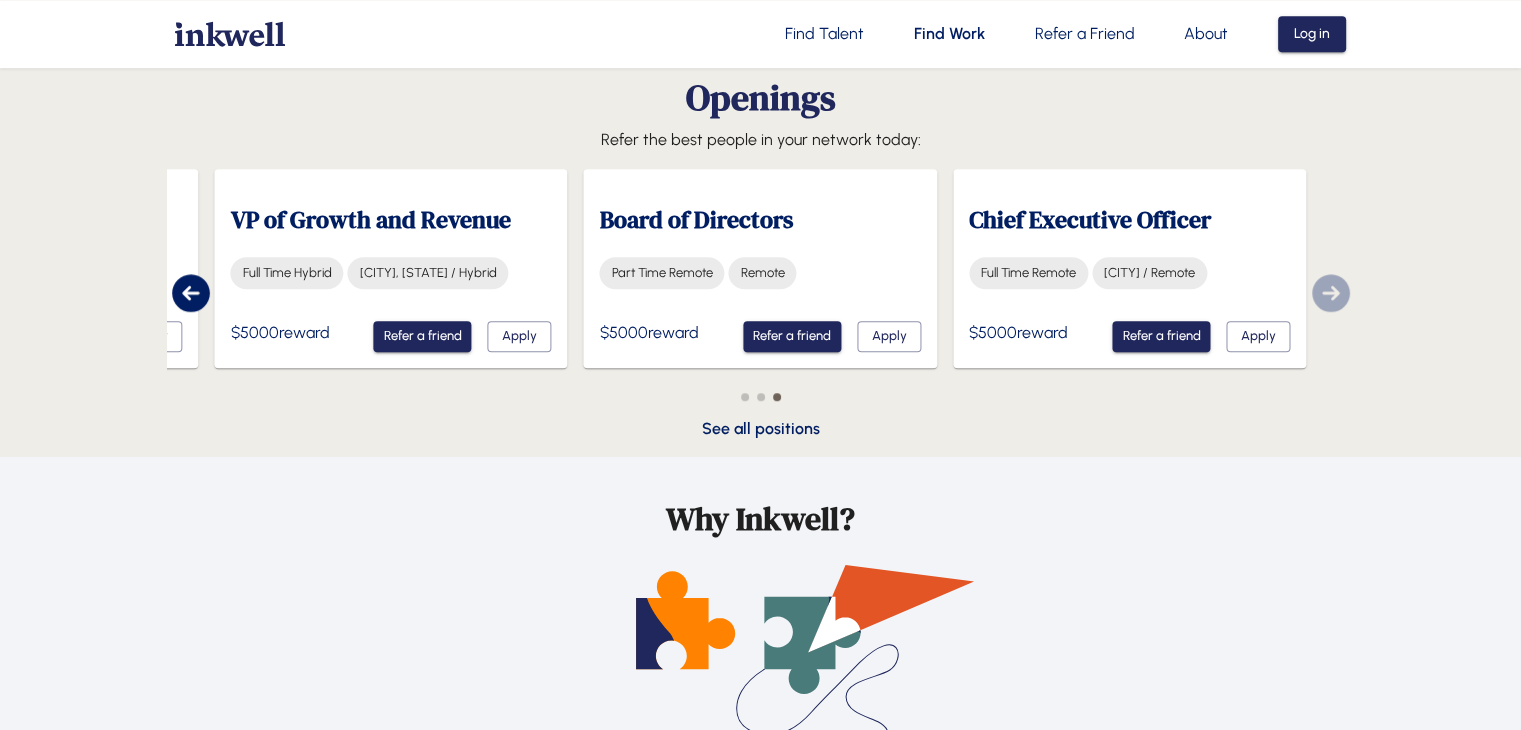 click on "Director of B2B Growth Marketing Full Time Remote   Remote $ 5000  reward Refer a friend Apply Chief AI Officer Full Time Remote   Remote $ 5000  reward Refer a friend Apply VP of Growth and Revenue Full Time Hybrid   [CITY], [STATE] / Hybrid $ 5000  reward Refer a friend Apply Board of Directors Part Time Remote   Remote $ 5000  reward Refer a friend Apply Chief Executive Officer Full Time Remote   [CITY] / Remote $ 5000  reward Refer a friend Apply" at bounding box center [761, 292] 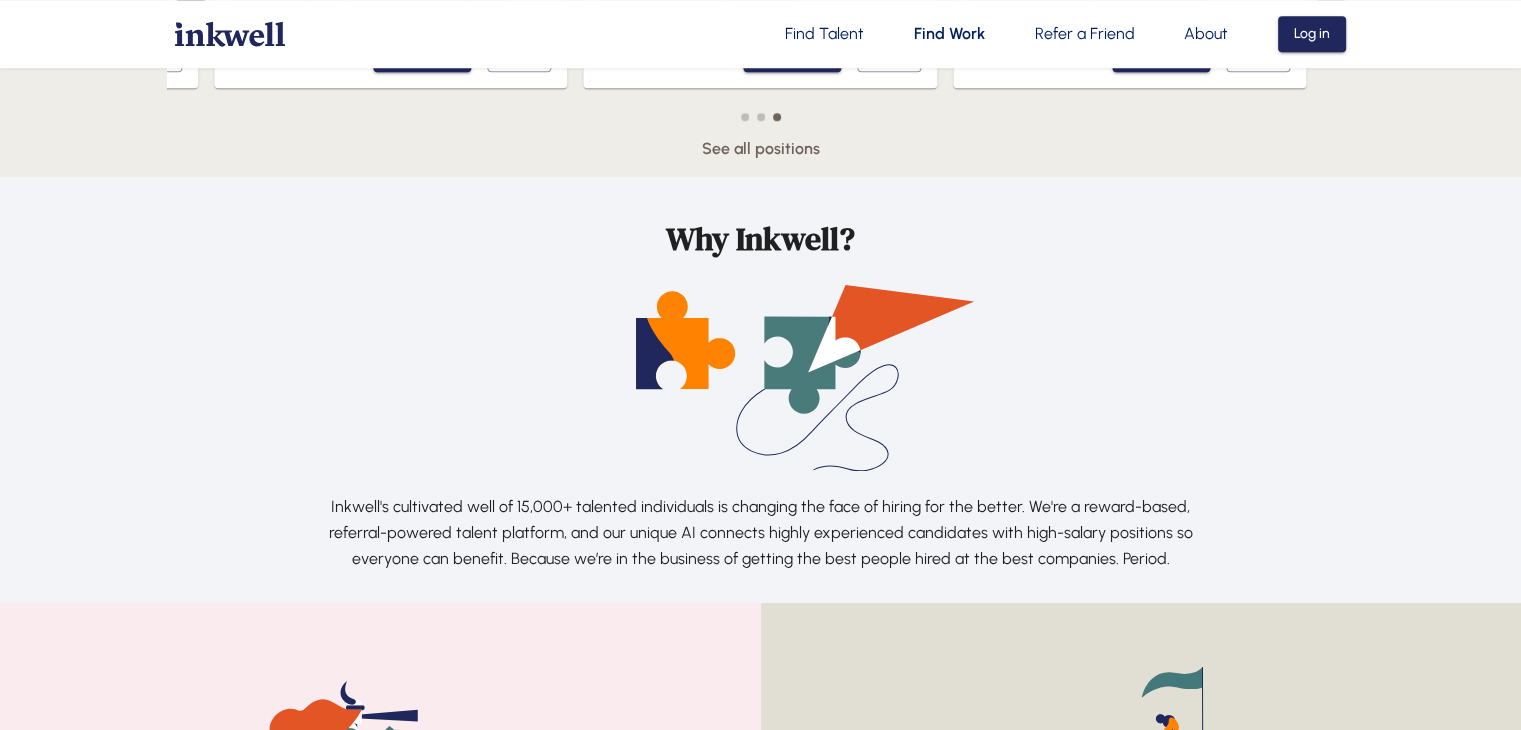 scroll, scrollTop: 1720, scrollLeft: 0, axis: vertical 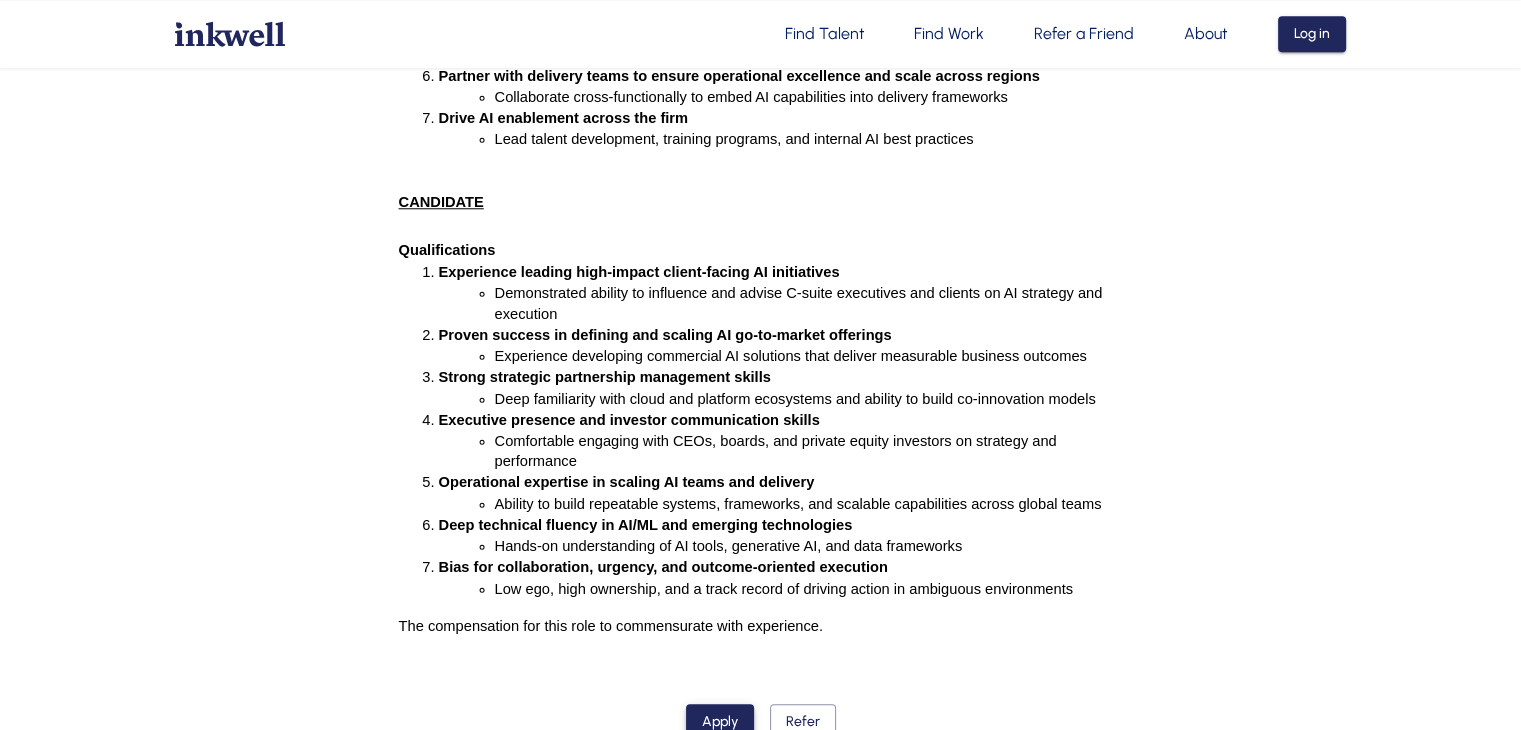 click on "Apply" at bounding box center (720, 722) 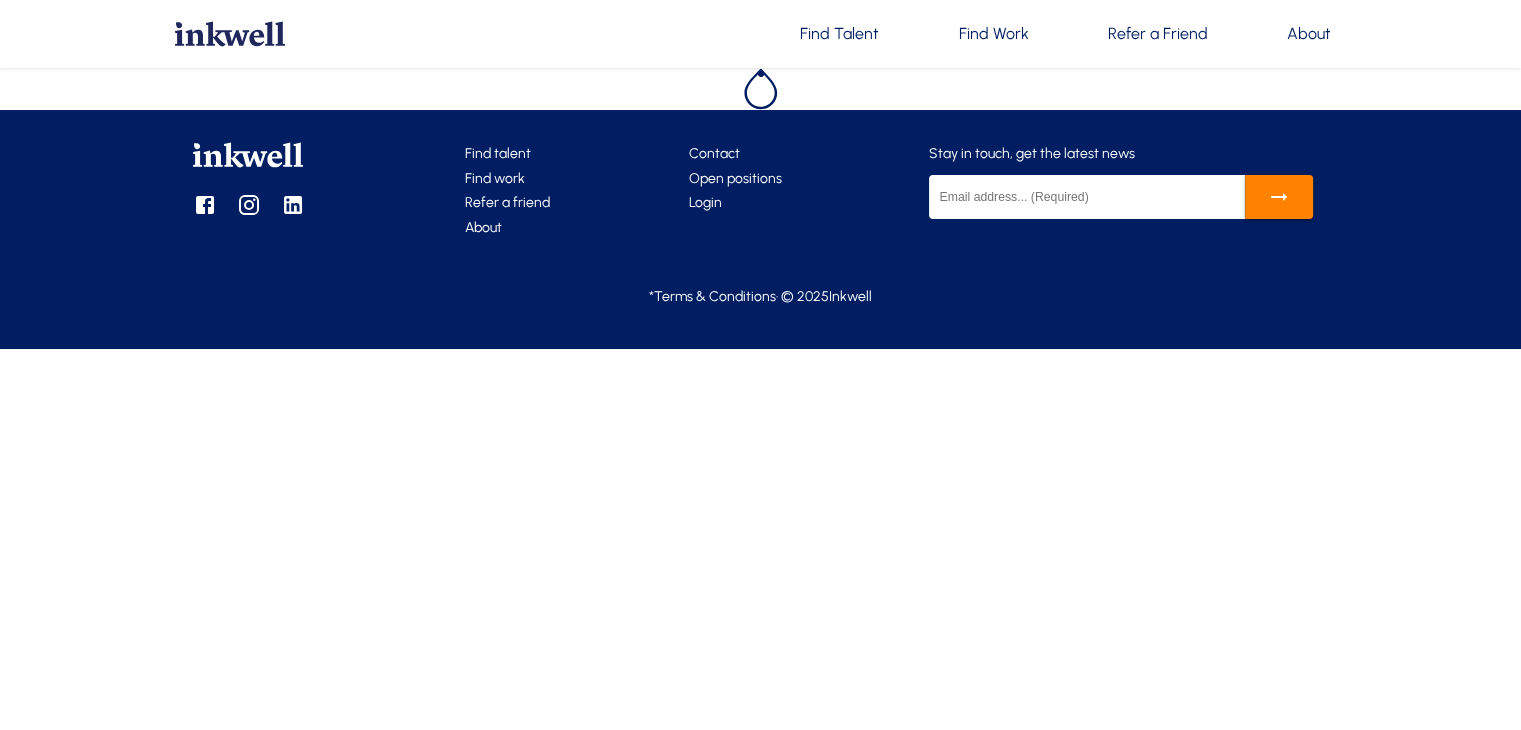 scroll, scrollTop: 0, scrollLeft: 0, axis: both 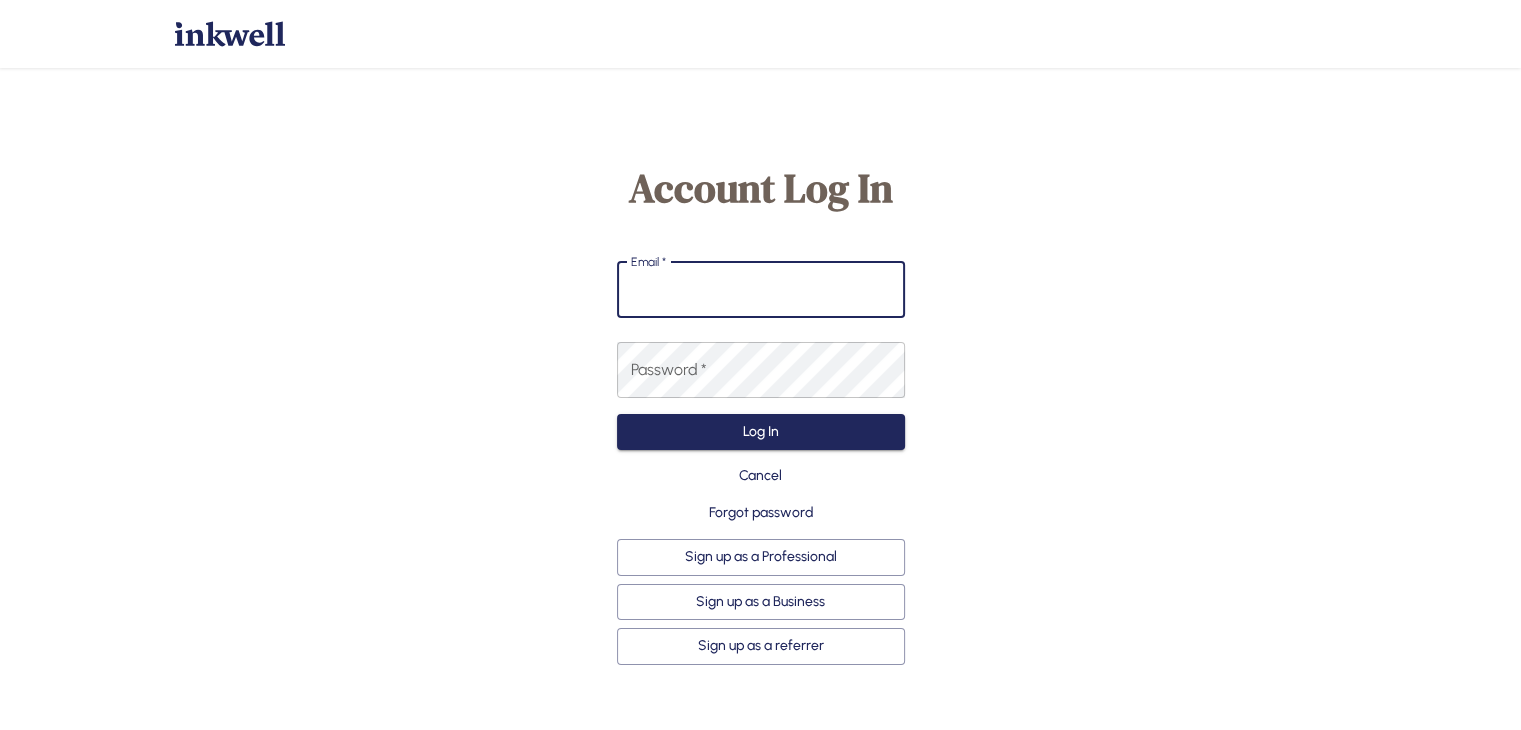 click on "Email   *" at bounding box center (761, 290) 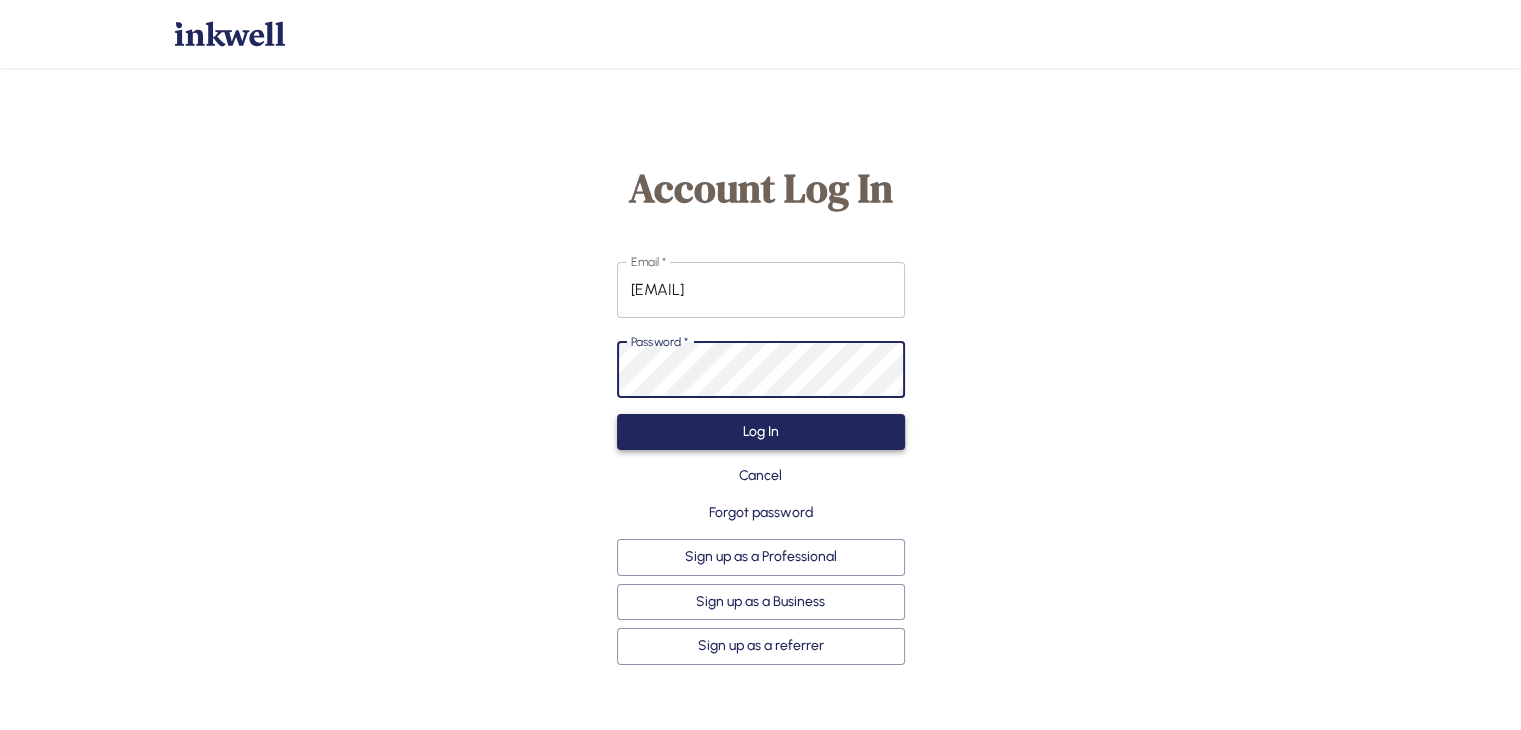 click on "Log In" at bounding box center [761, 432] 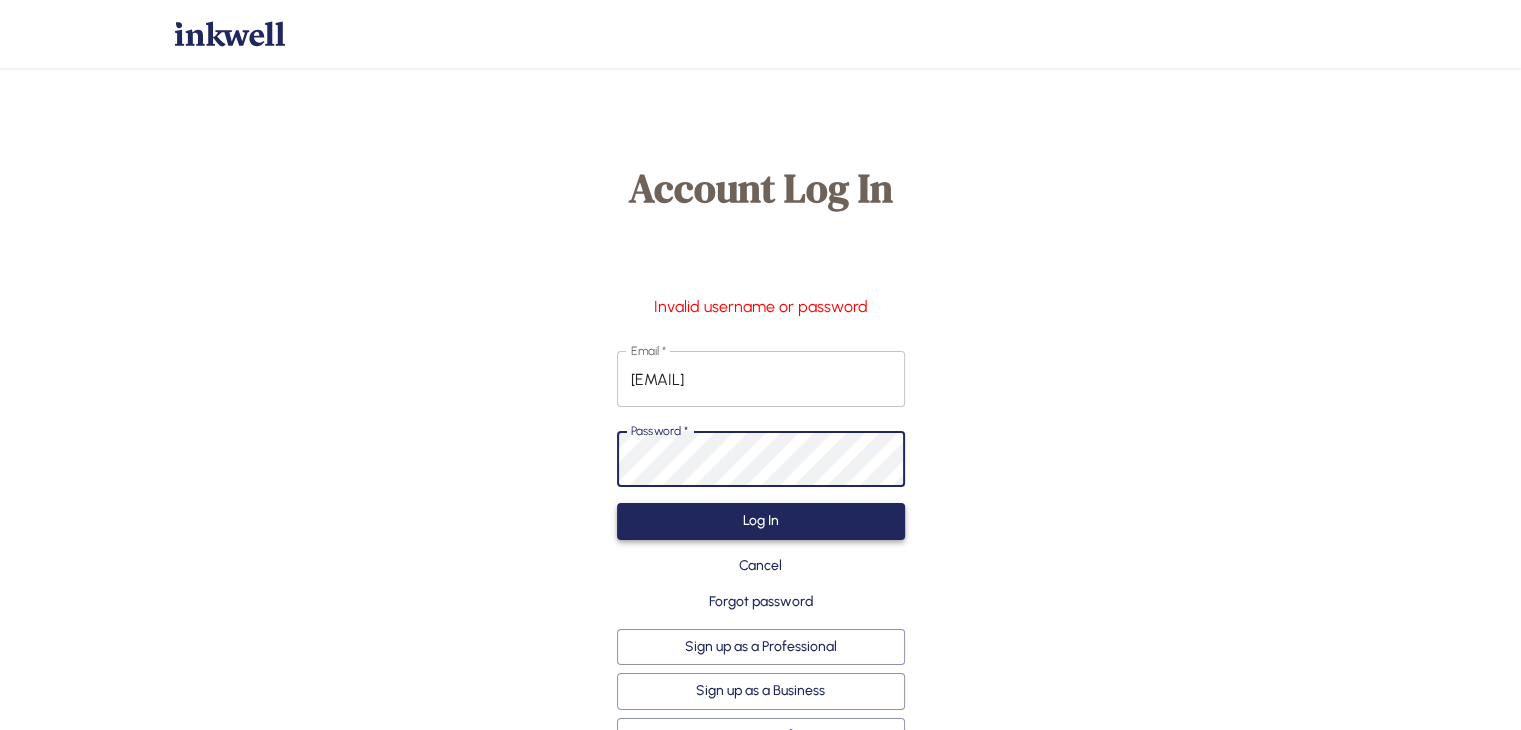 click on "Log In" at bounding box center (761, 521) 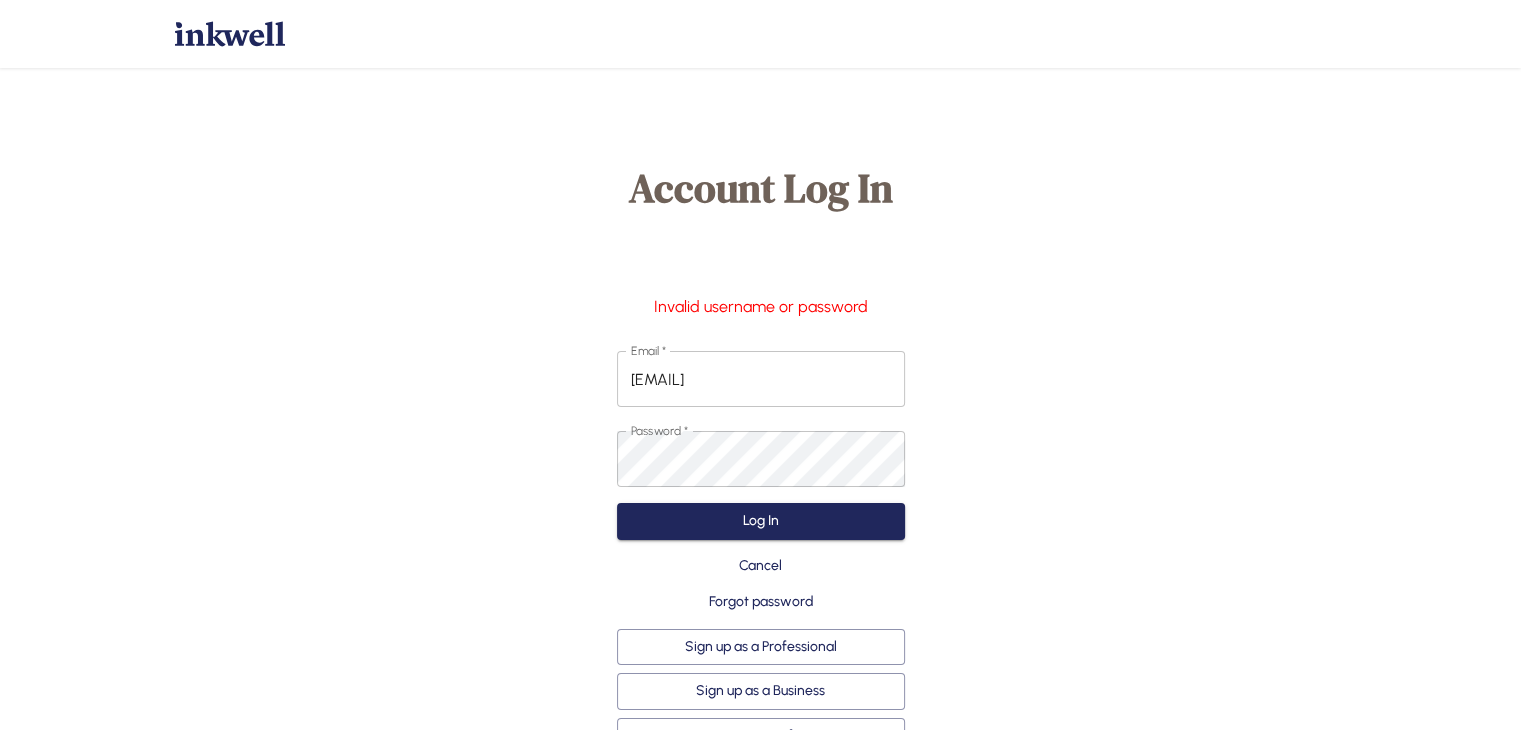 click on "Account Log In Invalid username or password Email   * [EMAIL] Email   * Password   * Password   * Log In Cancel Forgot password Sign up as a Professional Sign up as a Business Sign up as a referrer" at bounding box center (760, 459) 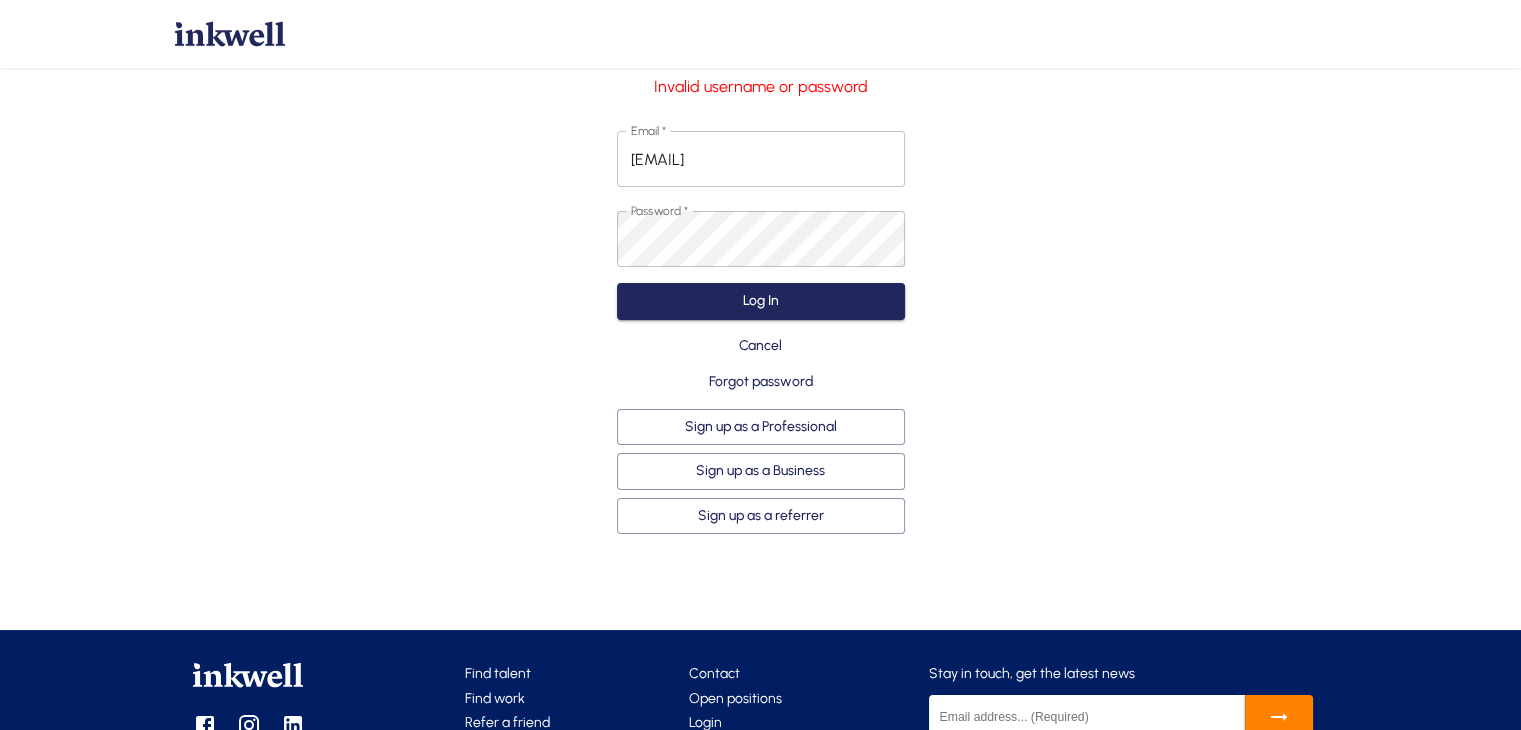 scroll, scrollTop: 240, scrollLeft: 0, axis: vertical 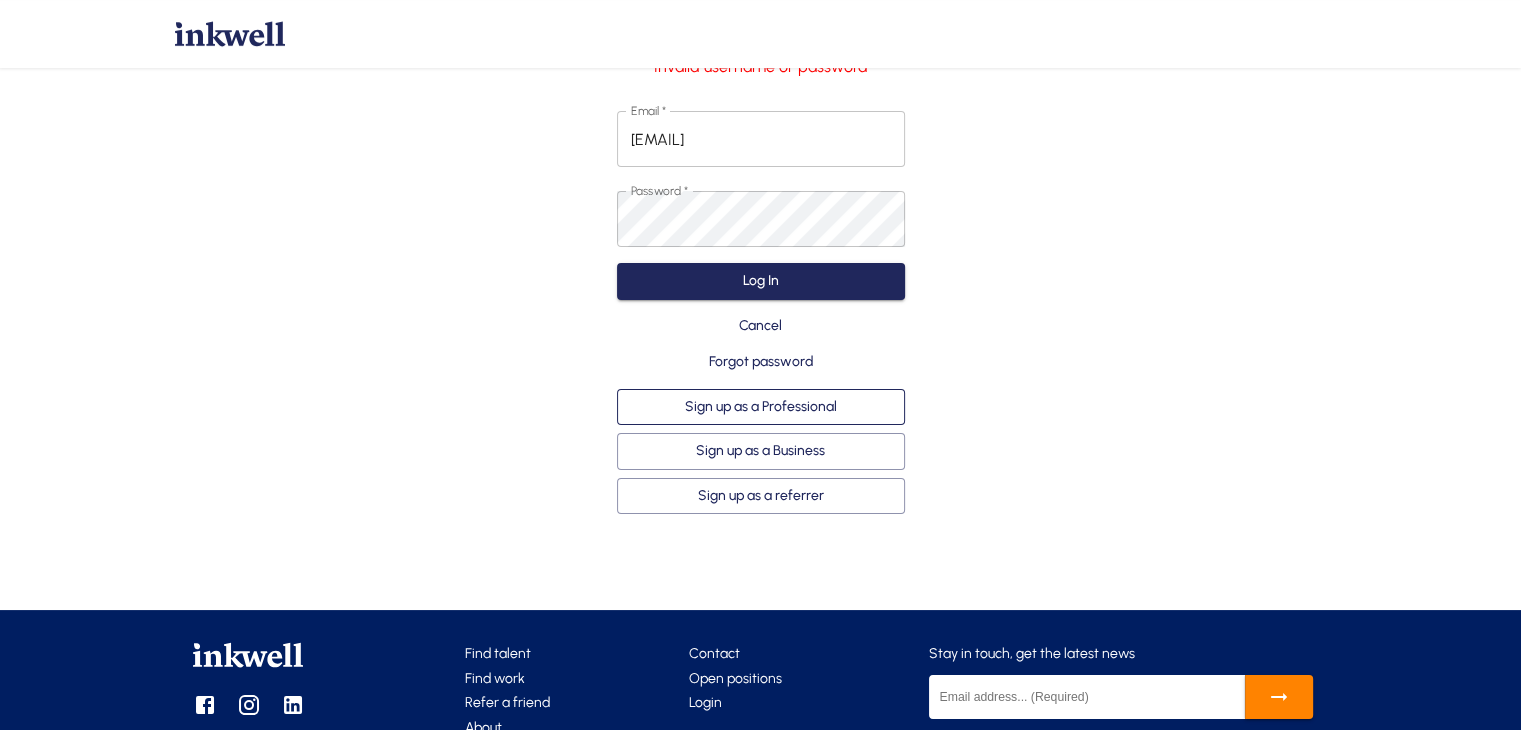 click on "Sign up as a Professional" at bounding box center (761, 407) 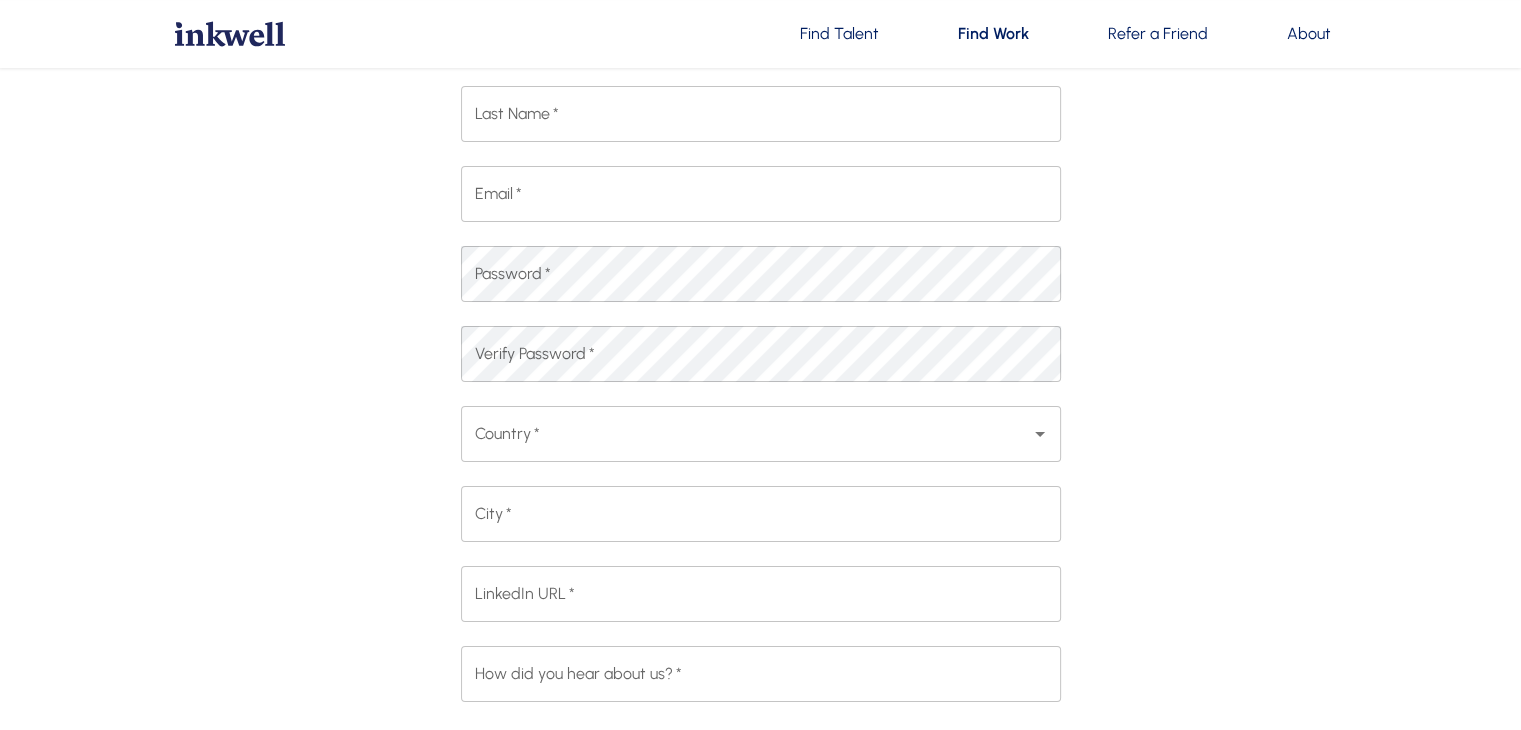 scroll, scrollTop: 0, scrollLeft: 0, axis: both 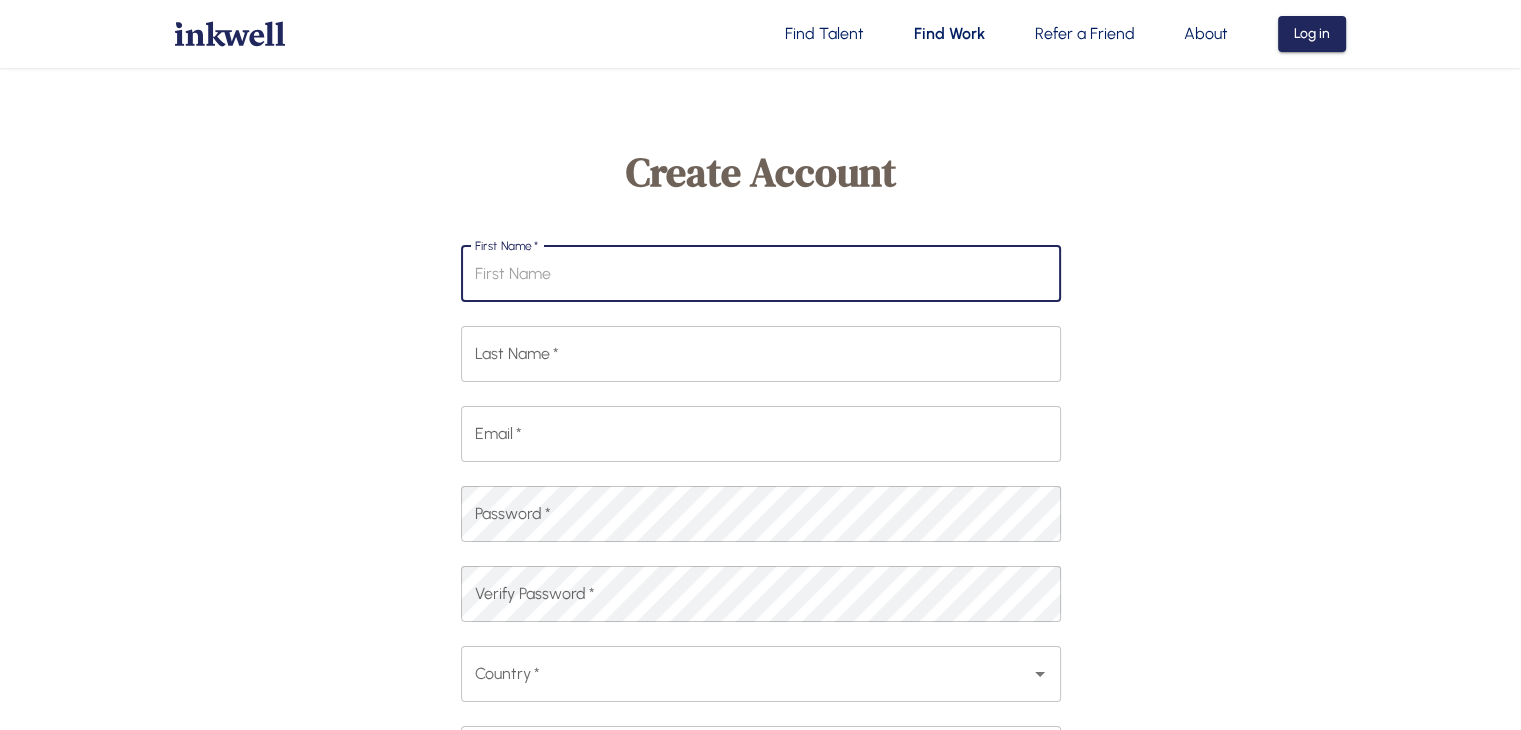 click on "First Name   *" at bounding box center (761, 274) 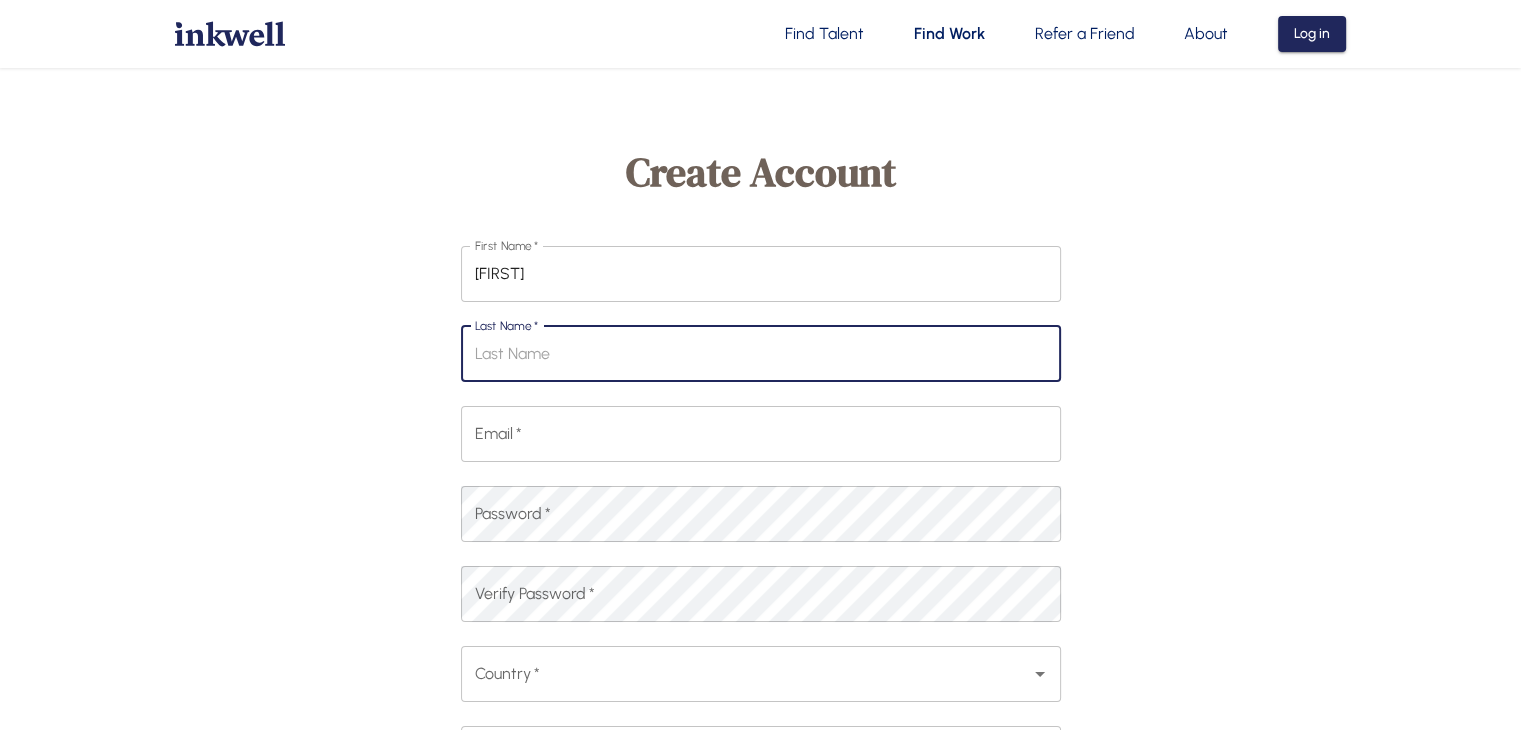 click on "Last Name   *" at bounding box center (761, 354) 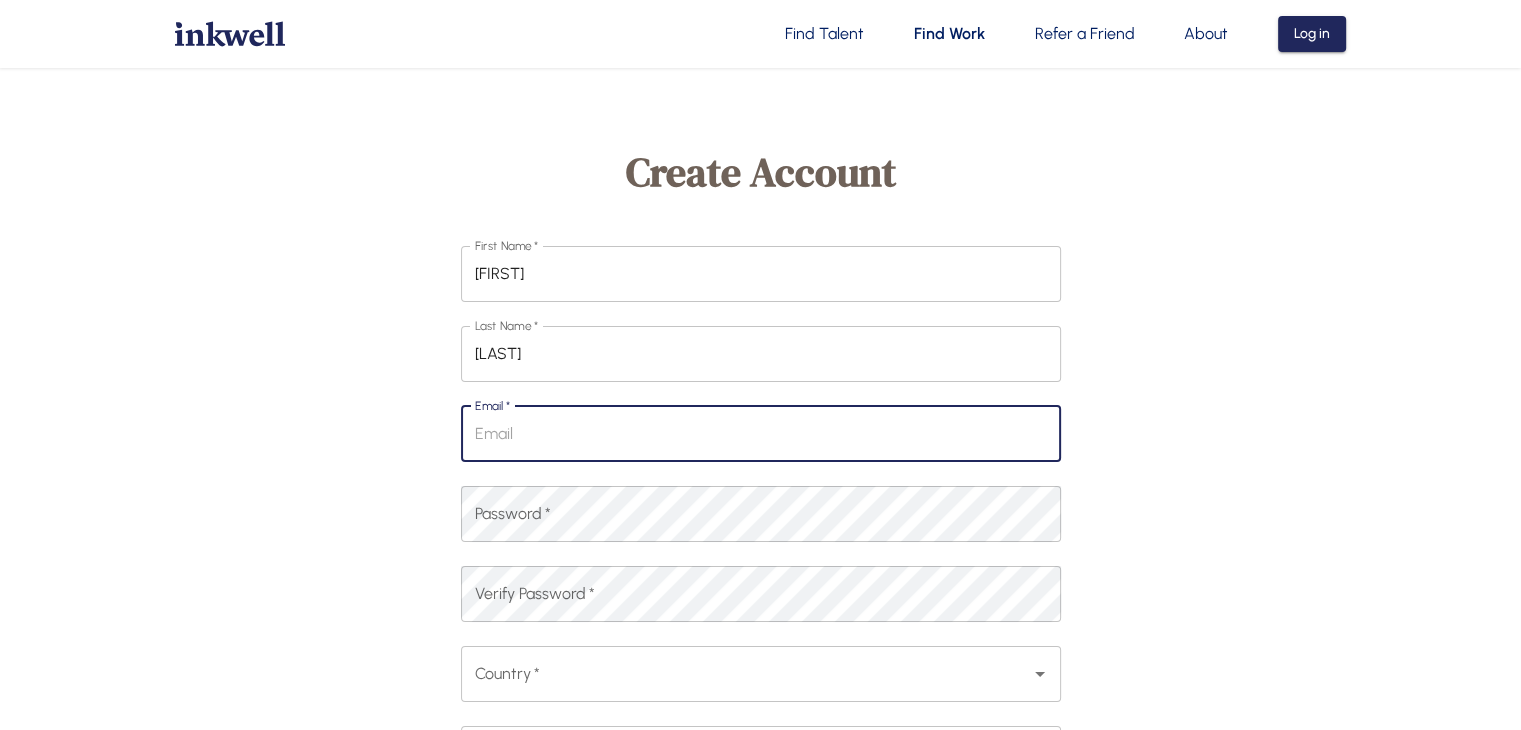 click on "Email   *" at bounding box center (761, 434) 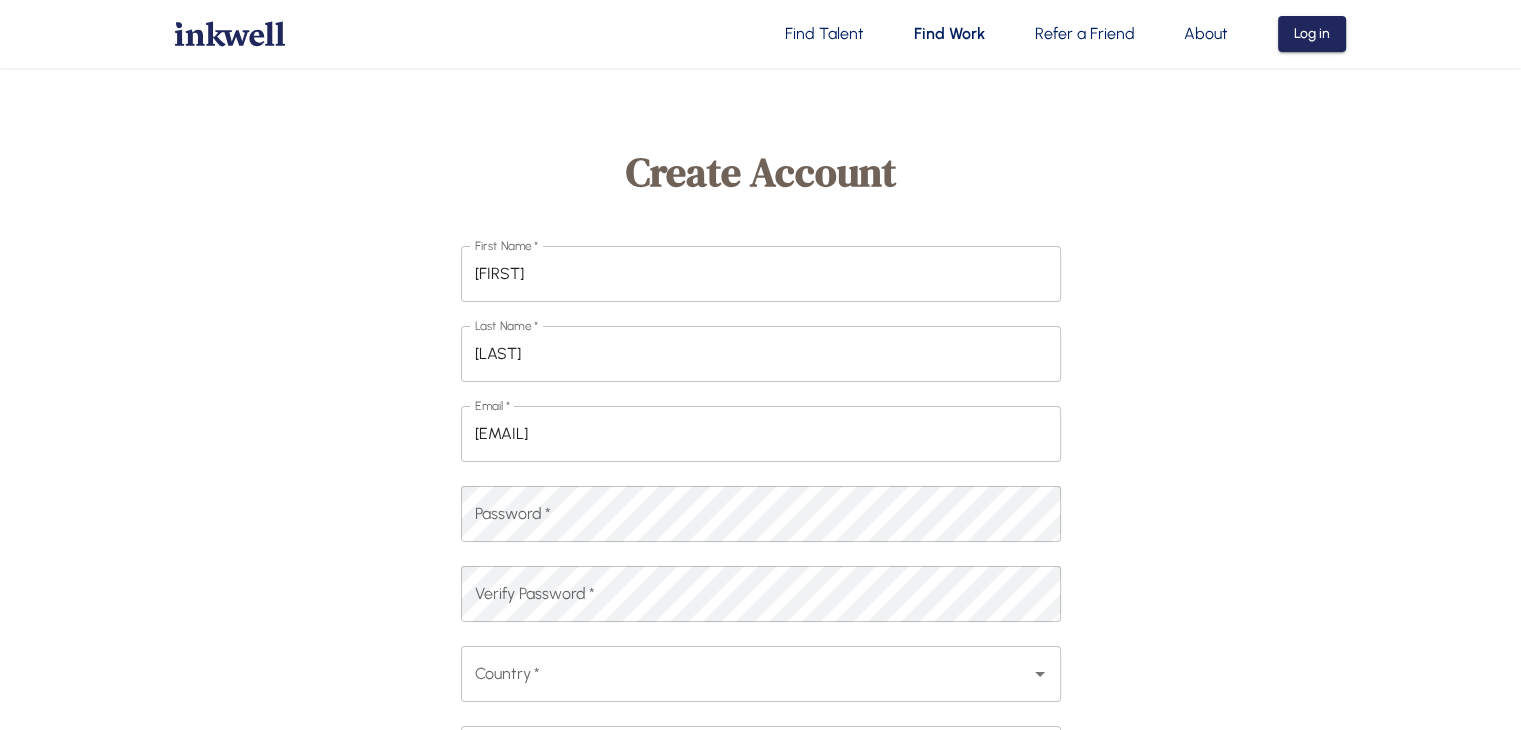 click on "First Name   * [FIRST] First Name   * Last Name   * [LAST] Last Name   * Email   * [EMAIL] Email   * Password   * Password   * Verify Password   * Verify Password   * Country   * Country   * City   * City   * LinkedIn URL   * LinkedIn URL   * How did you hear about us?   * How did you hear about us?   * Yes I would like to receive updates, offers, and promotions from Inkwell via SMS. Submit" at bounding box center [761, 658] 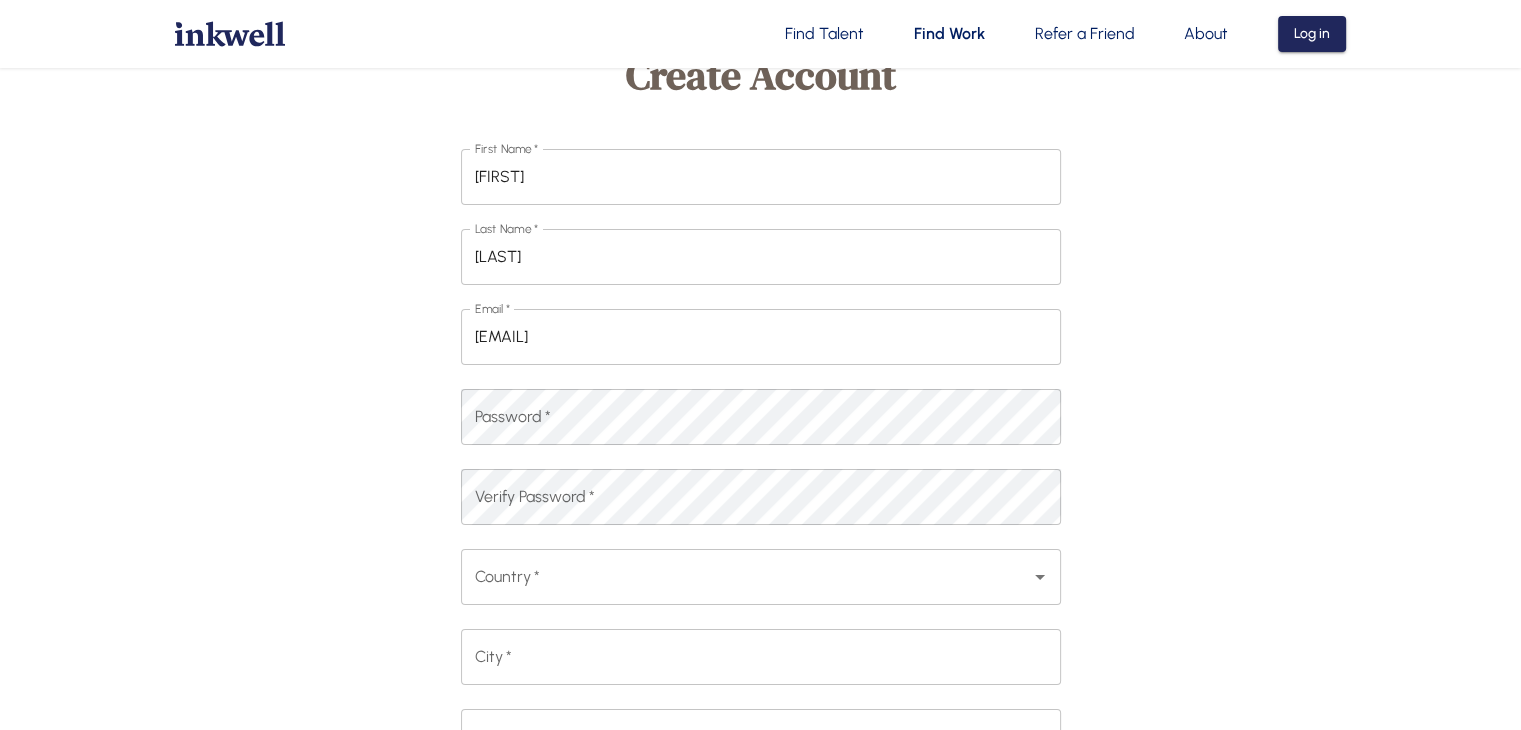scroll, scrollTop: 360, scrollLeft: 0, axis: vertical 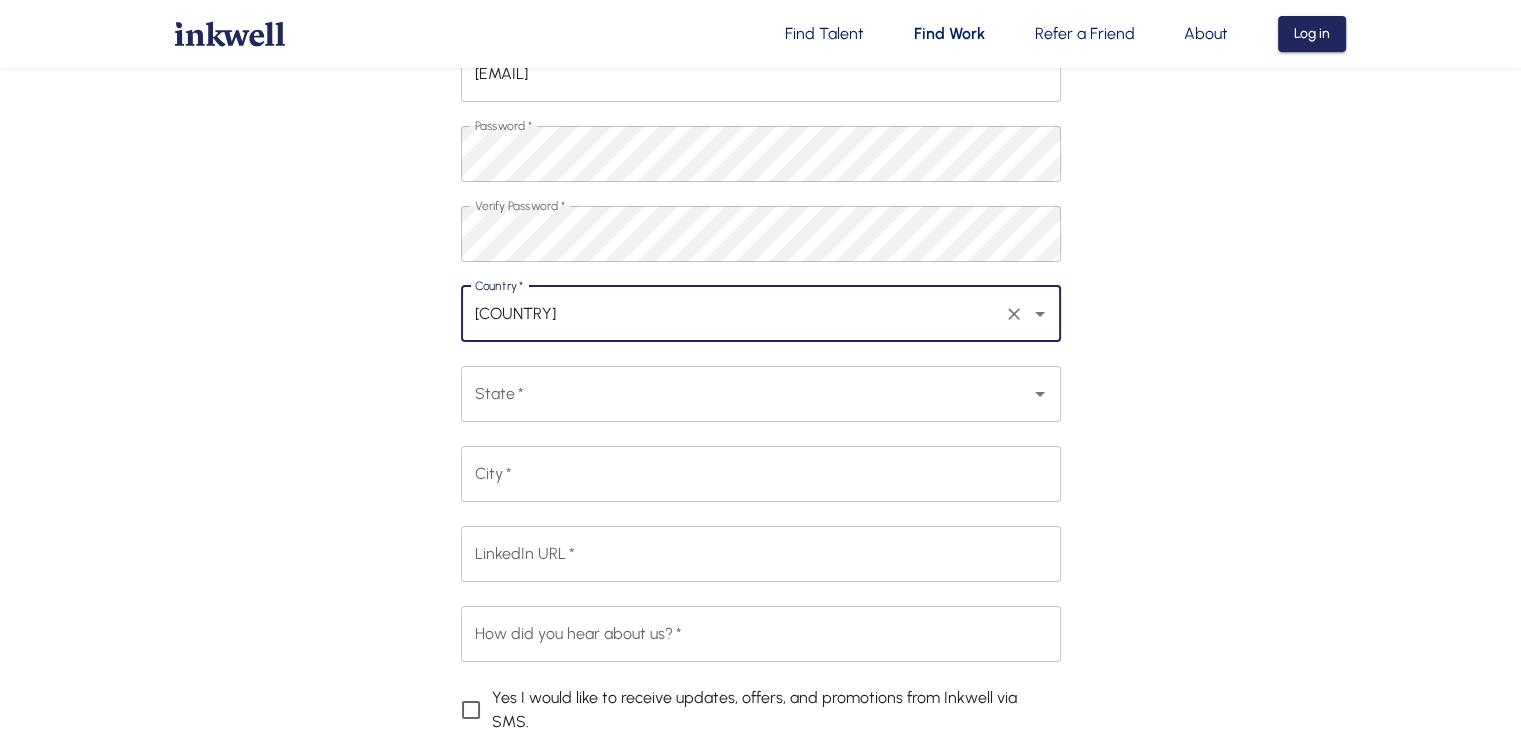 type on "[COUNTRY]" 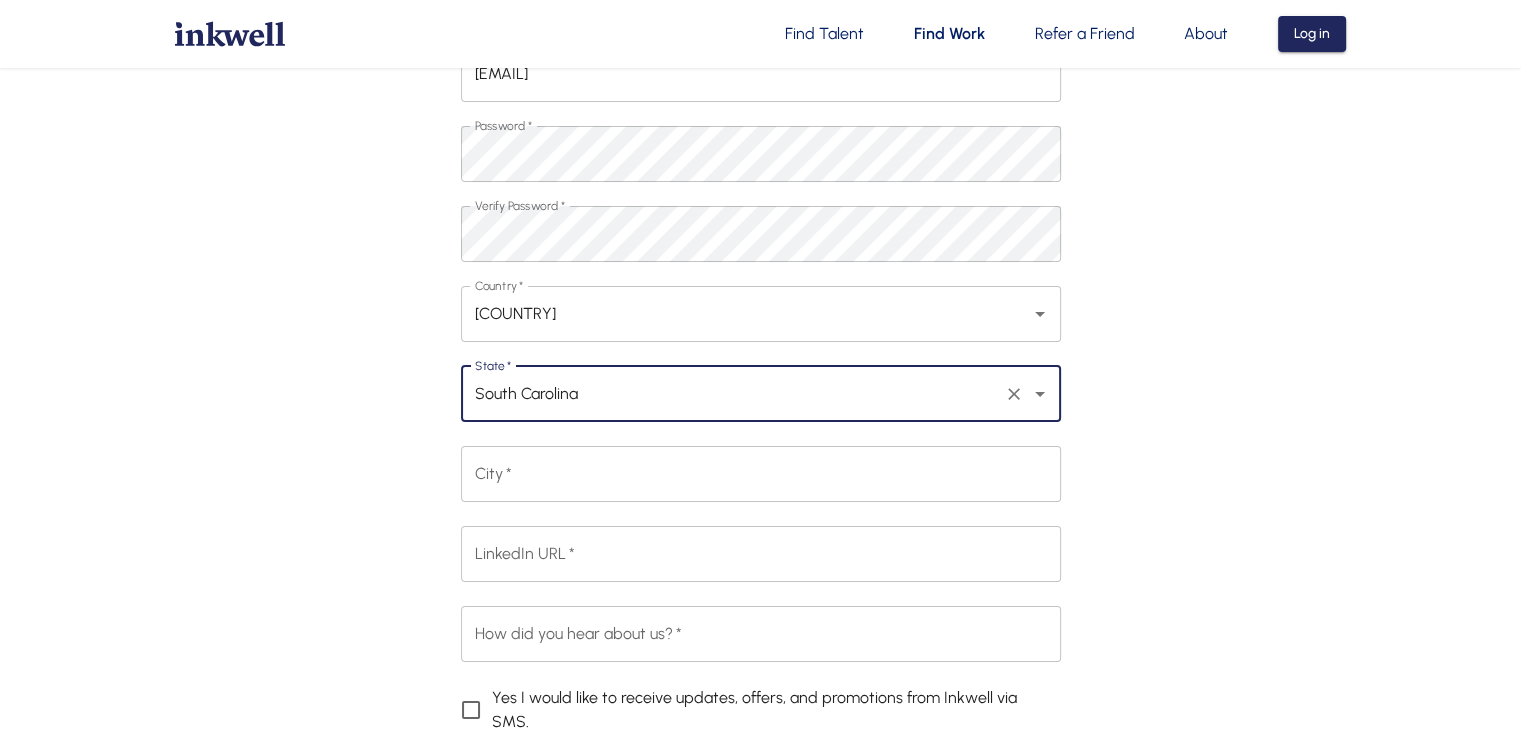 type on "South Carolina" 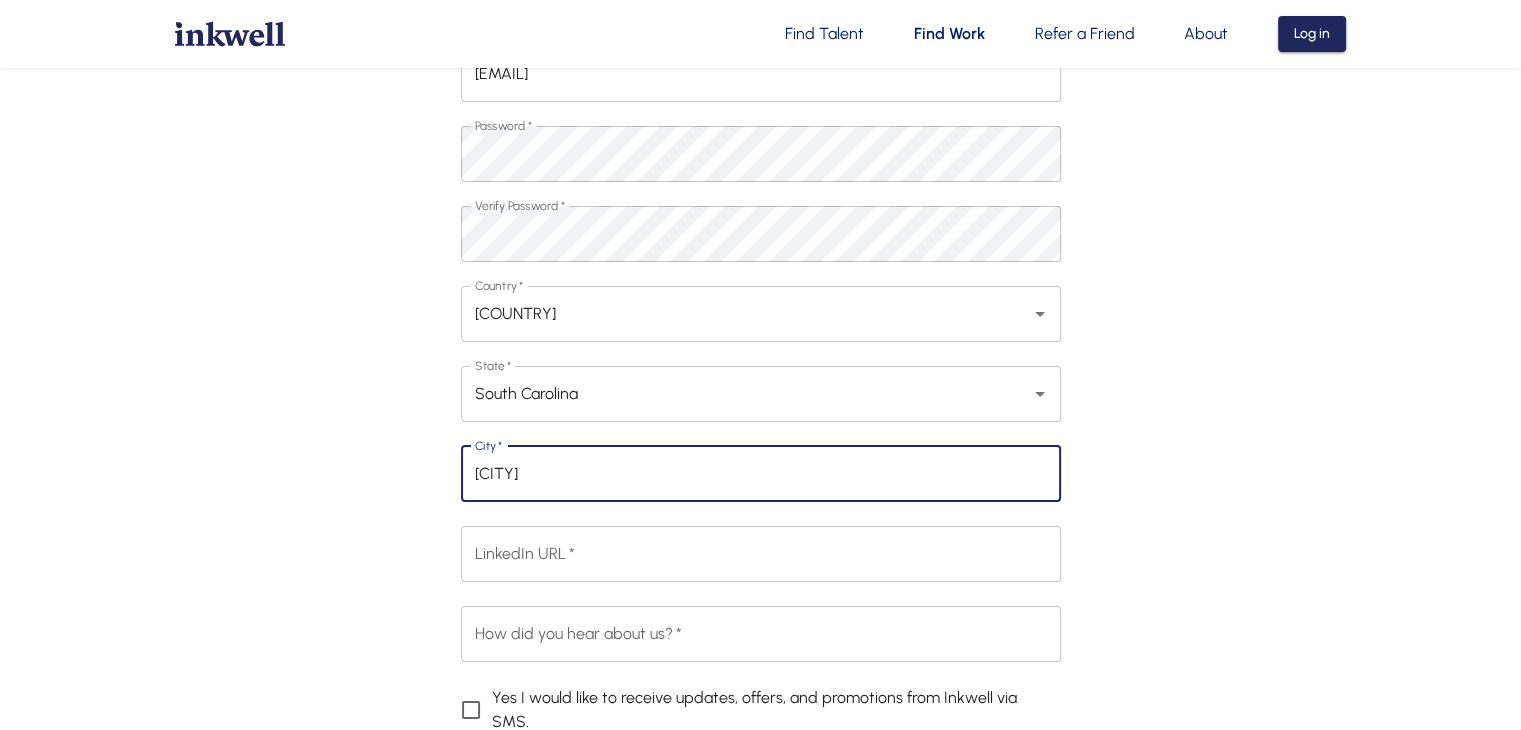 type on "[CITY]" 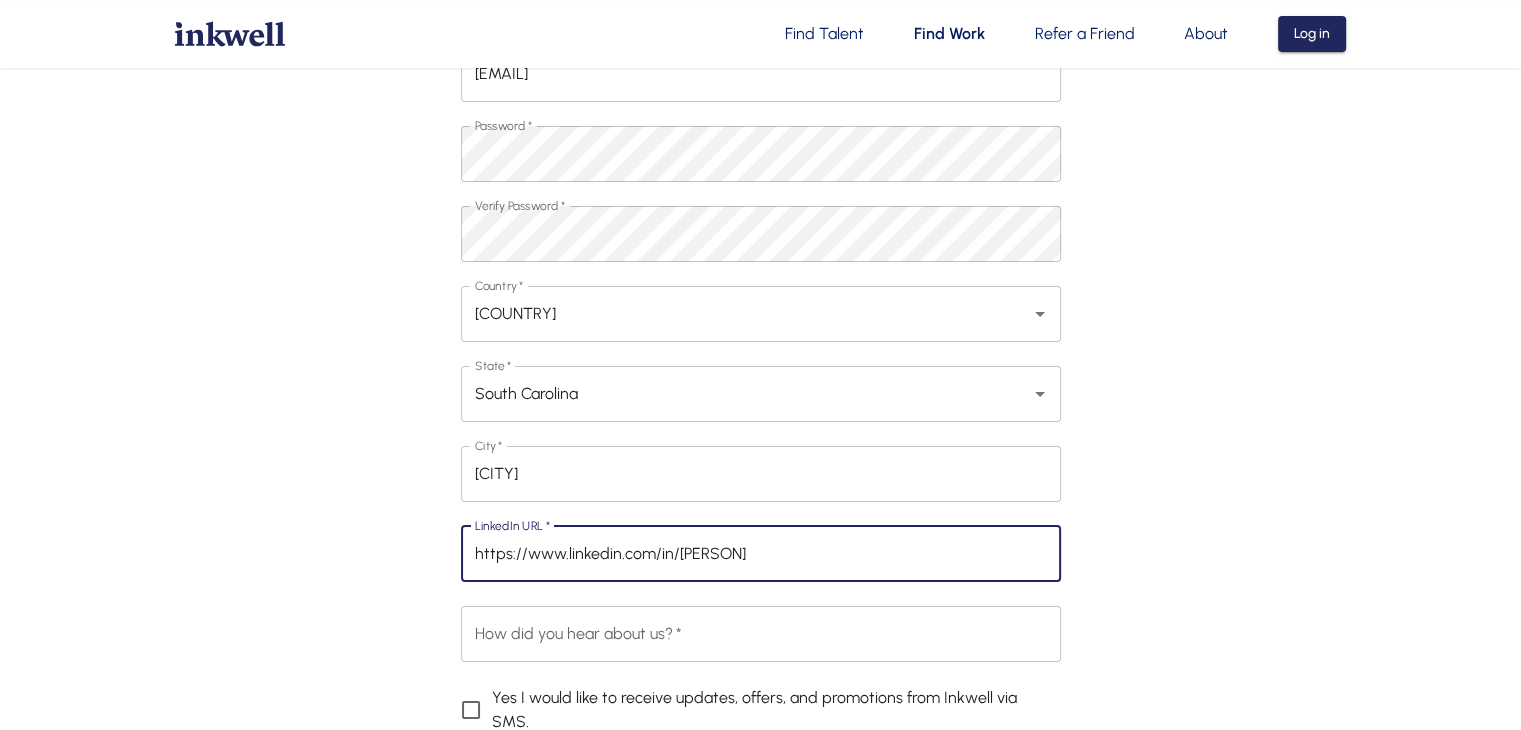 type on "https://www.linkedin.com/in/[PERSON]" 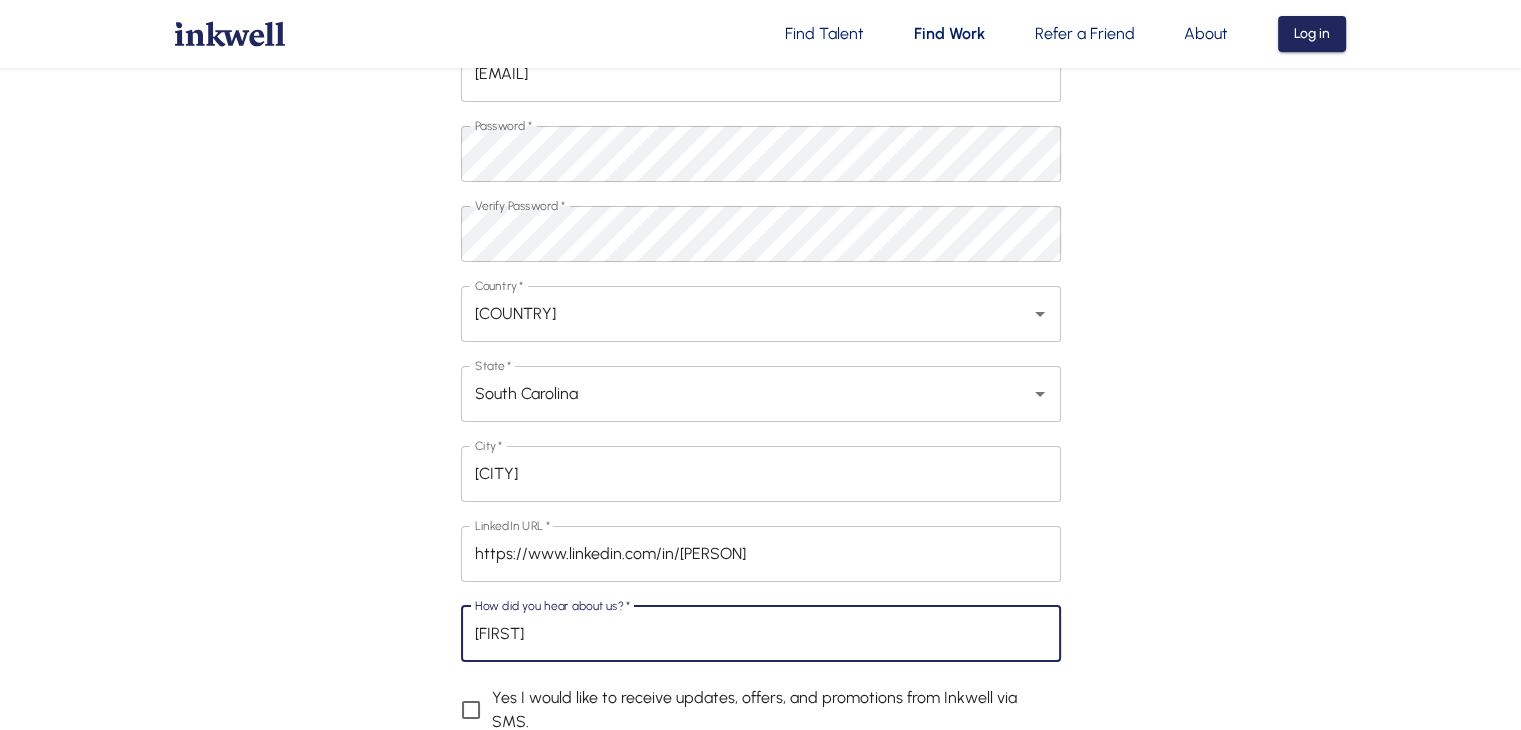 type on "L" 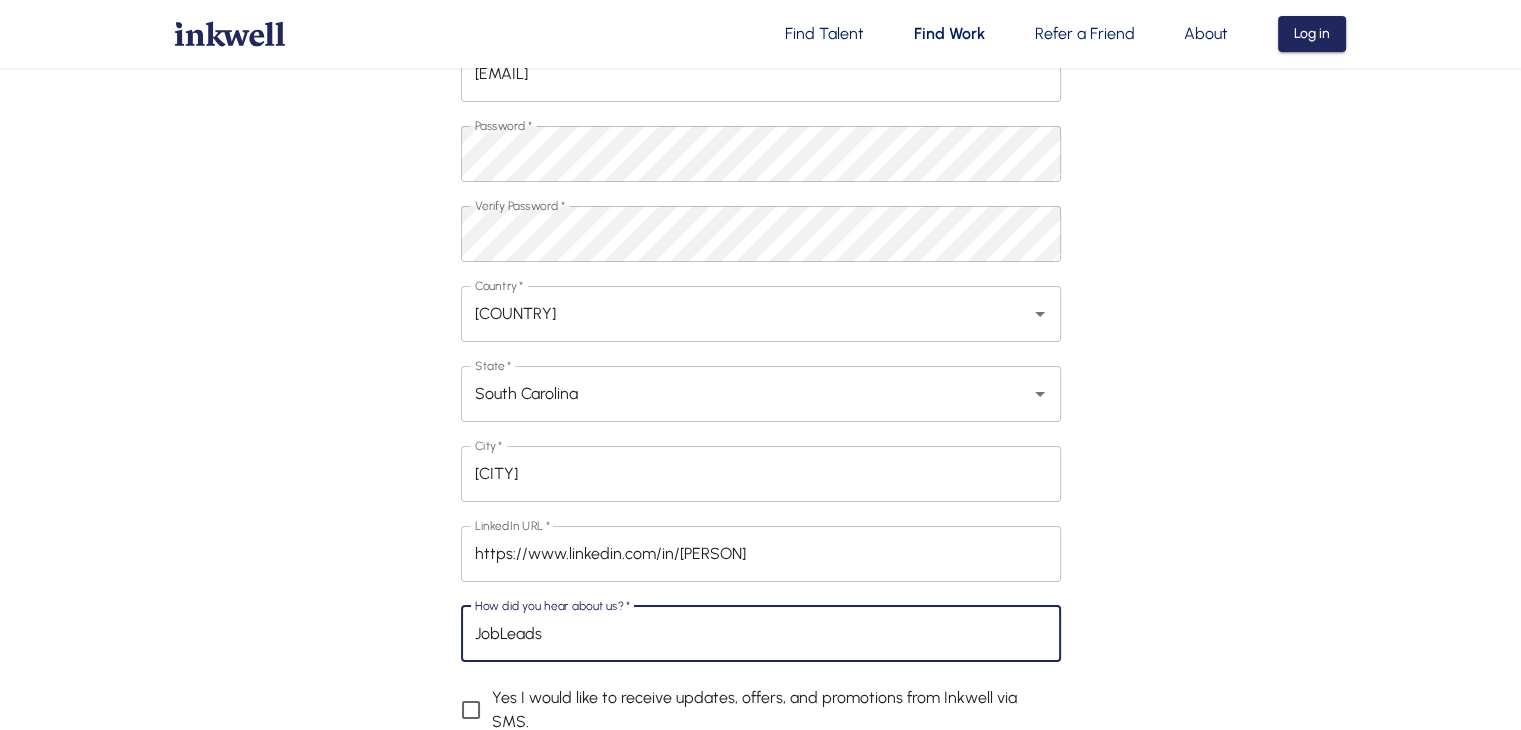 type on "JobLeads" 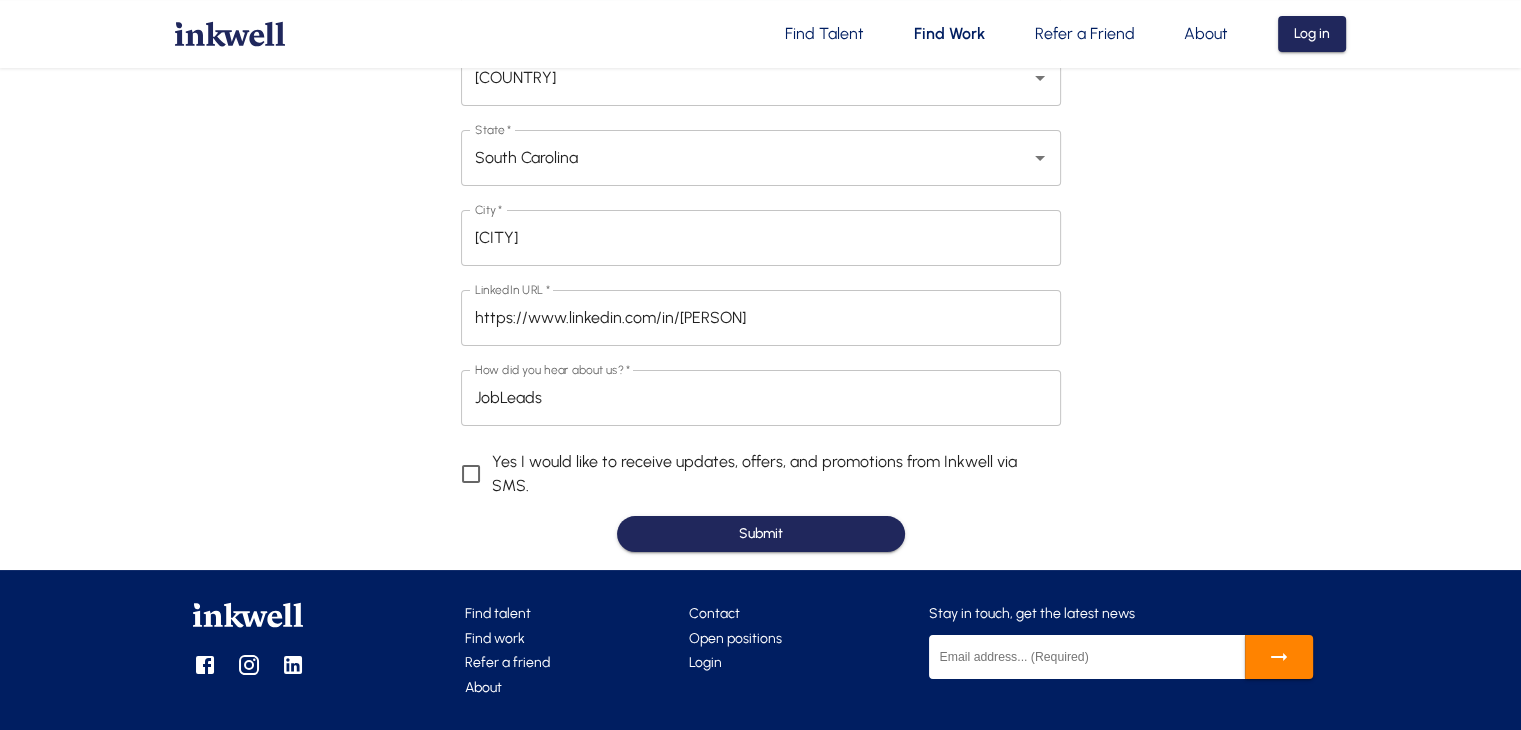 scroll, scrollTop: 675, scrollLeft: 0, axis: vertical 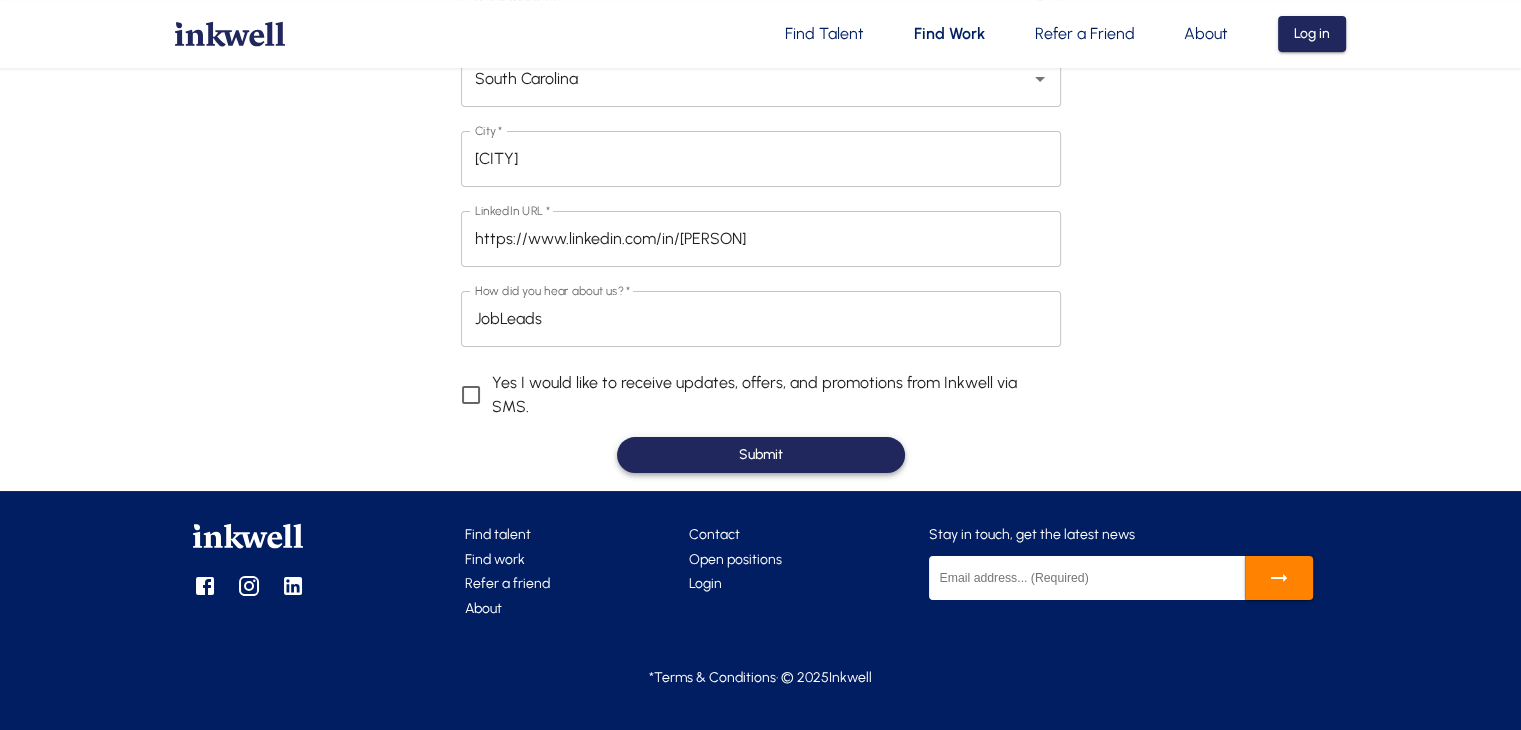 click on "Submit" at bounding box center [761, 455] 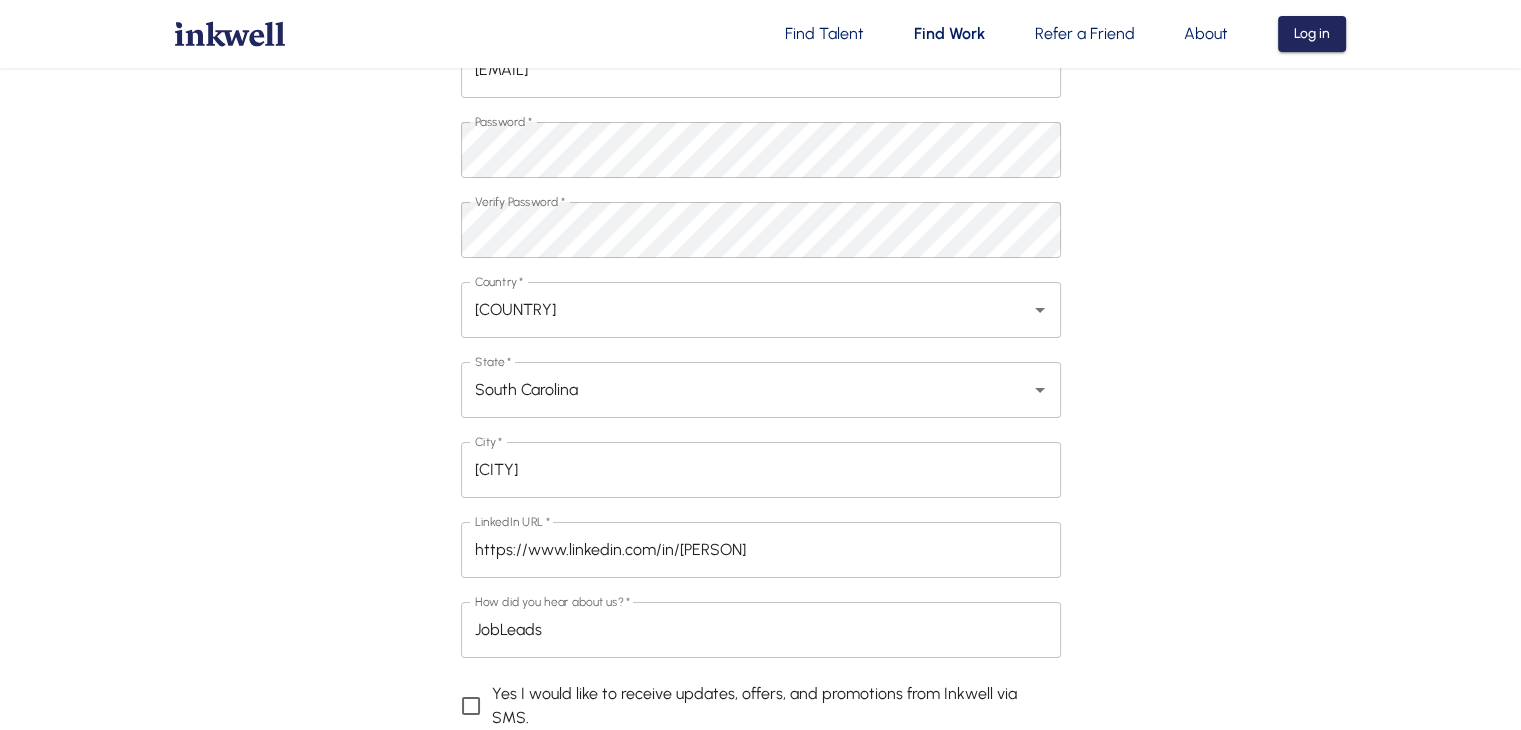 scroll, scrollTop: 149, scrollLeft: 0, axis: vertical 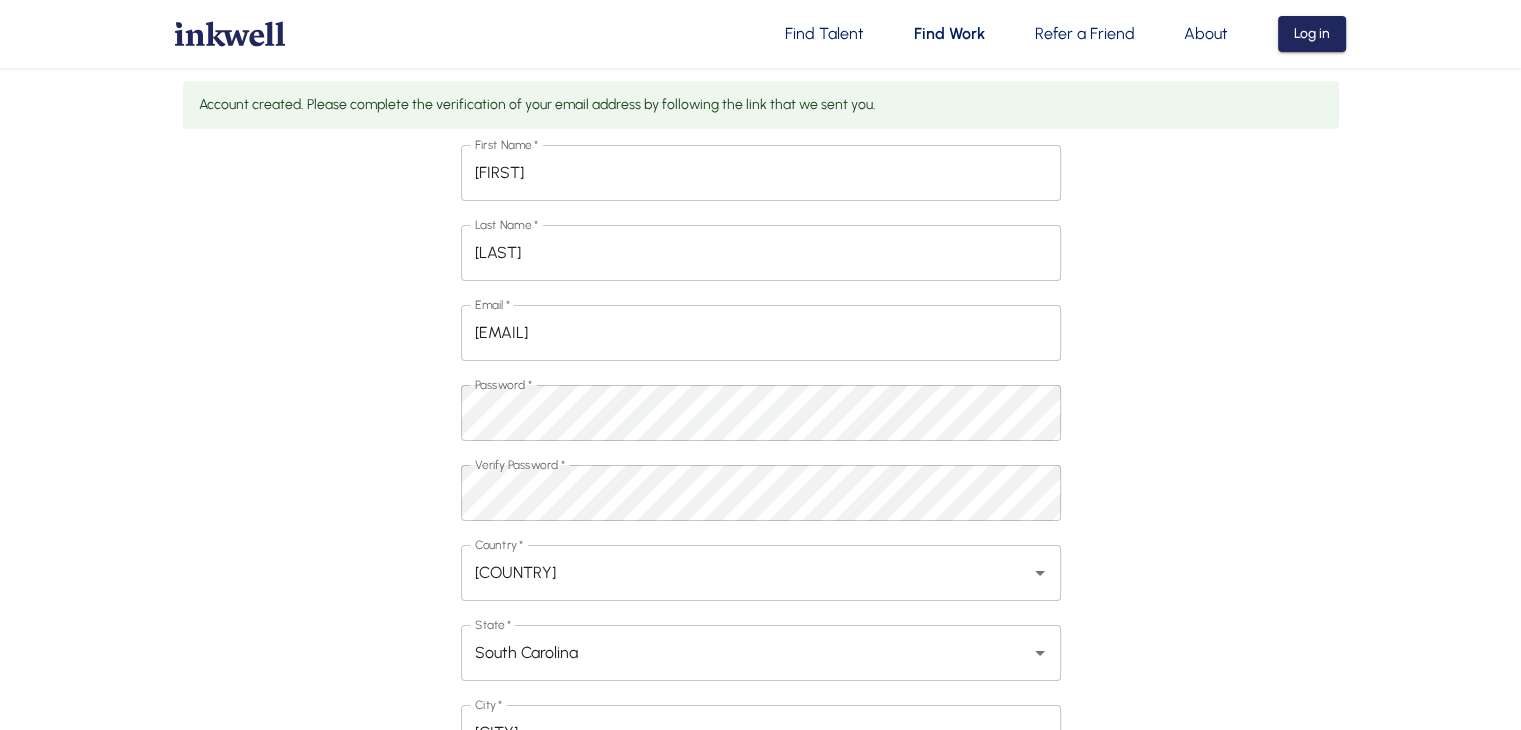 click on "Account created. Please complete the verification of your email address by following the link that we sent you. First Name   * David First Name   * Last Name   * Thackston Last Name   * Email   * dtthackston1@bellsouth.net Email   * Password   * Password   * Verify Password   * Verify Password   * Country   * United States of America Country   * State   * South Carolina State   * City   * Fountain Inn City   * LinkedIn URL   * https://www.linkedin.com/in/david-thackston-consultant LinkedIn URL   * How did you hear about us?   * JobLeads How did you hear about us?   * Yes I would like to receive updates, offers, and promotions from Inkwell via SMS. Submit" at bounding box center (761, 573) 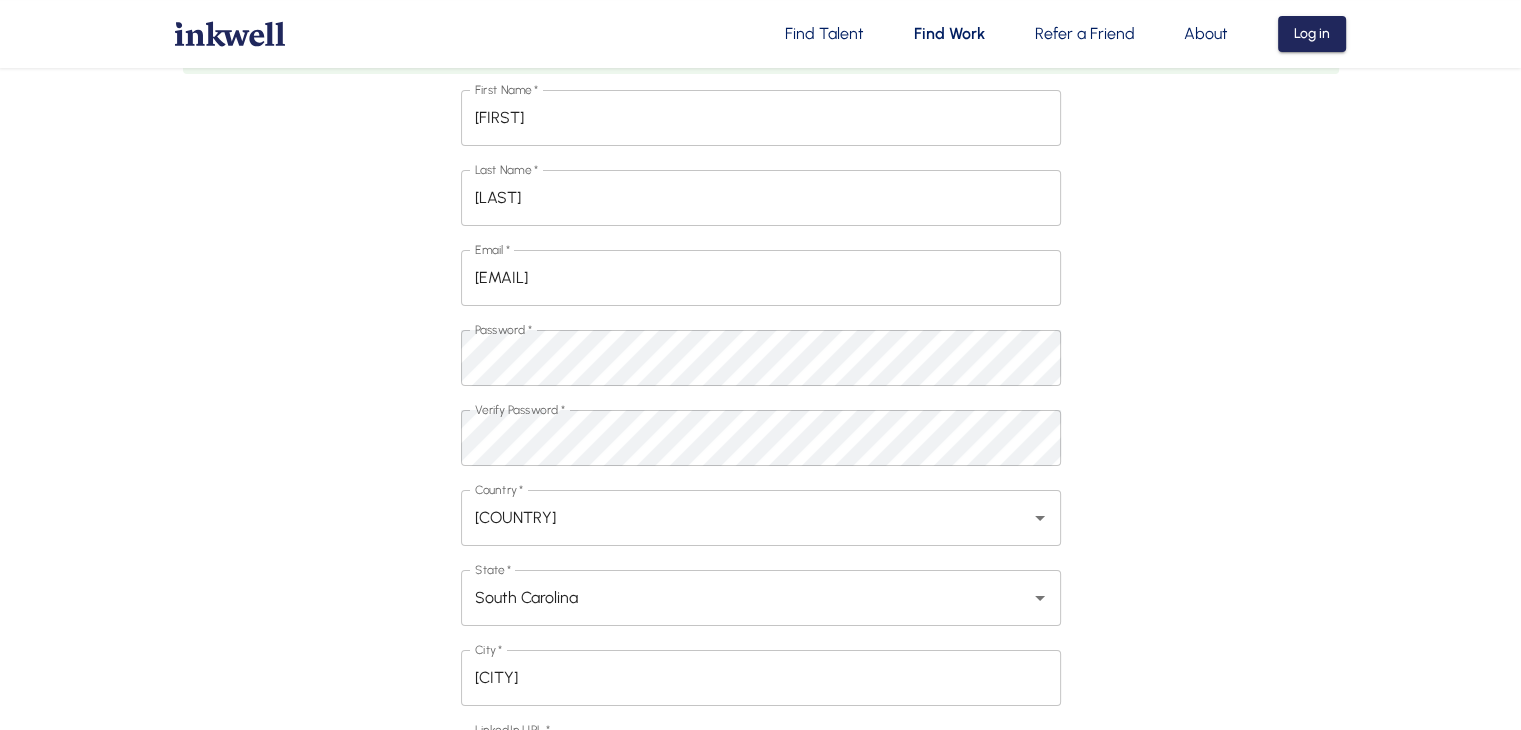 scroll, scrollTop: 0, scrollLeft: 0, axis: both 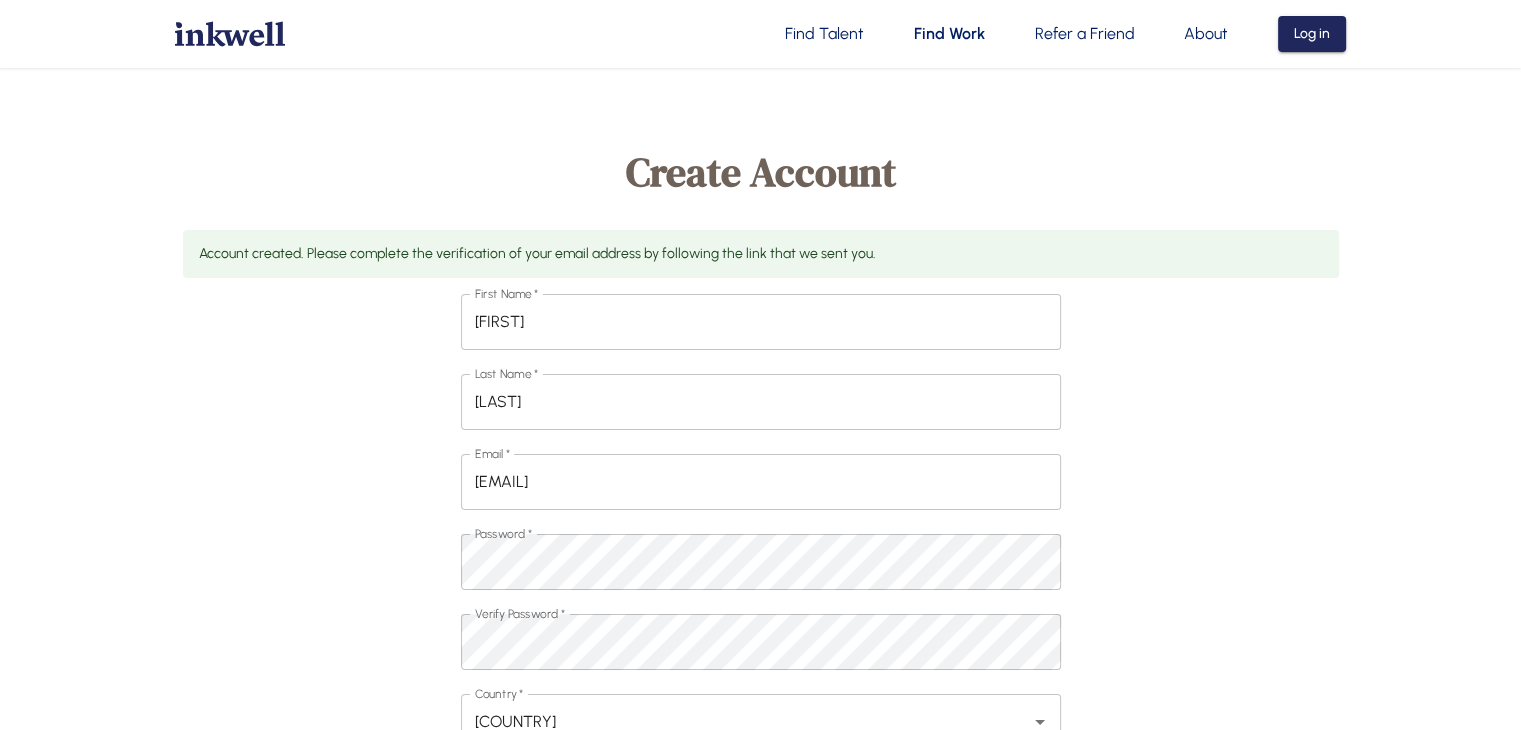 click on "Create Account" at bounding box center (761, 172) 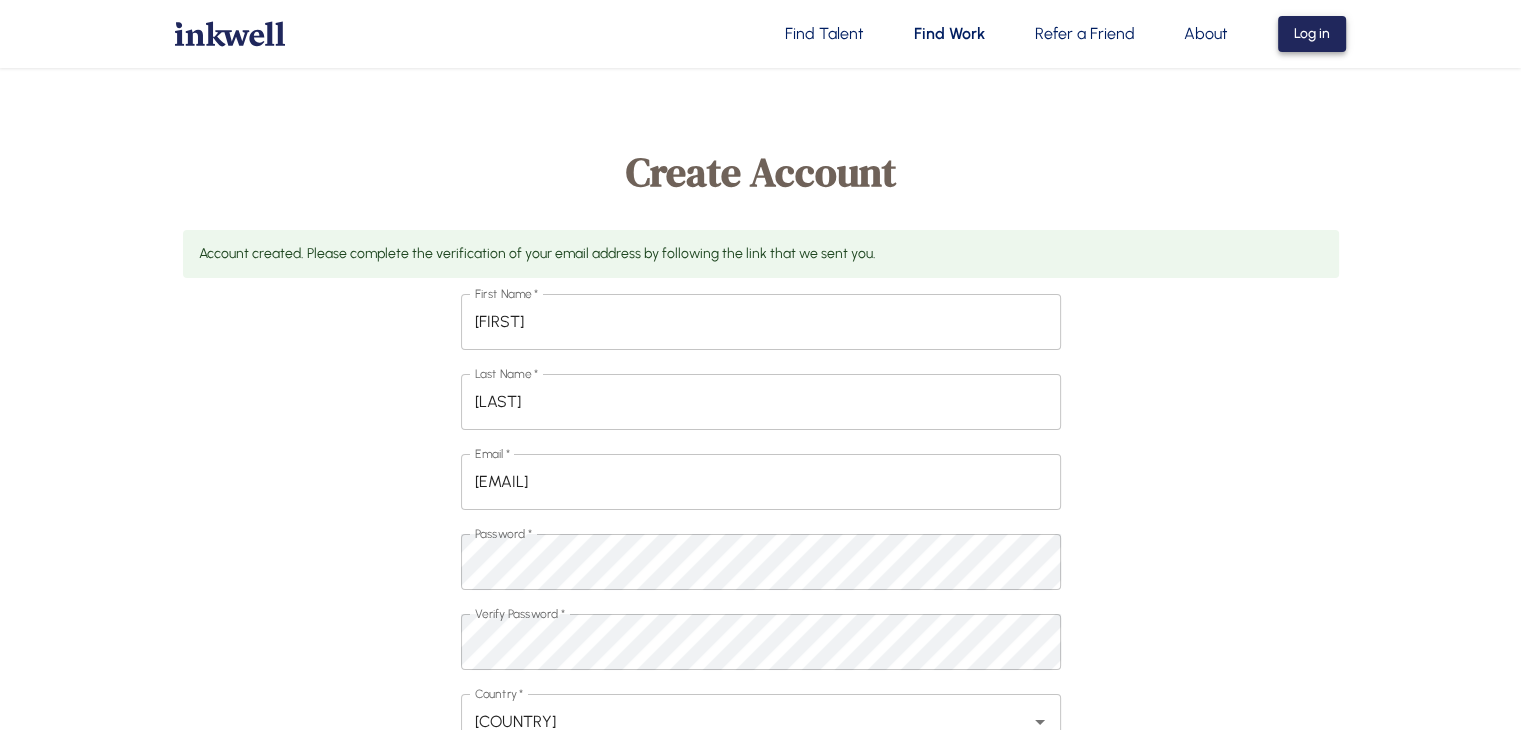 click on "Log in" at bounding box center [1312, 34] 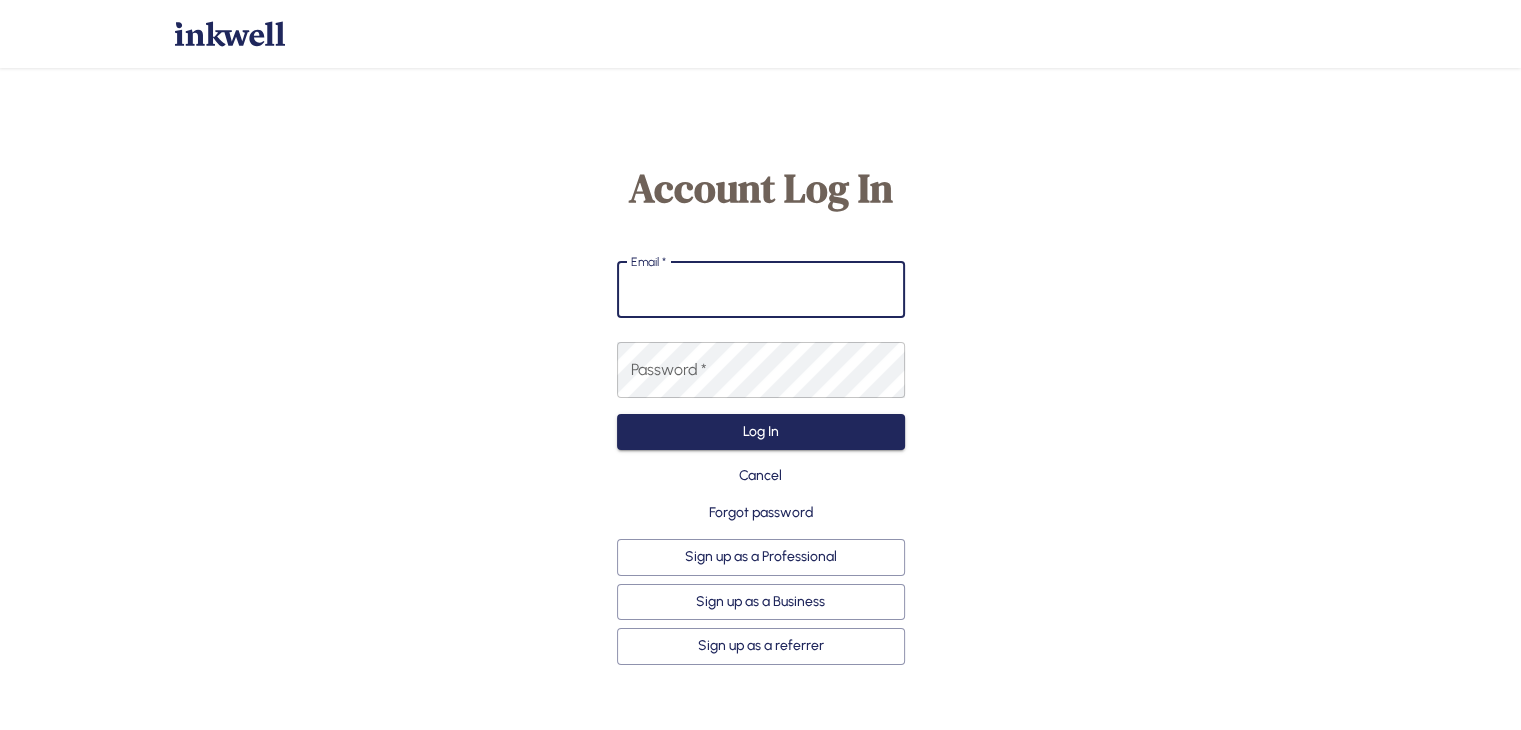 click on "Email   *" at bounding box center (761, 290) 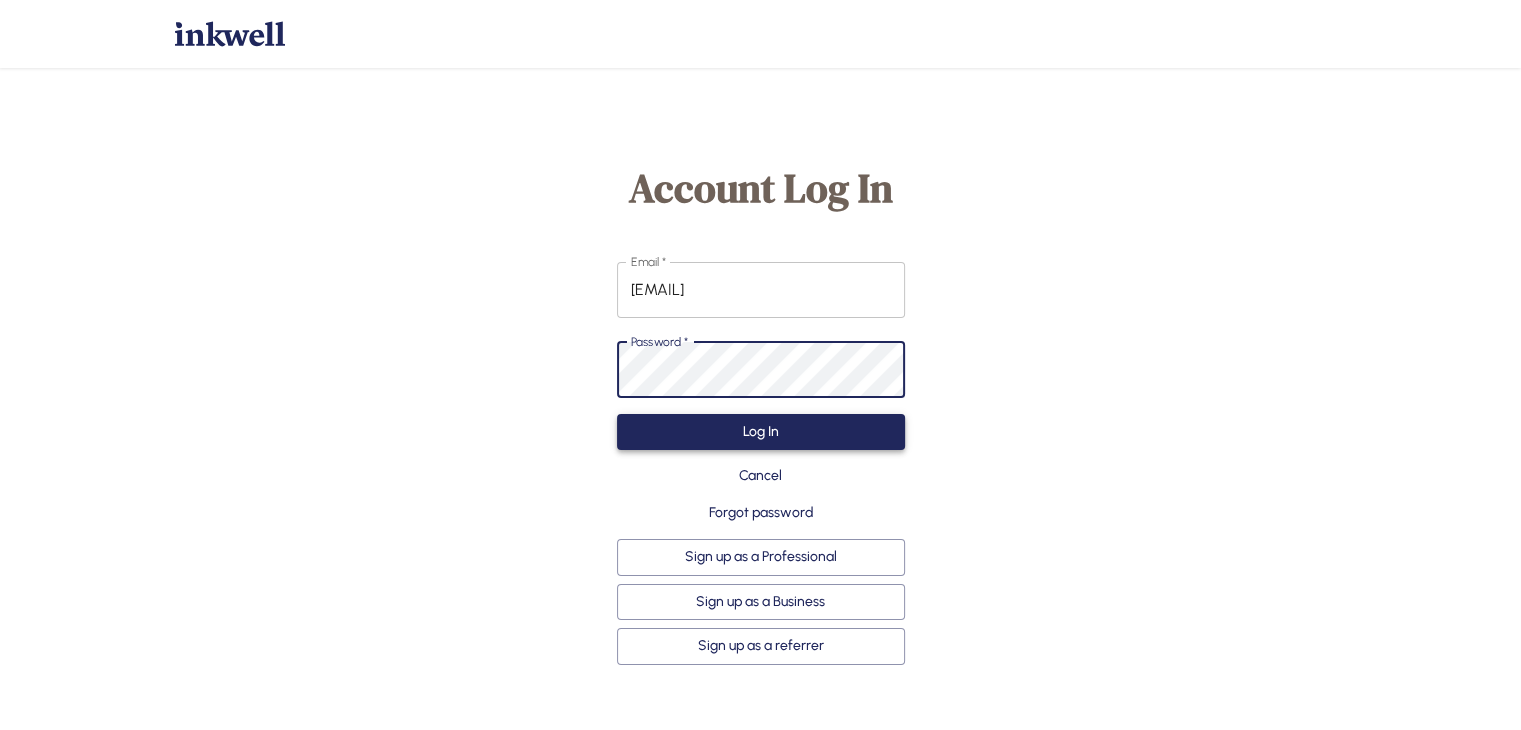 click on "Log In" at bounding box center [761, 432] 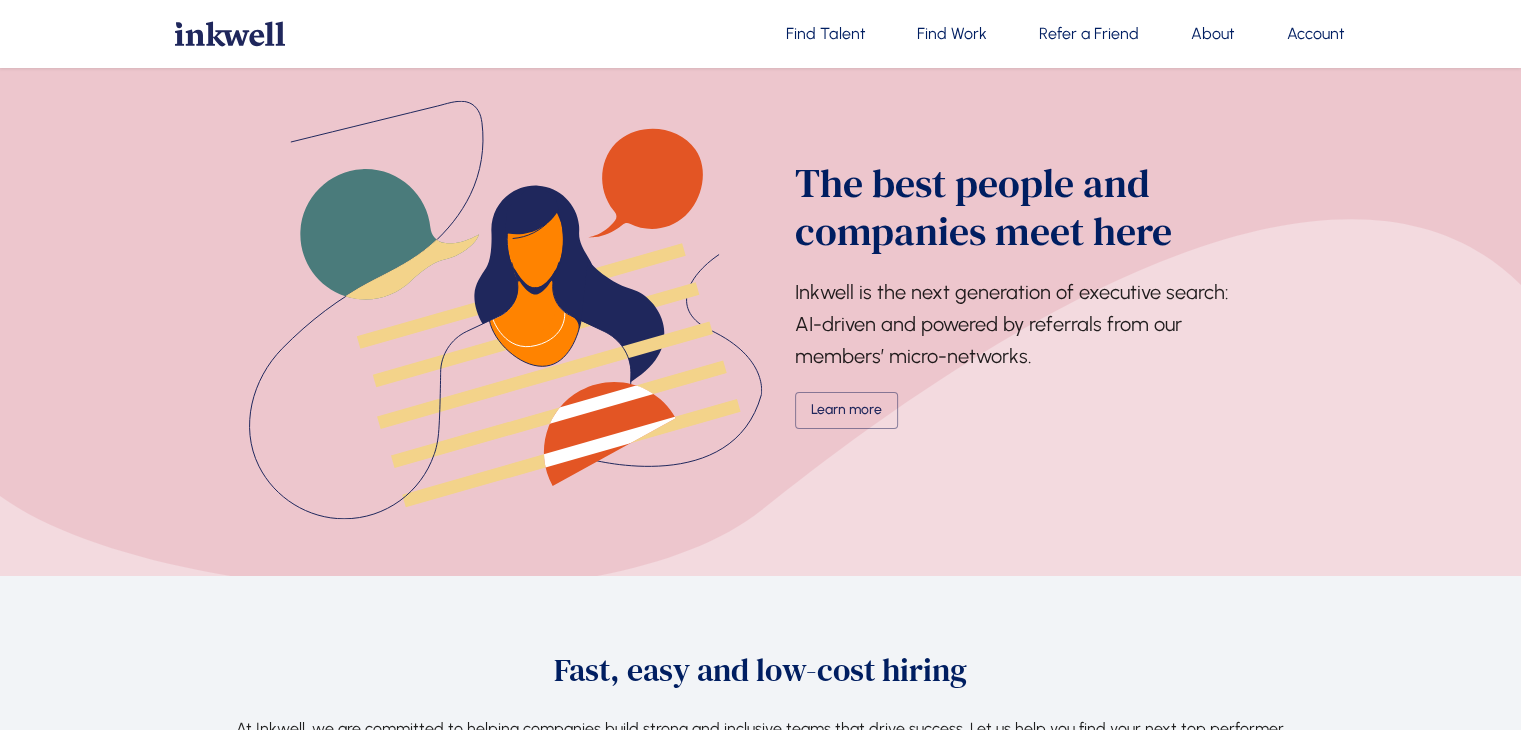 click on "Account" at bounding box center [1316, 34] 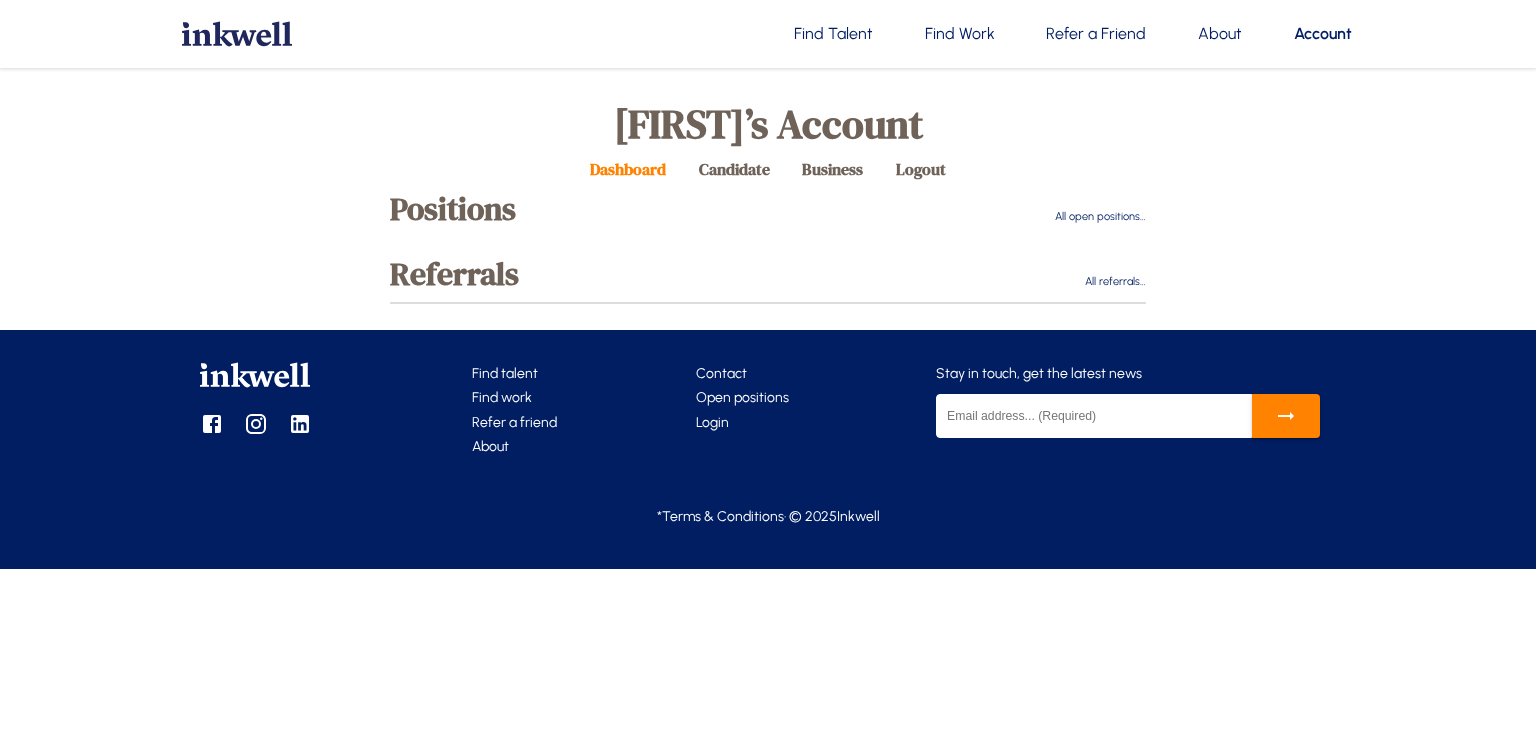 click on "Dashboard" at bounding box center (628, 169) 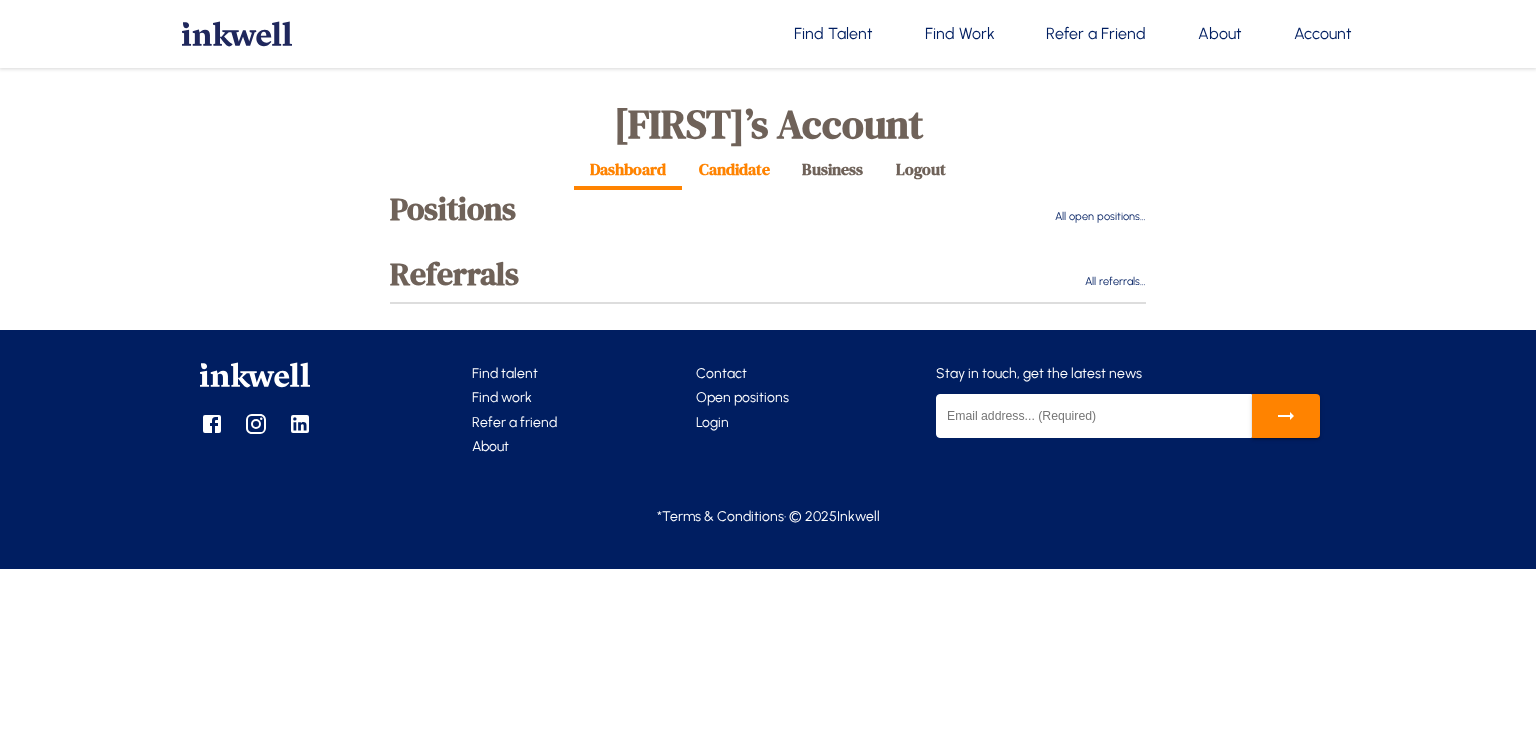 click on "Candidate" at bounding box center (734, 169) 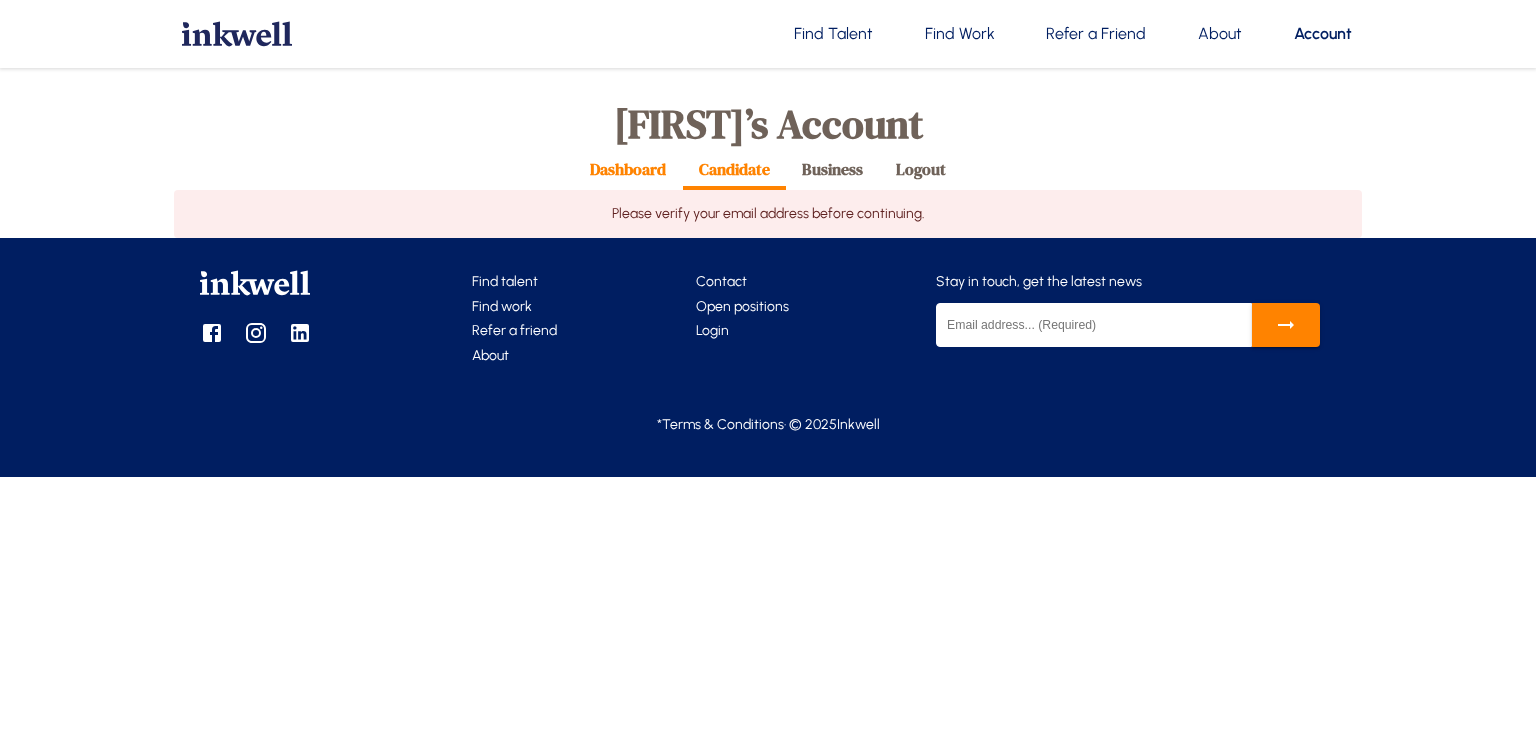 click on "Dashboard" at bounding box center [628, 169] 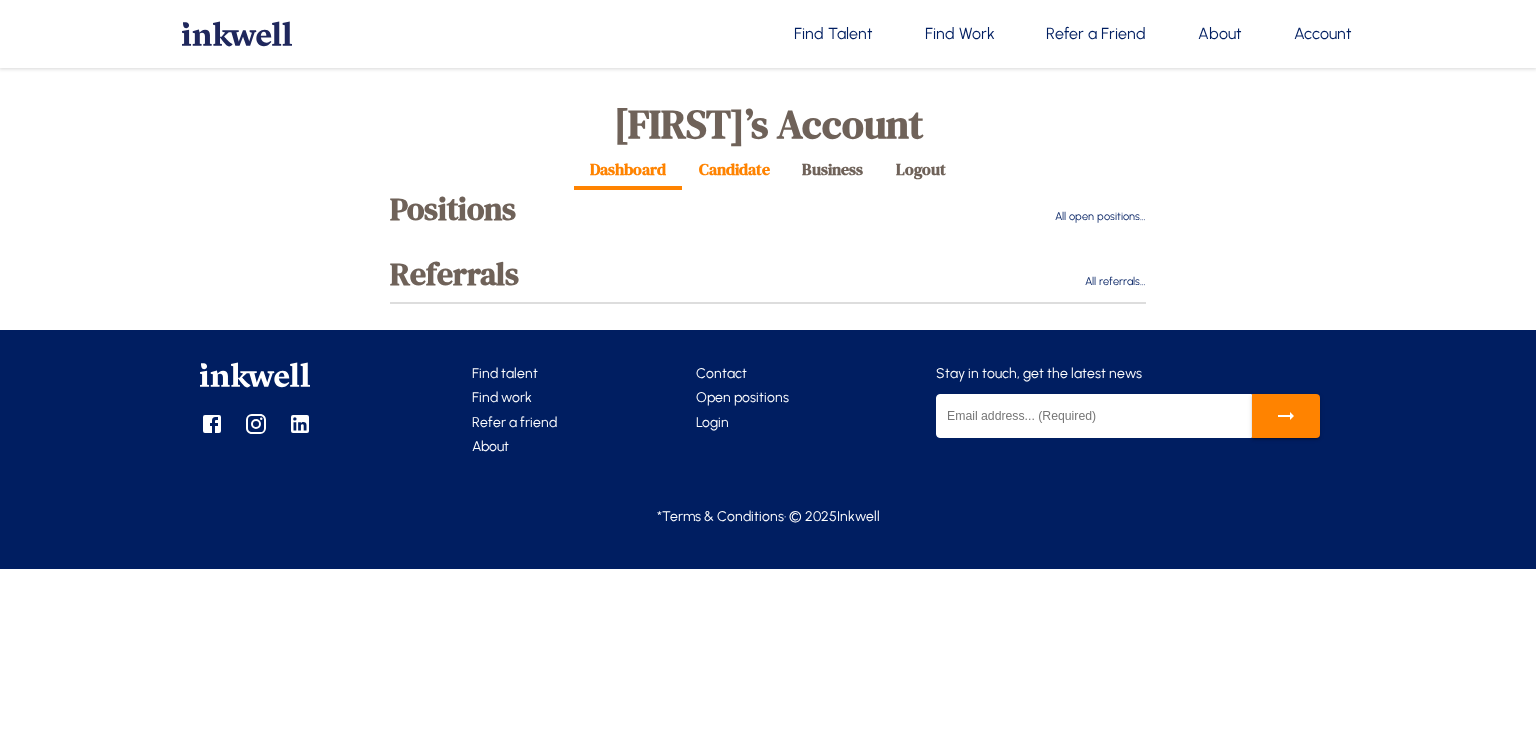 click on "Candidate" at bounding box center [734, 169] 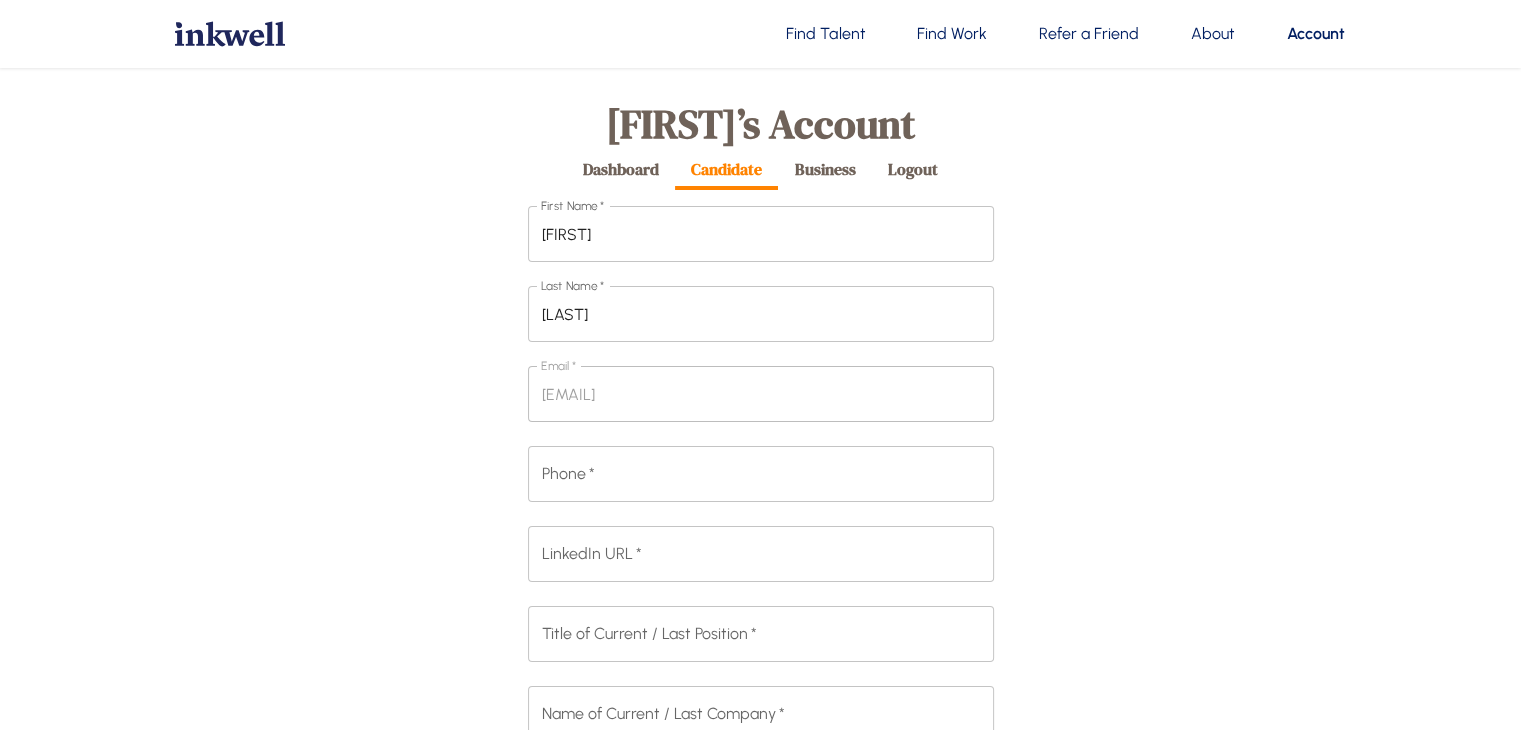 click on "First Name   * [NAME] First Name   * Last Name   * [LAST] Last Name   * Email   * [EMAIL] Email   * Phone   * Phone   * LinkedIn URL   * LinkedIn URL   * Title of Current / Last Position   * Title of Current / Last Position   * Name of Current / Last Company   * Name of Current / Last Company   * Field of Expertise   * ​ ​ Specific skills or certifications x Specific skills or certifications Country   * United States of America Country   * State   * South Carolina State   * City   * Fountain Inn City   * Open to Relocation? Select Yes No Open to Relocation? Upload resumé: allowable formats are .doc, .docx, .pdf:   * Upload resumé: allowable formats are .doc, .docx, .pdf:   * Update Account Cancel" at bounding box center (761, 805) 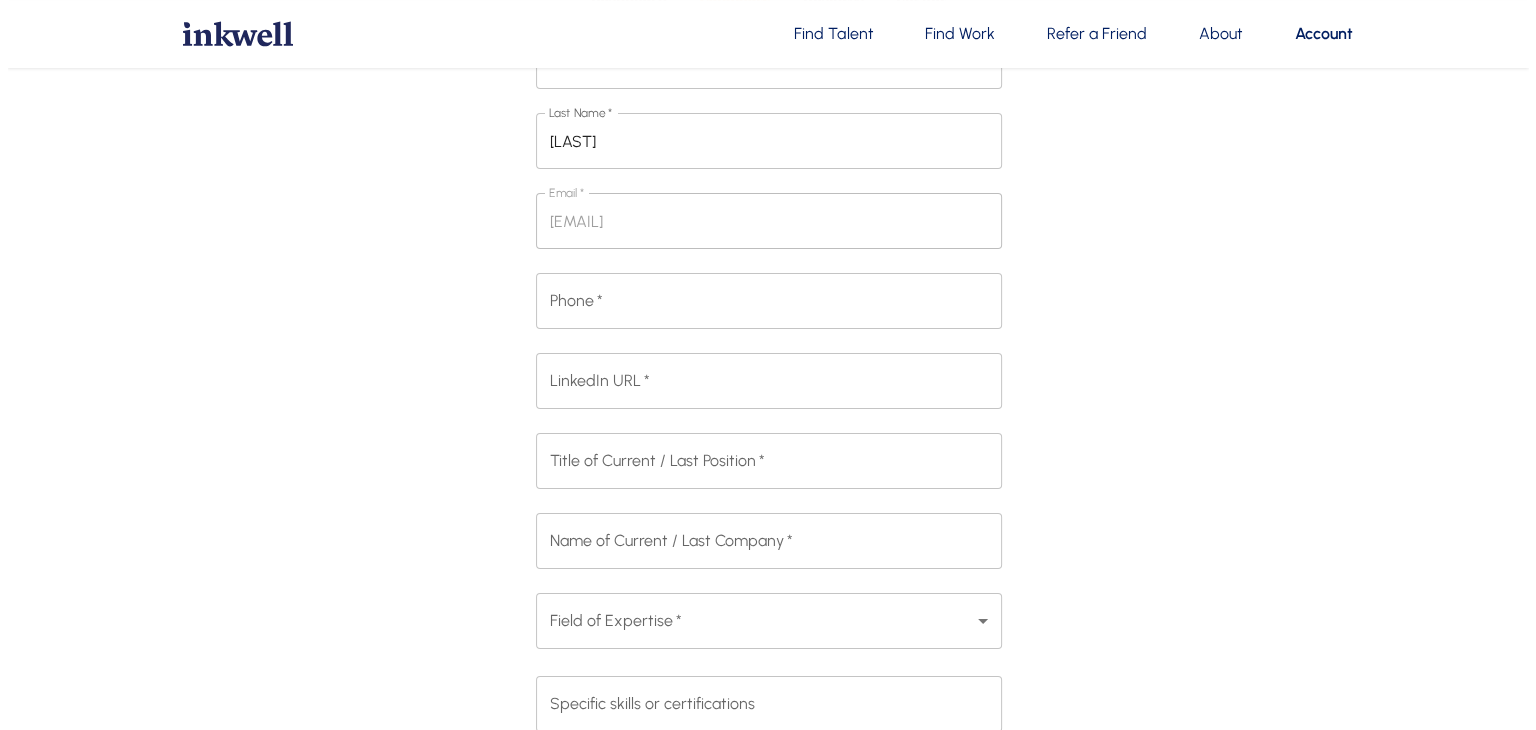 scroll, scrollTop: 320, scrollLeft: 0, axis: vertical 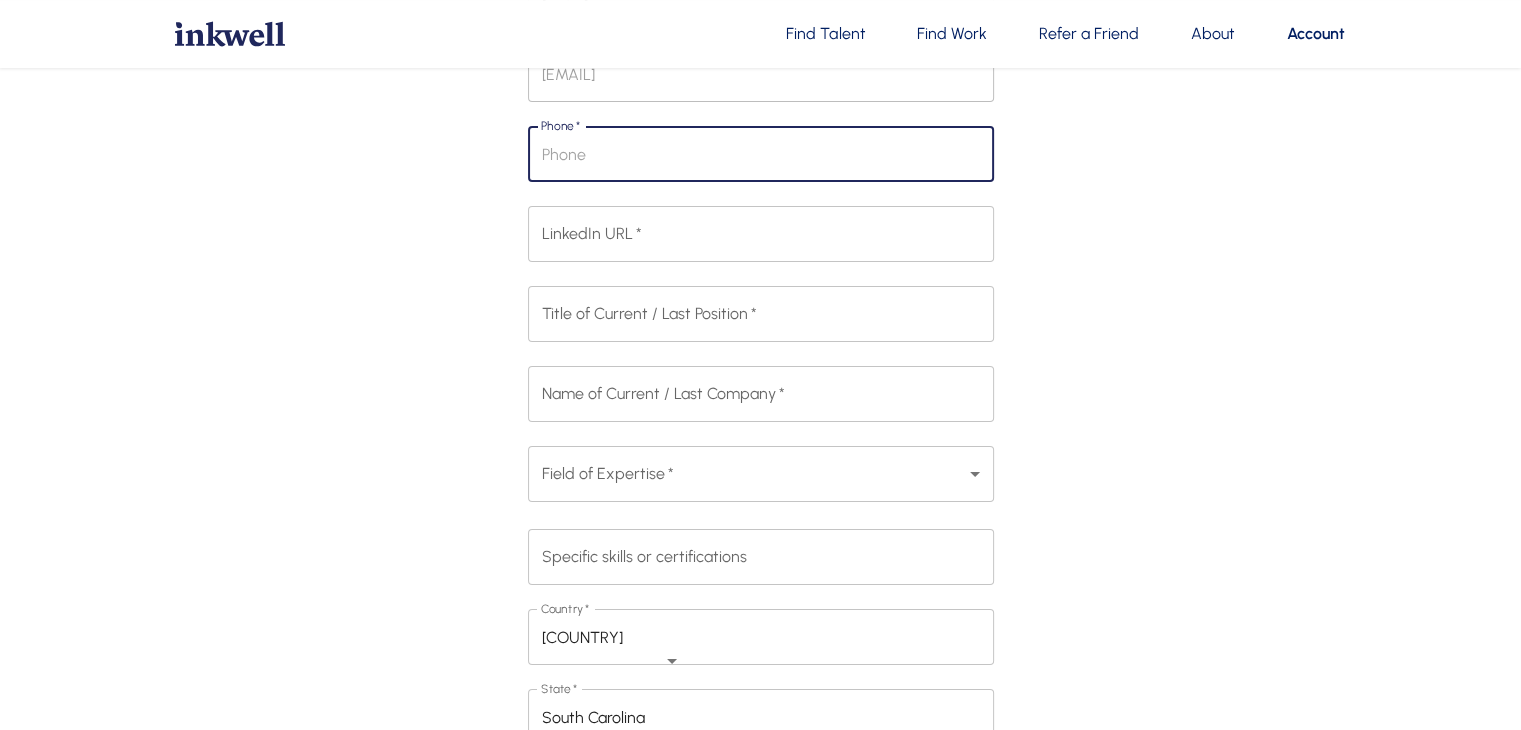 click on "Phone   *" at bounding box center (761, 154) 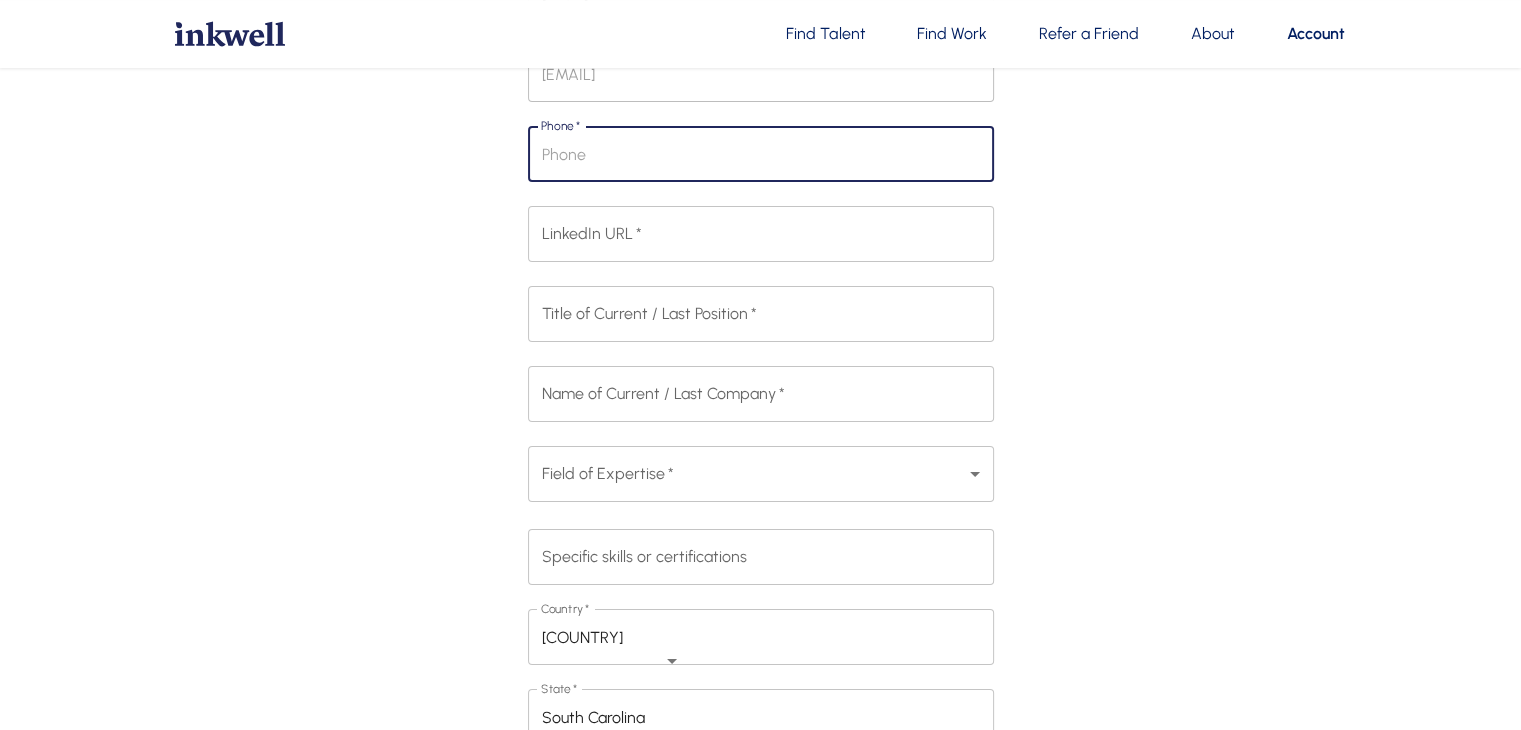 type on "[PHONE]" 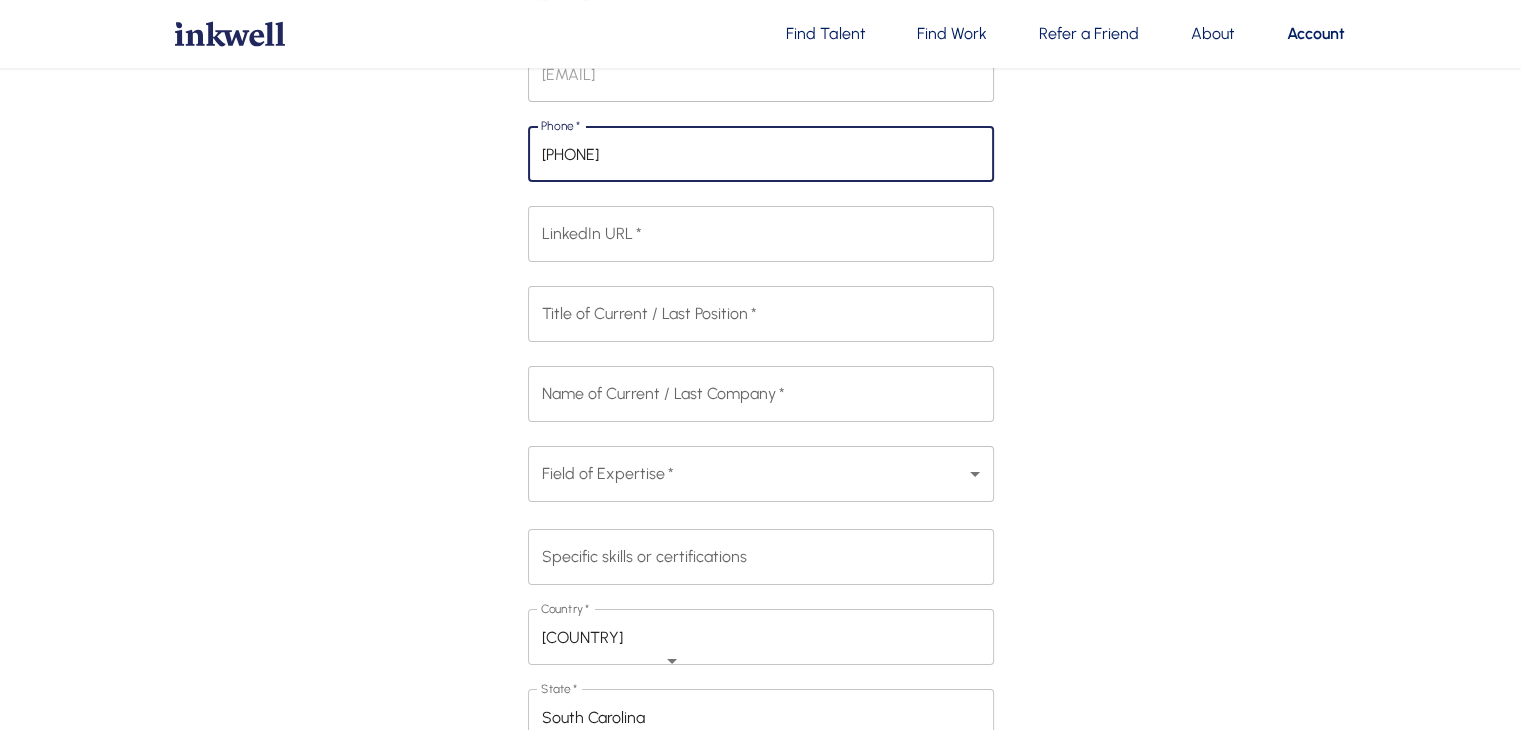 click on "LinkedIn URL   *" at bounding box center (761, 234) 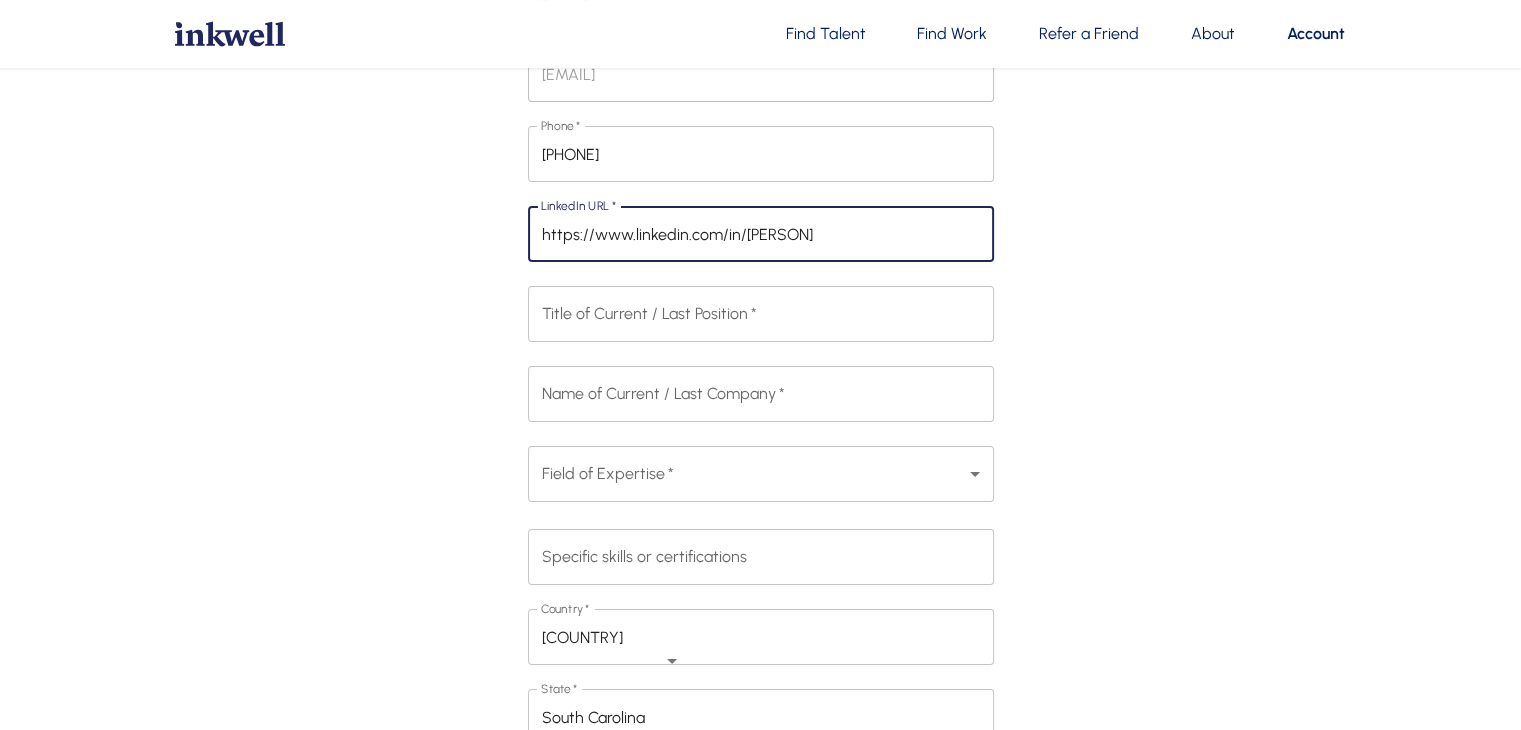 type on "https://www.linkedin.com/in/[PERSON]" 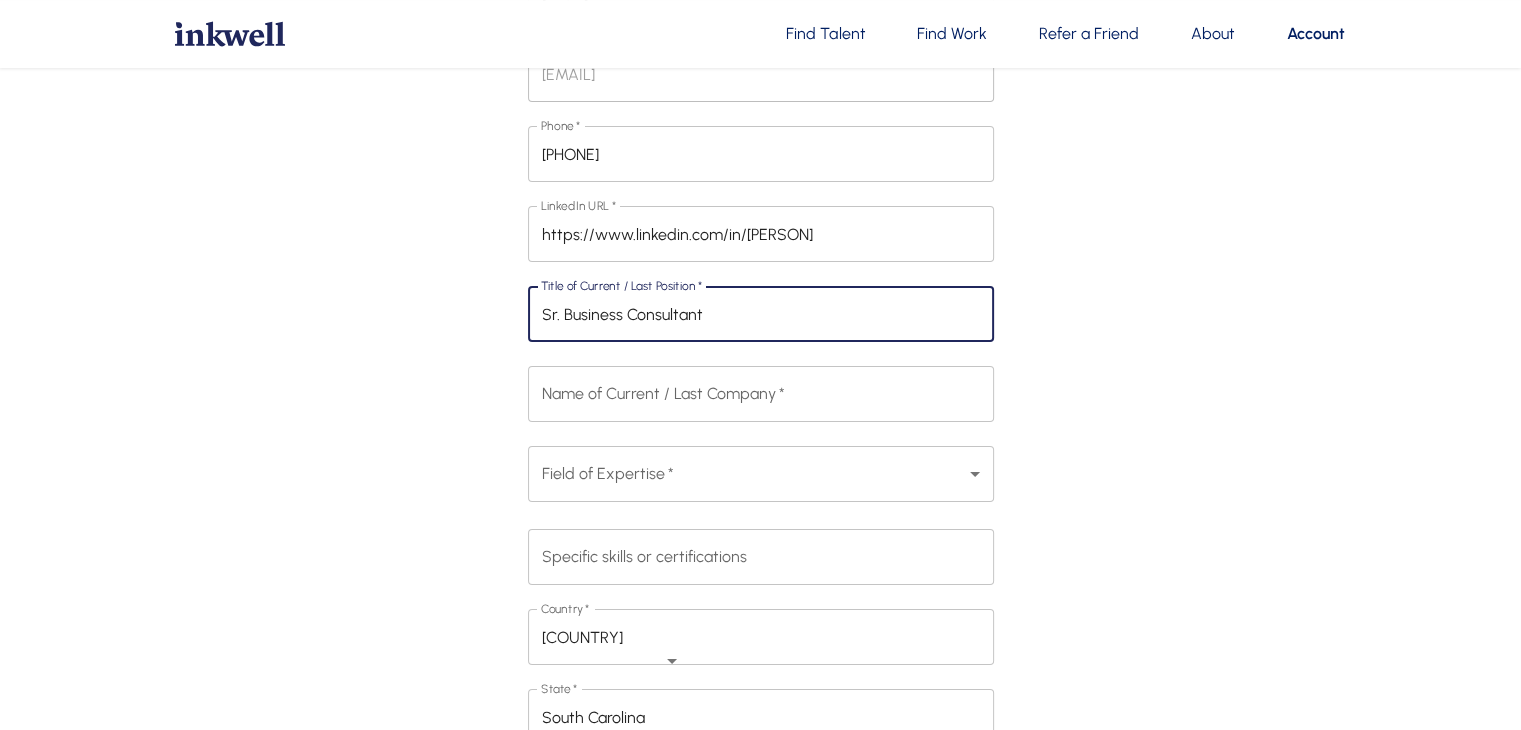 type on "Sr. Business Consultant" 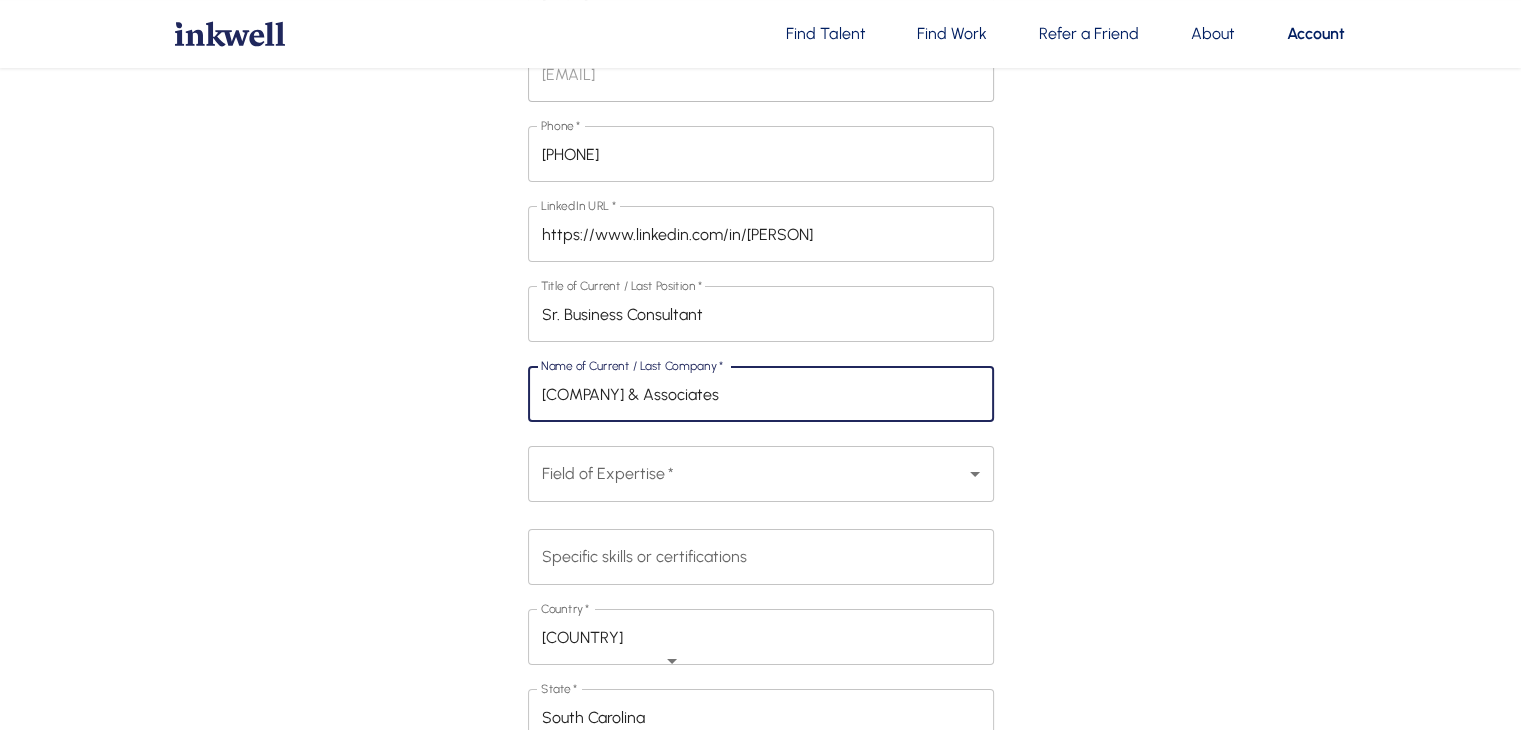 type on "[COMPANY] & Associates" 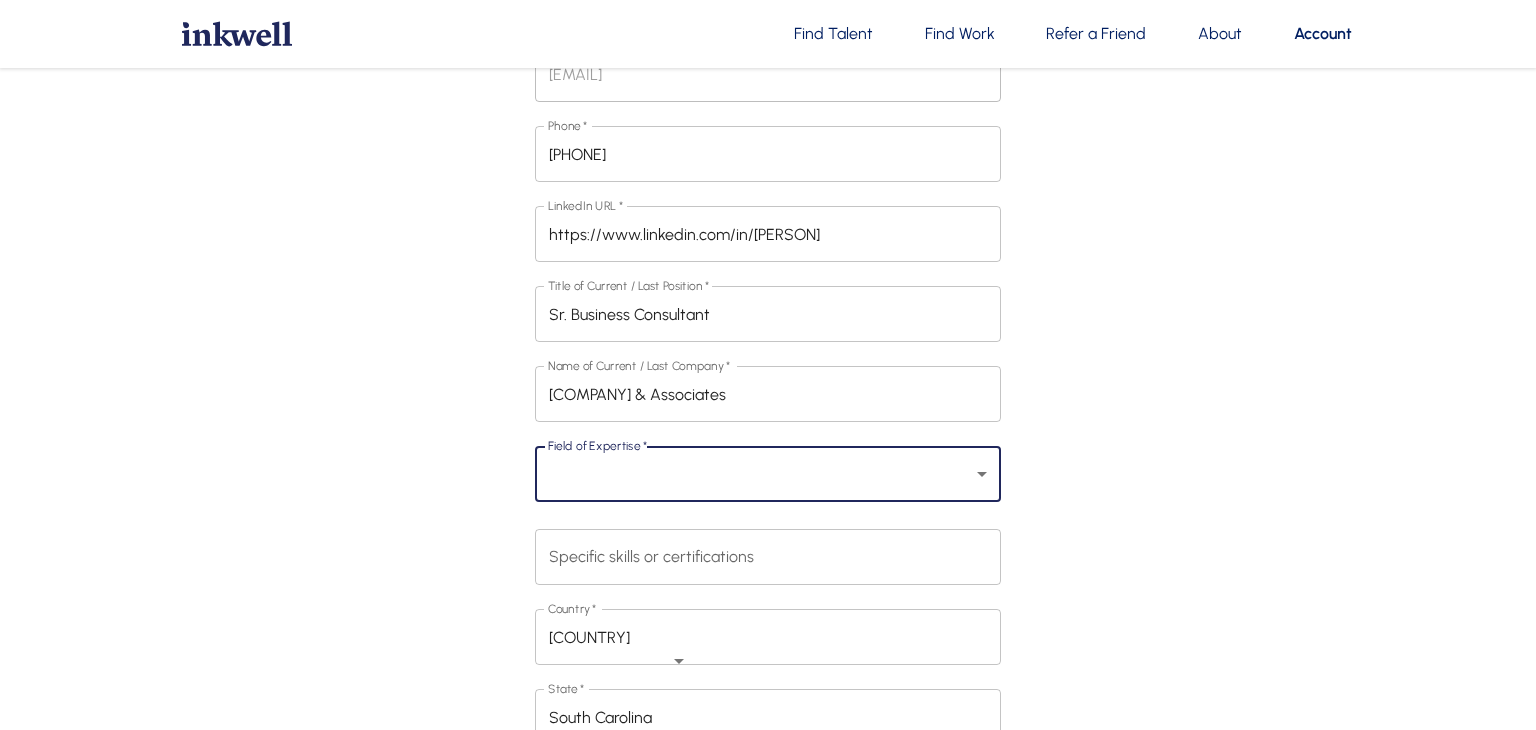 click on "Find Talent Find Work Refer a Friend About Account [FIRST] ’s Account Dashboard Candidate Business Logout First Name   * [FIRST] First Name   * Last Name   * [LAST] Last Name   * Email   * [EMAIL] Email   * Phone   * [PHONE] Phone   * LinkedIn URL   * https://www.linkedin.com/in/[PERSON_NAME] LinkedIn URL   * Title of Current / Last Position   * Sr. Business Consultant Title of Current / Last Position   * Name of Current / Last Company   * Earnest & Associates Name of Current / Last Company   * Field of Expertise   * ​ ​ Specific skills or certifications x Specific skills or certifications Country   * United States of America Country   * State   * South Carolina State   * City   * Fountain Inn City   * Open to Relocation? Select Yes No Open to Relocation? Upload resumé: allowable formats are .doc, .docx, .pdf:   * Upload resumé: allowable formats are .doc, .docx, .pdf:   * Update Account Cancel Find talent Find work" at bounding box center (768, 510) 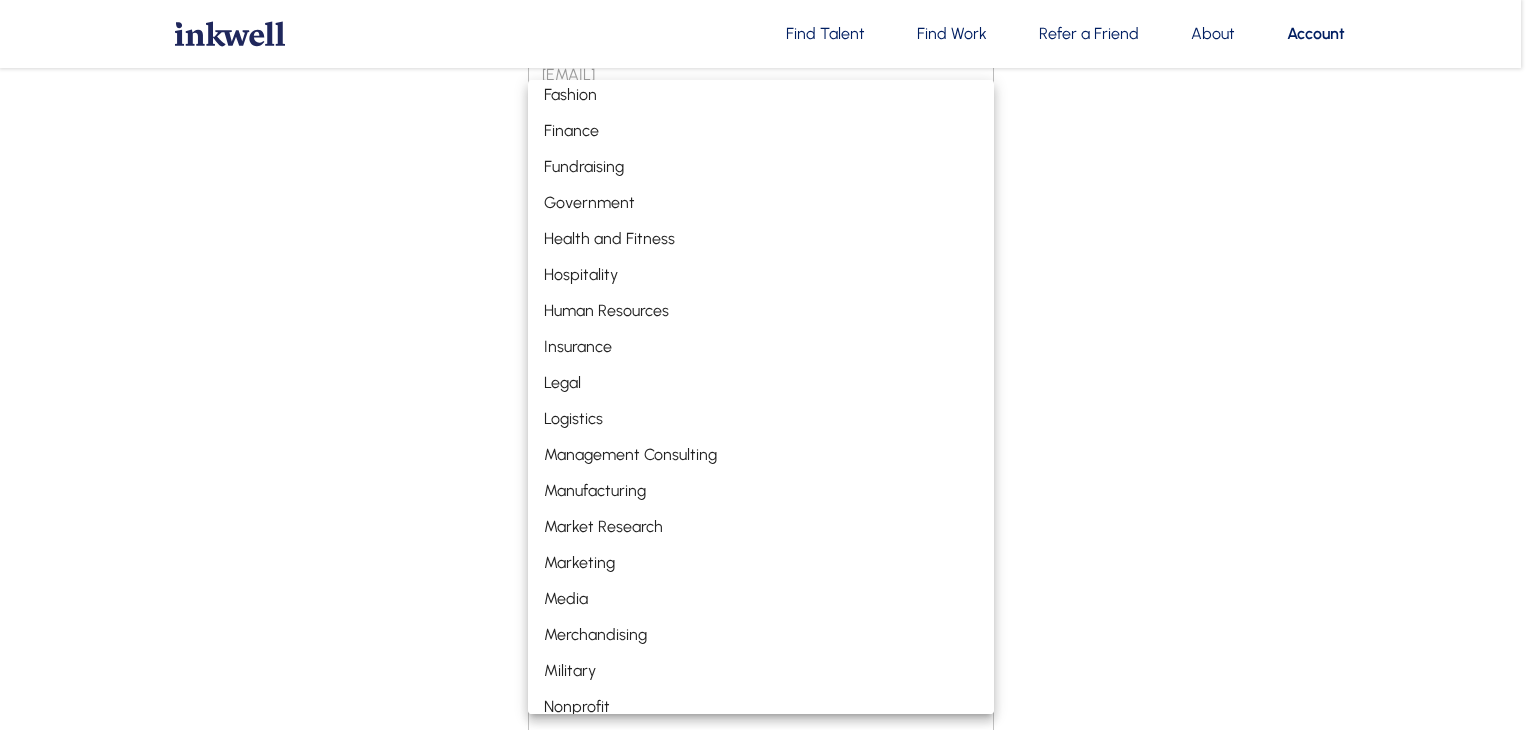 scroll, scrollTop: 880, scrollLeft: 0, axis: vertical 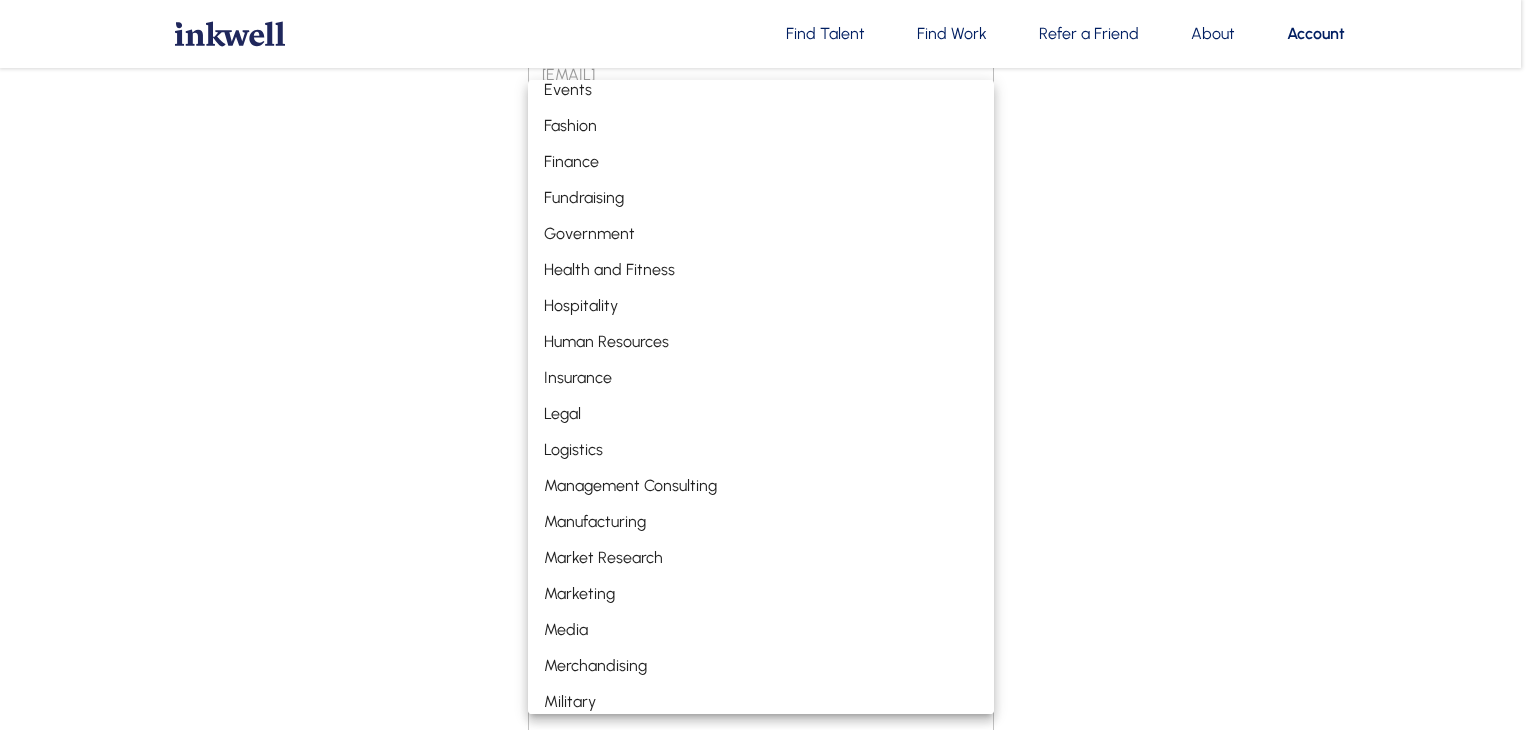 click on "Management Consulting" at bounding box center [761, 486] 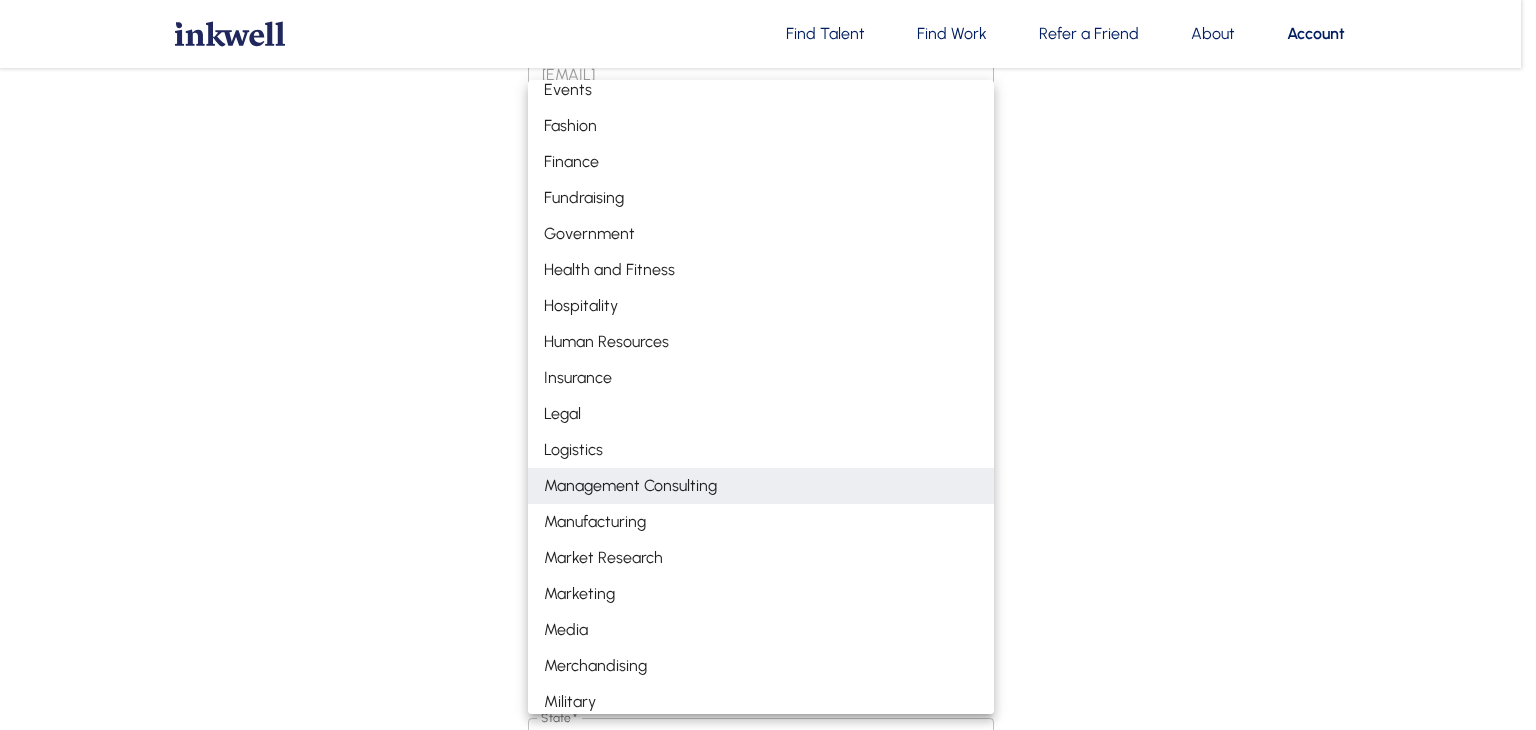 click on "Management Consulting" at bounding box center [761, 486] 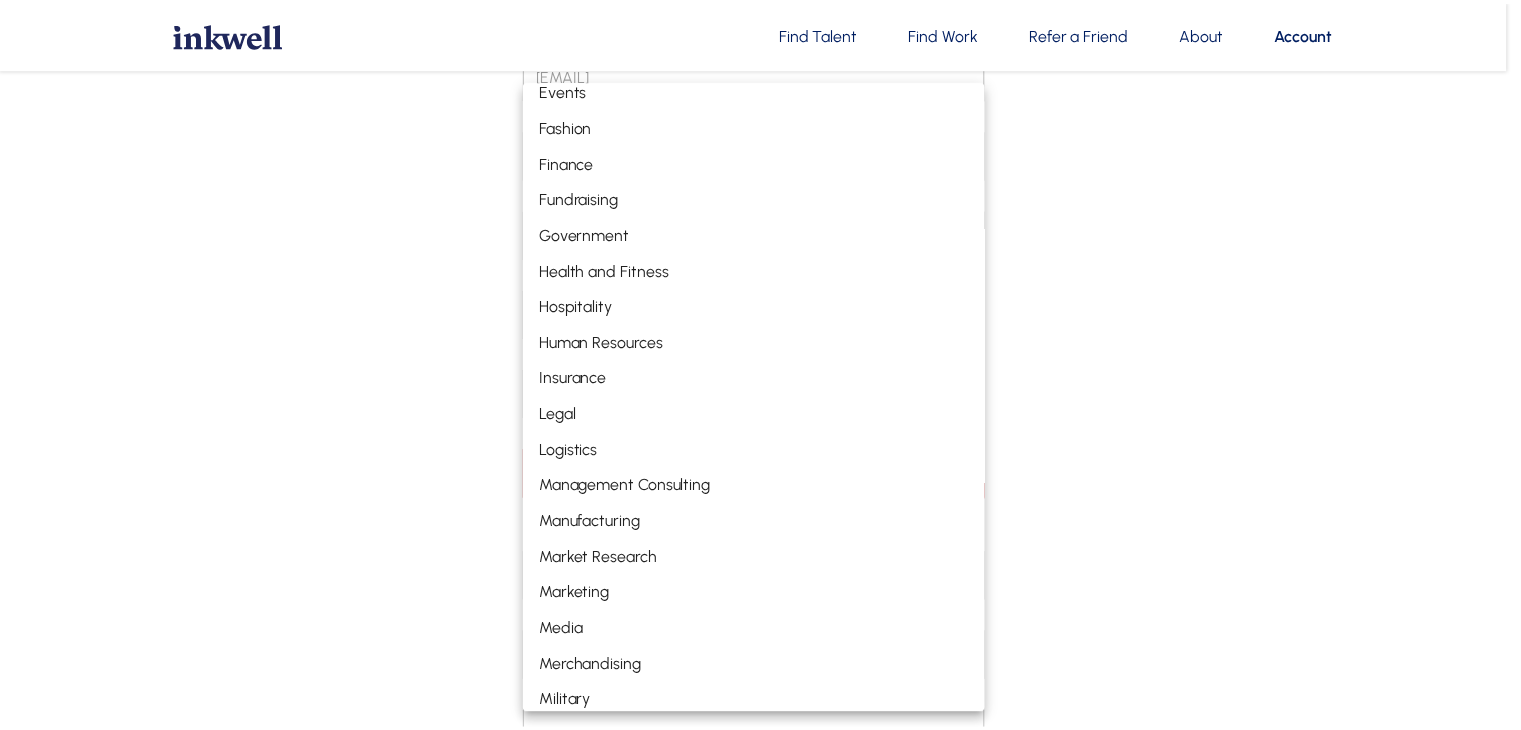 scroll, scrollTop: 0, scrollLeft: 0, axis: both 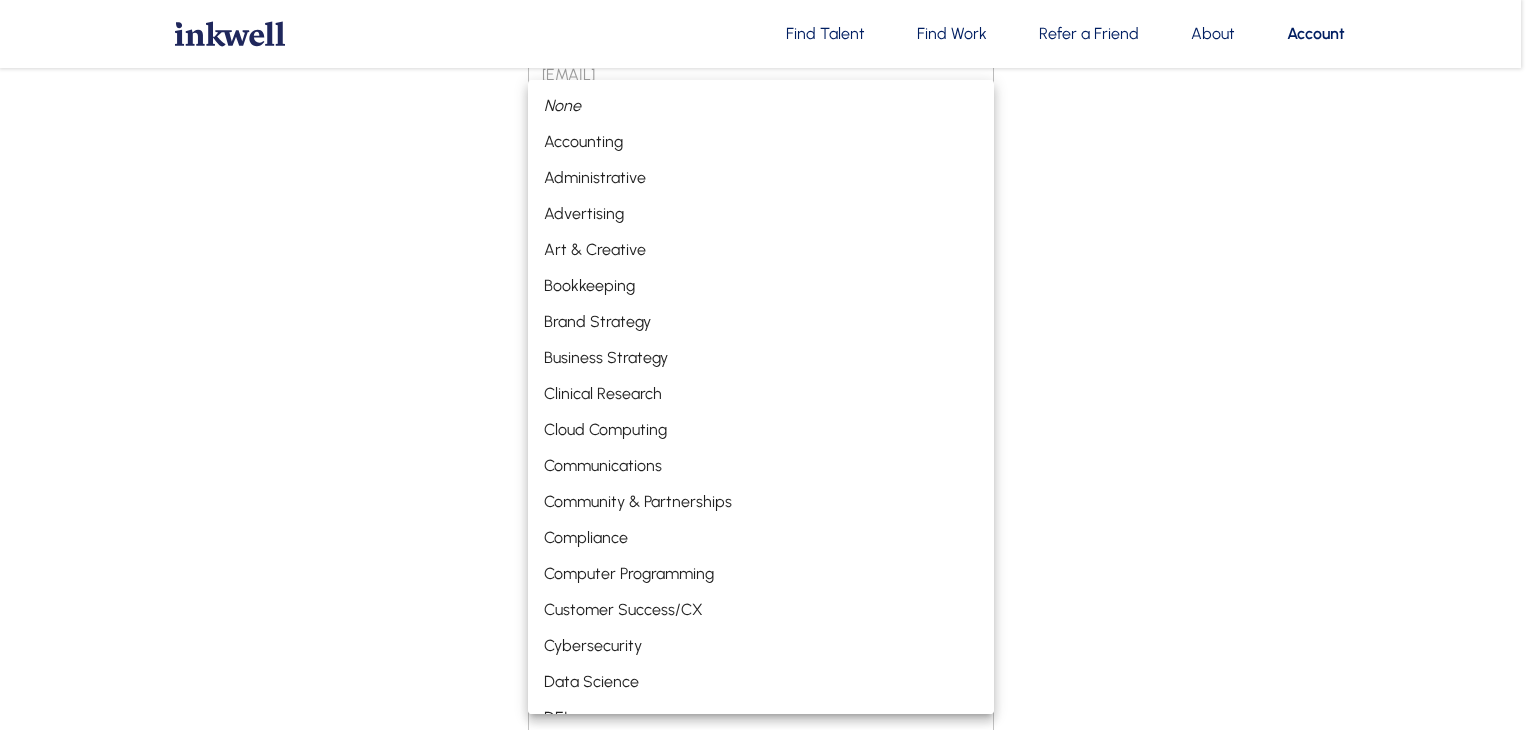 click at bounding box center (768, 365) 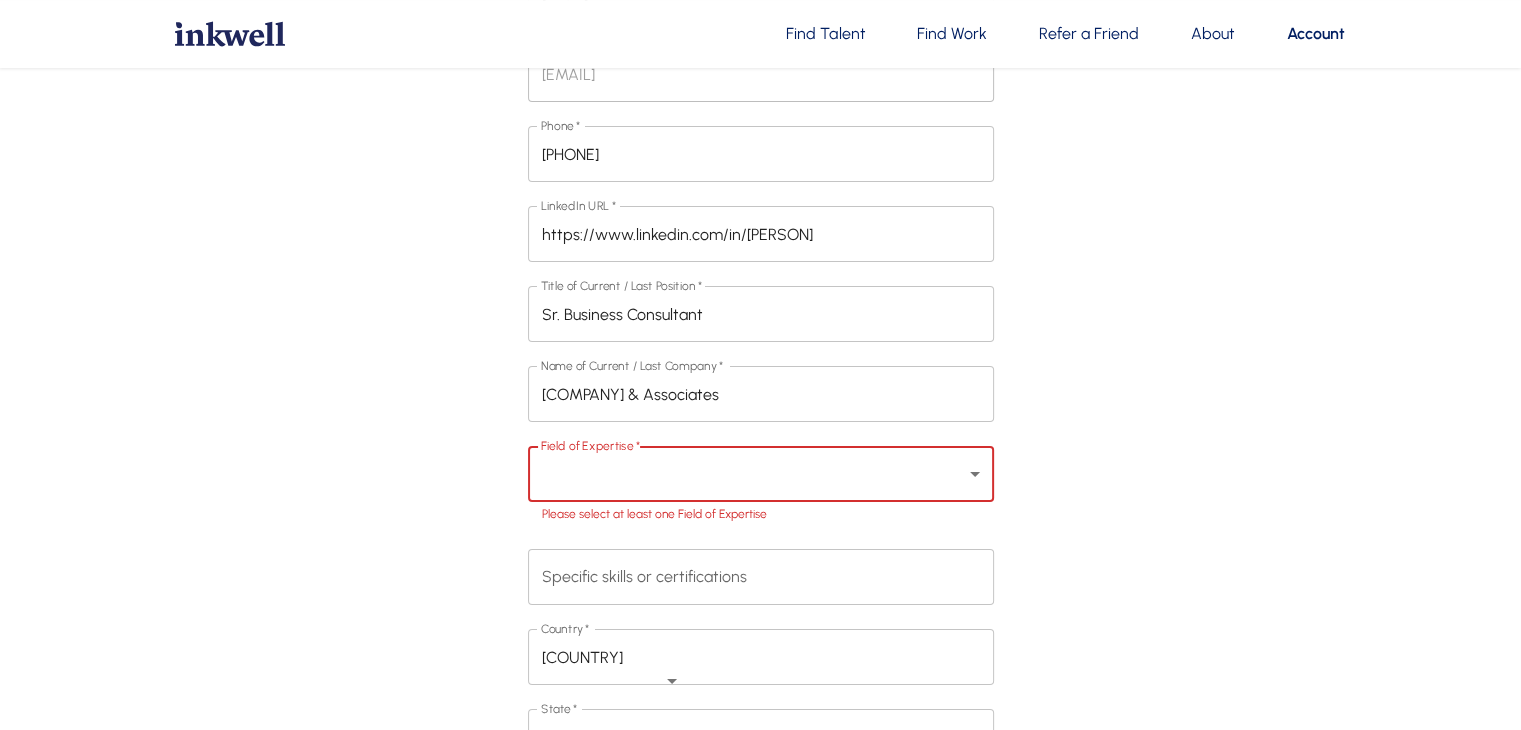 click on "First Name   * [FIRST] First Name   * Last Name   * [LAST] Last Name   * Email   * [EMAIL] Email   * Phone   * [PHONE] Phone   * LinkedIn URL   * https://www.linkedin.com/in/[PERSON_NAME] LinkedIn URL   * Title of Current / Last Position   * Sr. Business Consultant Title of Current / Last Position   * Name of Current / Last Company   * Earnest & Associates Name of Current / Last Company   * Field of Expertise   * ​ ​ Please select at least one Field of Expertise Specific skills or certifications x Specific skills or certifications Country   * United States of America Country   * State   * South Carolina State   * City   * Fountain Inn City   * Open to Relocation? Select Yes No Open to Relocation? Upload resumé: allowable formats are .doc, .docx, .pdf:   * Upload resumé: allowable formats are .doc, .docx, .pdf:   * Update Account Cancel" at bounding box center (761, 495) 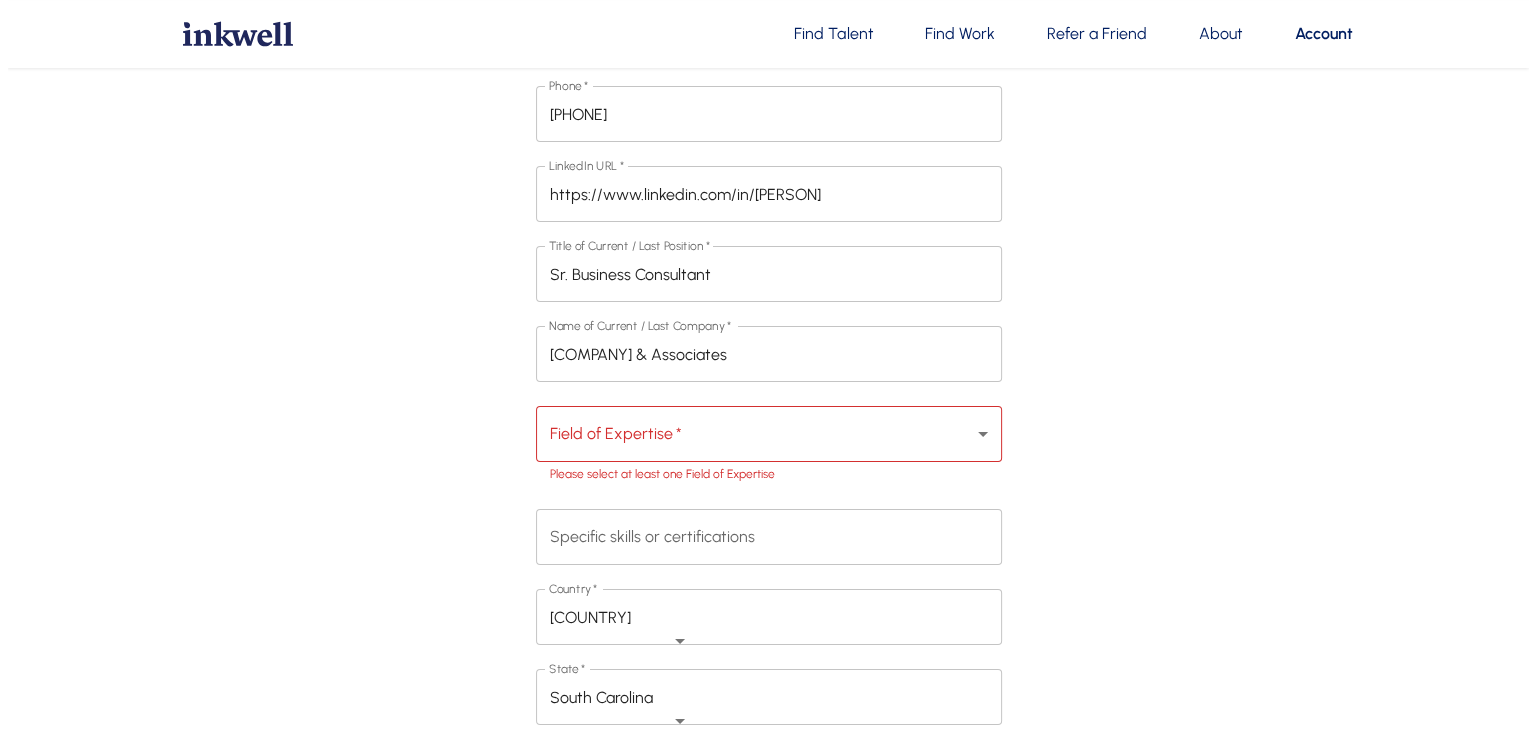 scroll, scrollTop: 400, scrollLeft: 0, axis: vertical 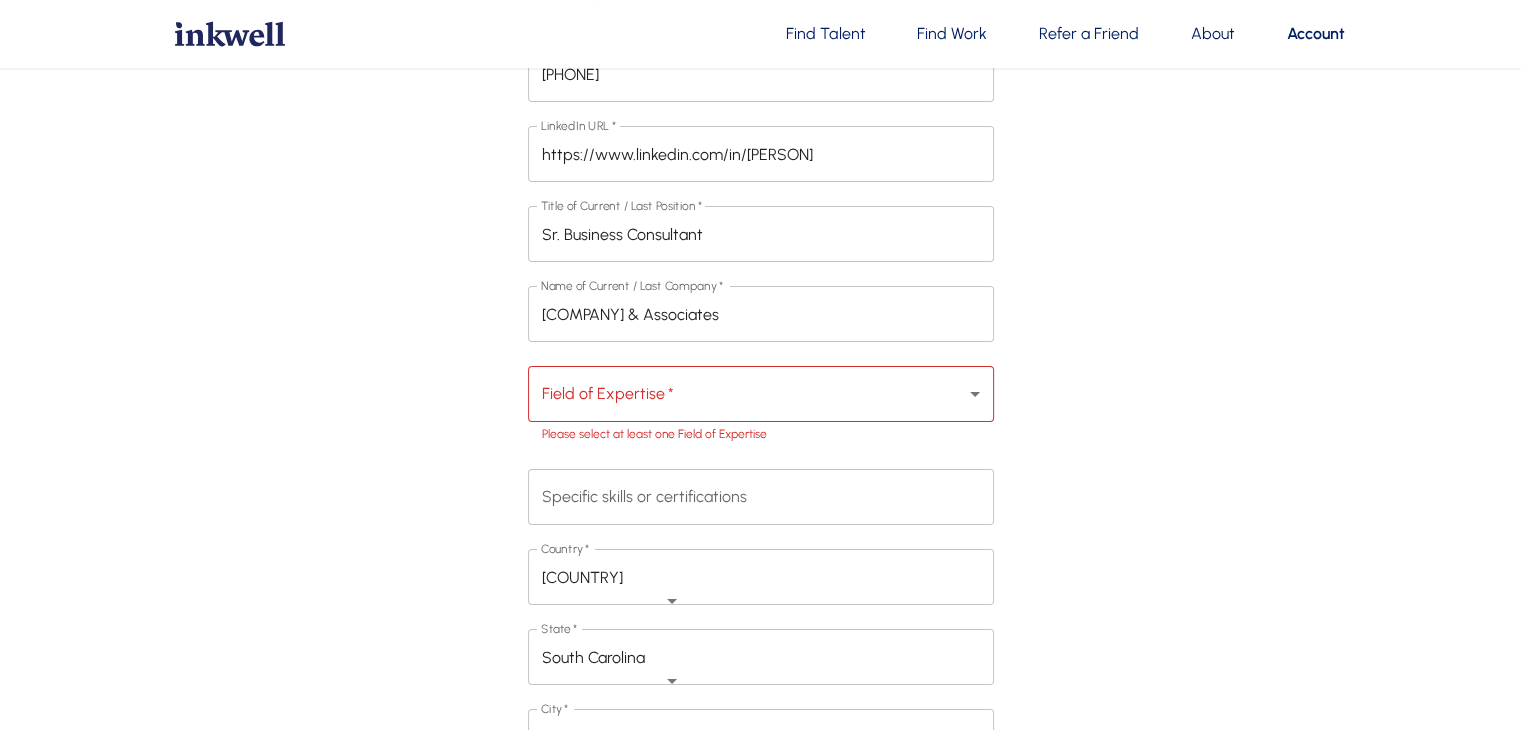 click on "Find Talent Find Work Refer a Friend About Account [NAME]’s Account Dashboard Candidate Business Logout First Name   * [NAME] First Name   * Last Name   * [LAST] Last Name   * Email   * [EMAIL] Email   * Phone   * [PHONE] Phone   * LinkedIn URL   * https://www.linkedin.com/in/david-thackston-consultant LinkedIn URL   * Title of Current / Last Position   * Sr. Business Consultant Title of Current / Last Position   * Name of Current / Last Company   * Earnest & Associates Name of Current / Last Company   * Field of Expertise   * ​ ​ Please select at least one Field of Expertise Specific skills or certifications x Specific skills or certifications Country   * United States of America Country   * State   * South Carolina State   * City   * Fountain Inn City   * Open to Relocation? Select Yes No Open to Relocation? Upload resumé: allowable formats are .doc, .docx, .pdf:   * Upload resumé: allowable formats are .doc, .docx, .pdf:   *" at bounding box center (760, 440) 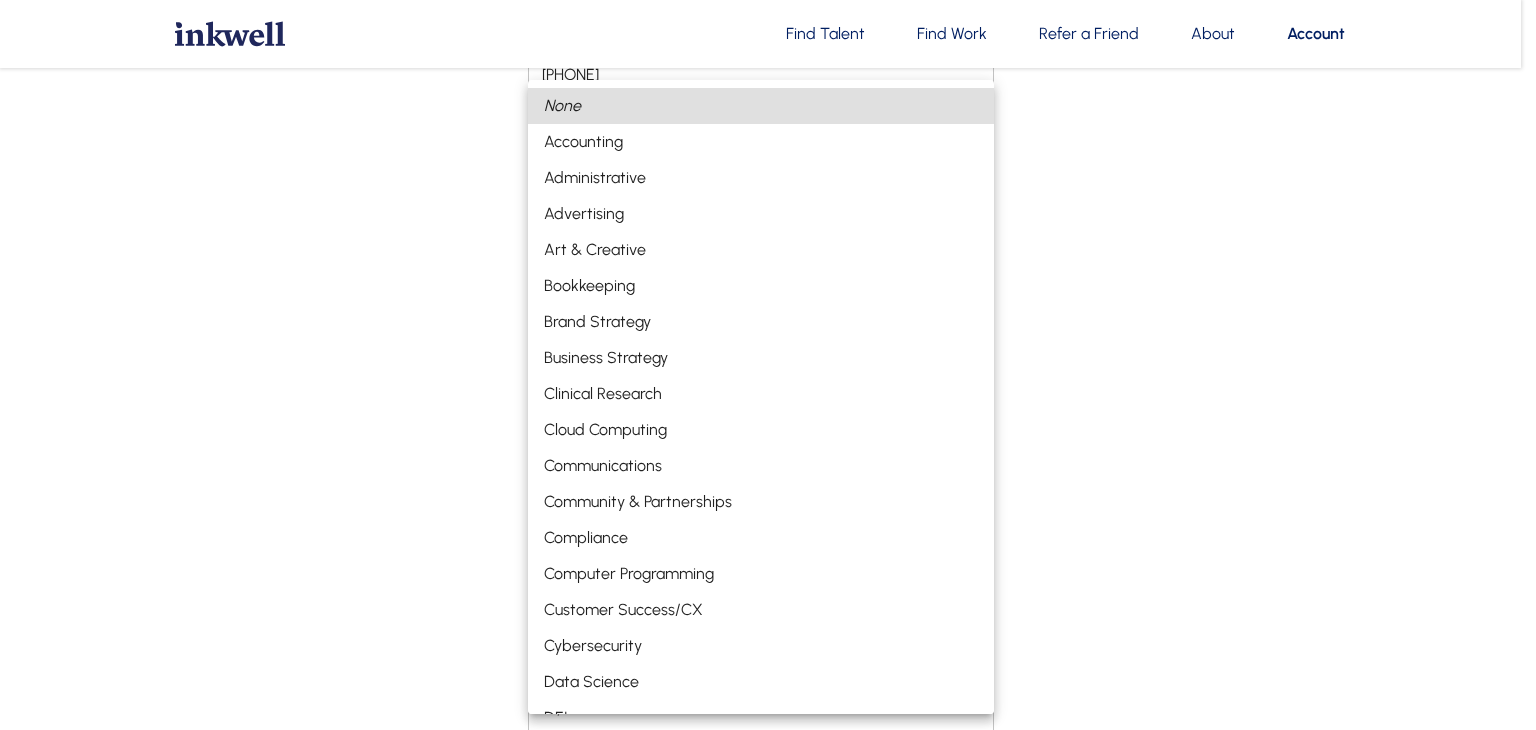 type 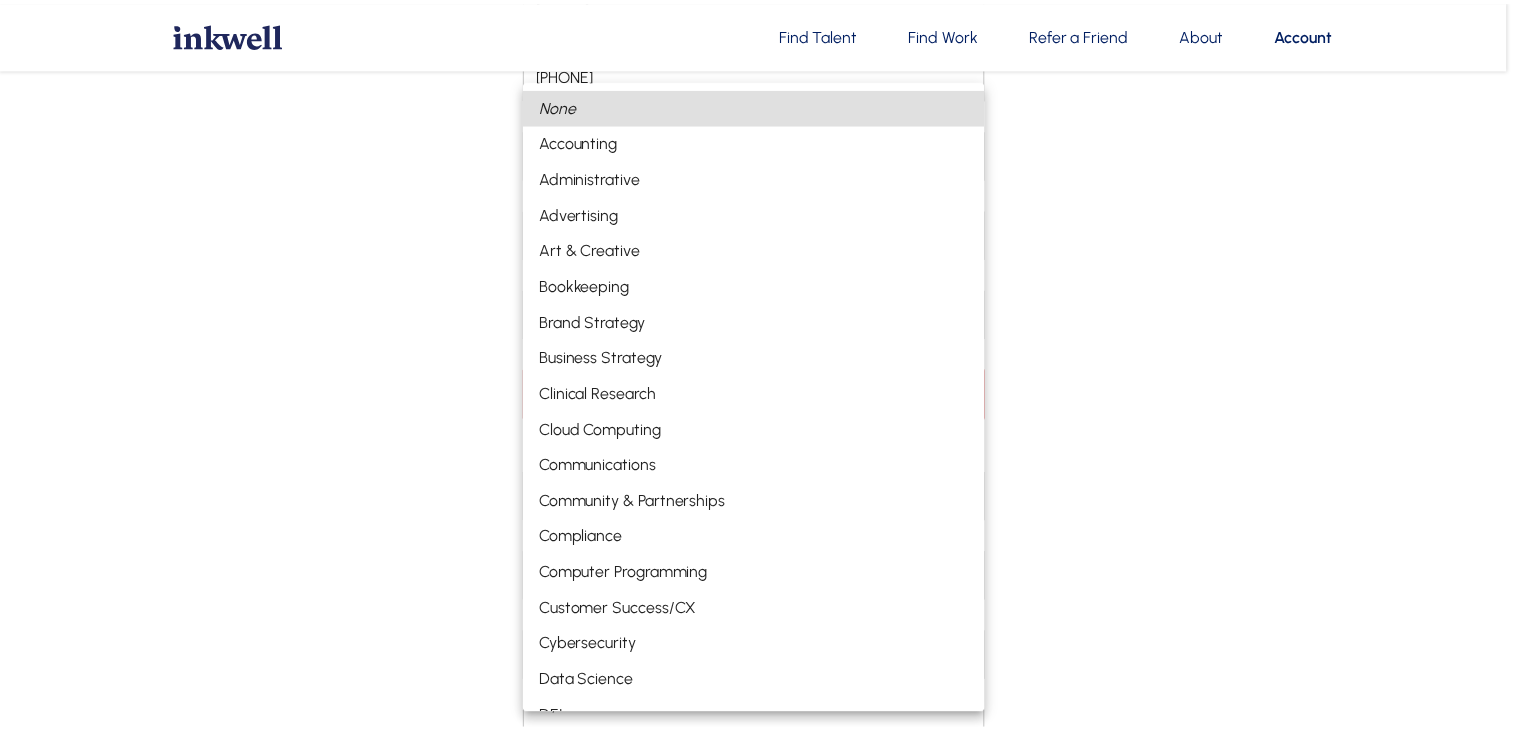 scroll, scrollTop: 969, scrollLeft: 0, axis: vertical 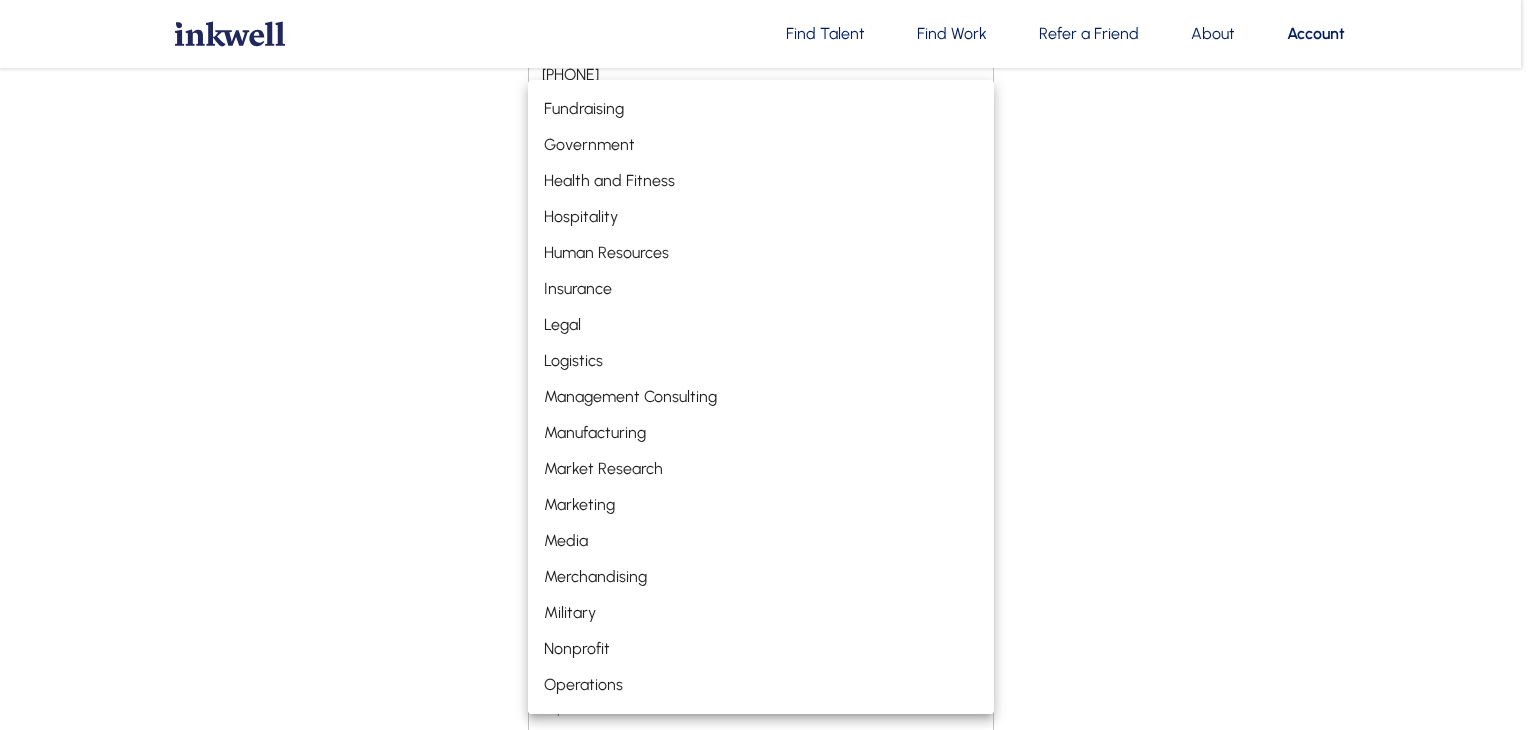 type 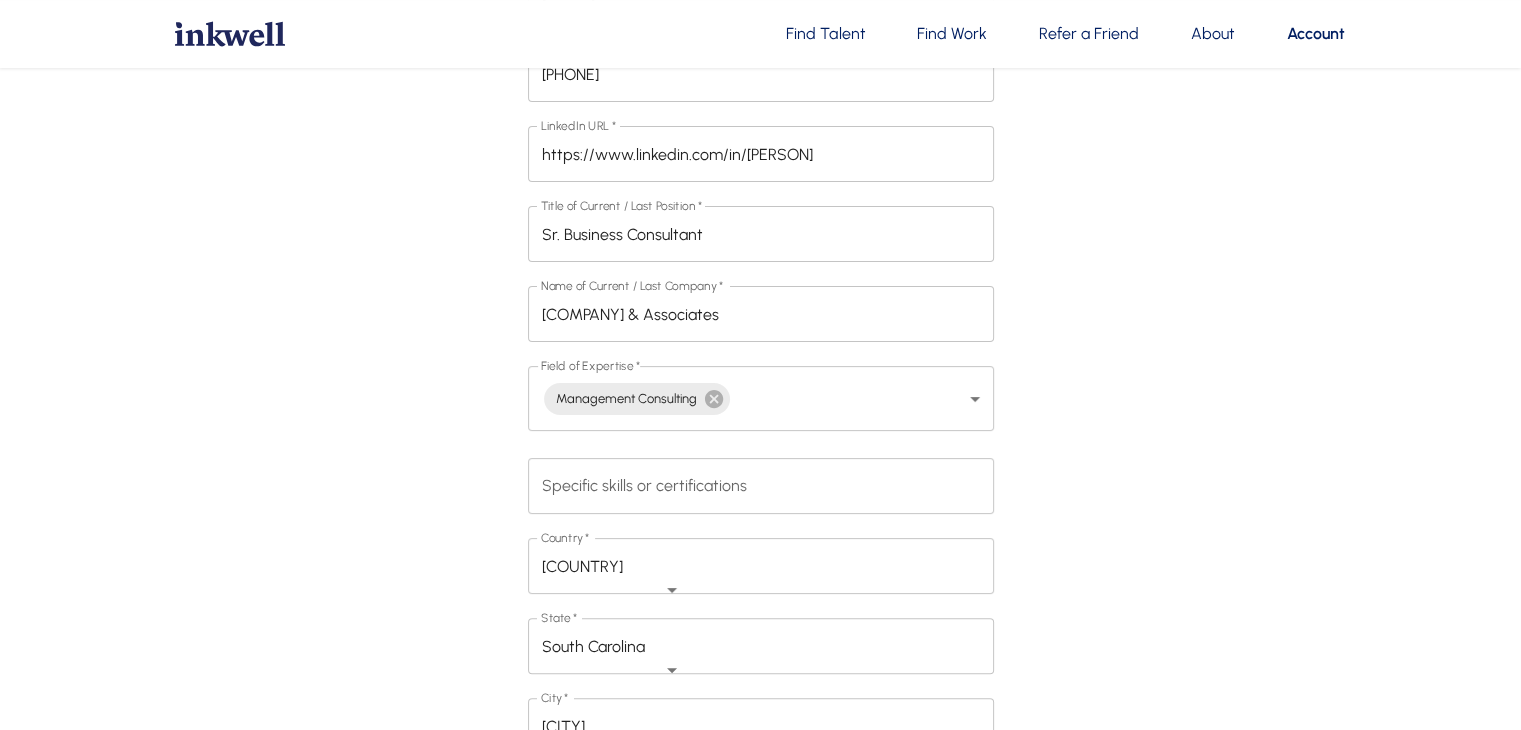 click on "Country &nbsp;<span class='text-danger'>[COUNTRY]</span> State &nbsp;<span class='text-danger'>[STATE]</span> City &nbsp;<span class='text-danger'>[CITY]</span>" at bounding box center (761, 409) 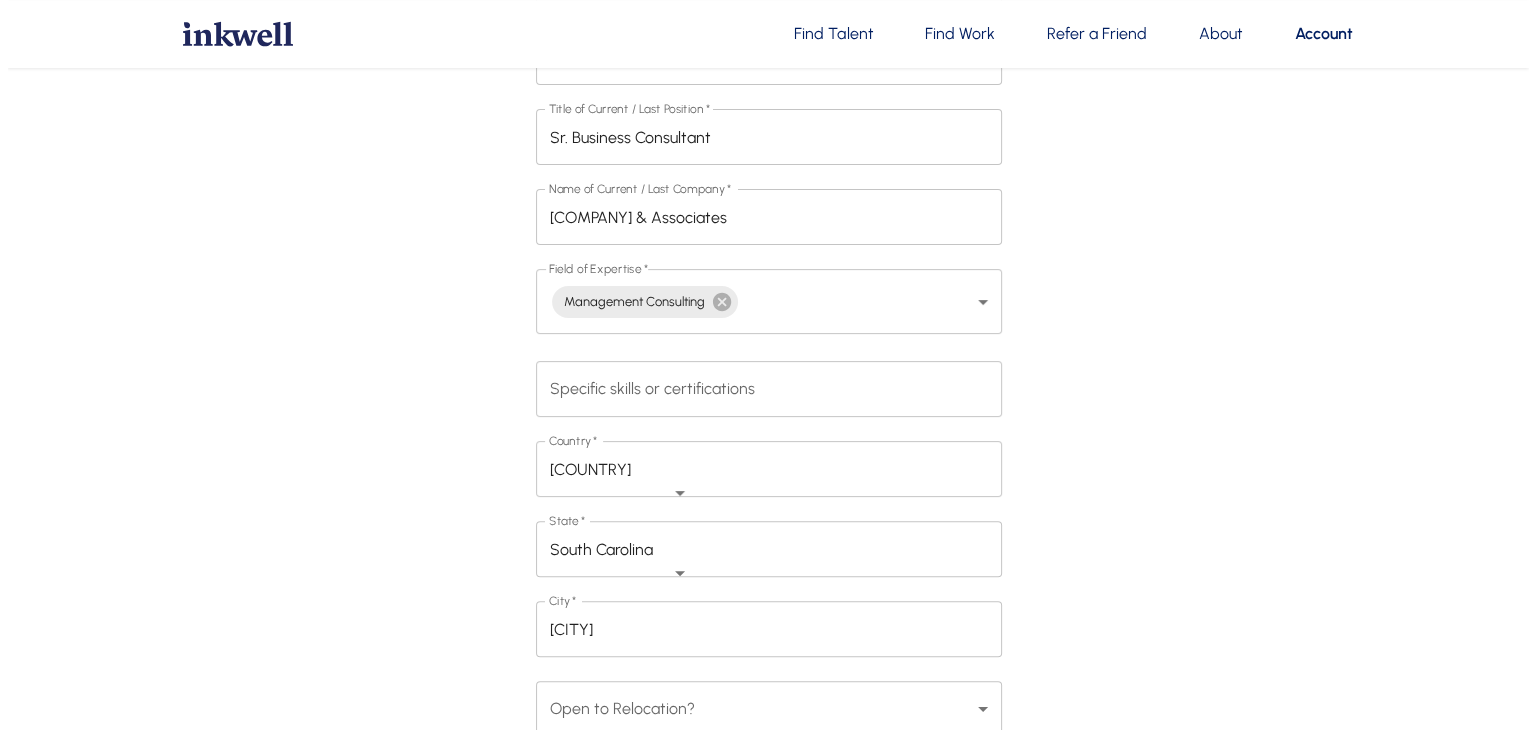 scroll, scrollTop: 520, scrollLeft: 0, axis: vertical 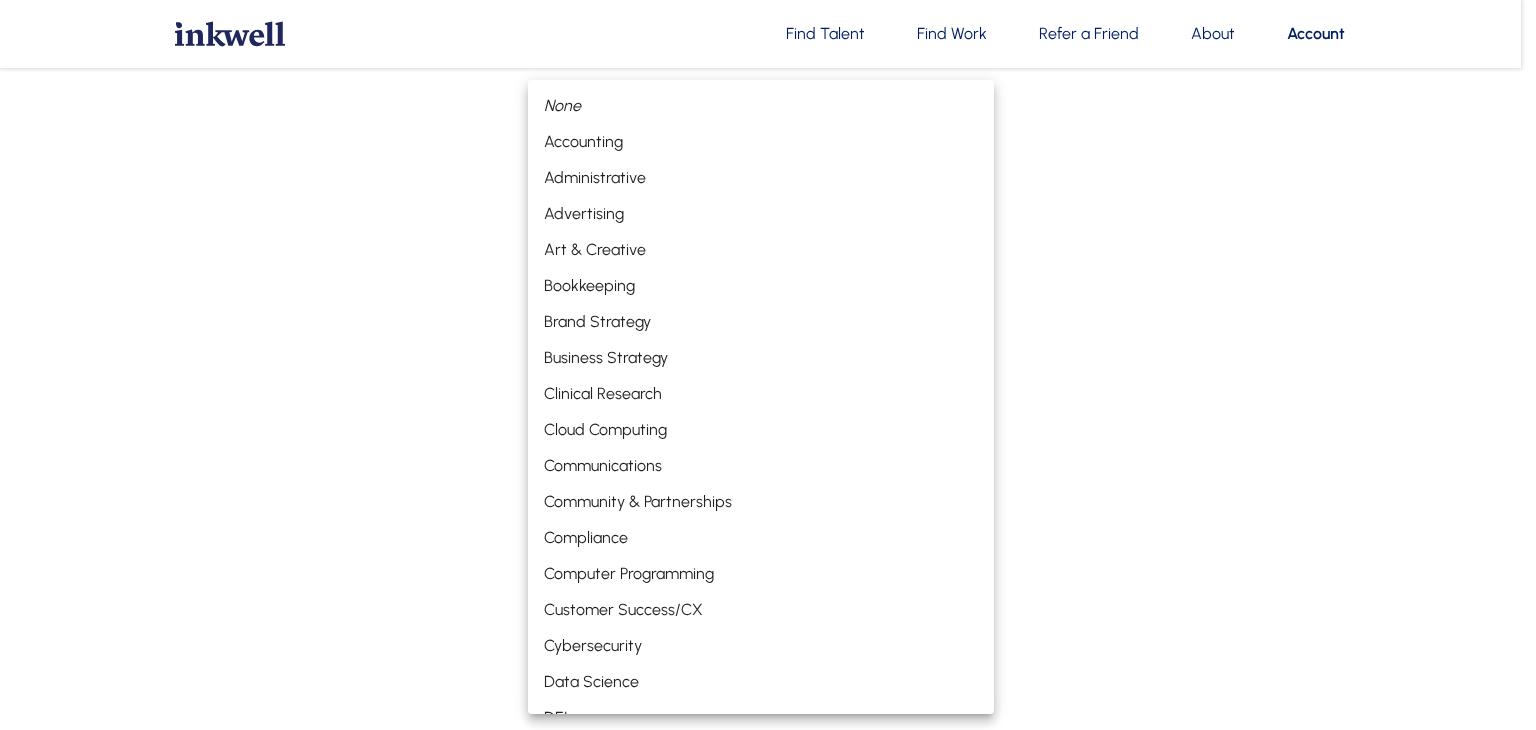 click on "Find Talent Find Work Refer a Friend About Account [FIRST] ’s Account Dashboard Candidate Business Logout First Name   * [FIRST] First Name   * Last Name   * [LAST] Last Name   * Email   * [EMAIL] Email   * Phone   * [PHONE] Phone   * LinkedIn URL   * https://www.linkedin.com/in/[PERSON_NAME] LinkedIn URL   * Title of Current / Last Position   * Sr. Business Consultant Title of Current / Last Position   * Name of Current / Last Company   * Earnest & Associates Name of Current / Last Company   * Field of Expertise   * Management Consulting Management Consulting ​ Specific skills or certifications x Specific skills or certifications Country   * United States of America Country   * State   * South Carolina State   * City   * Fountain Inn City   * Open to Relocation? Select Yes No Open to Relocation? Upload resumé: allowable formats are .doc, .docx, .pdf:   * Upload resumé: allowable formats are .doc, .docx, .pdf:   * Cancel" at bounding box center [768, 314] 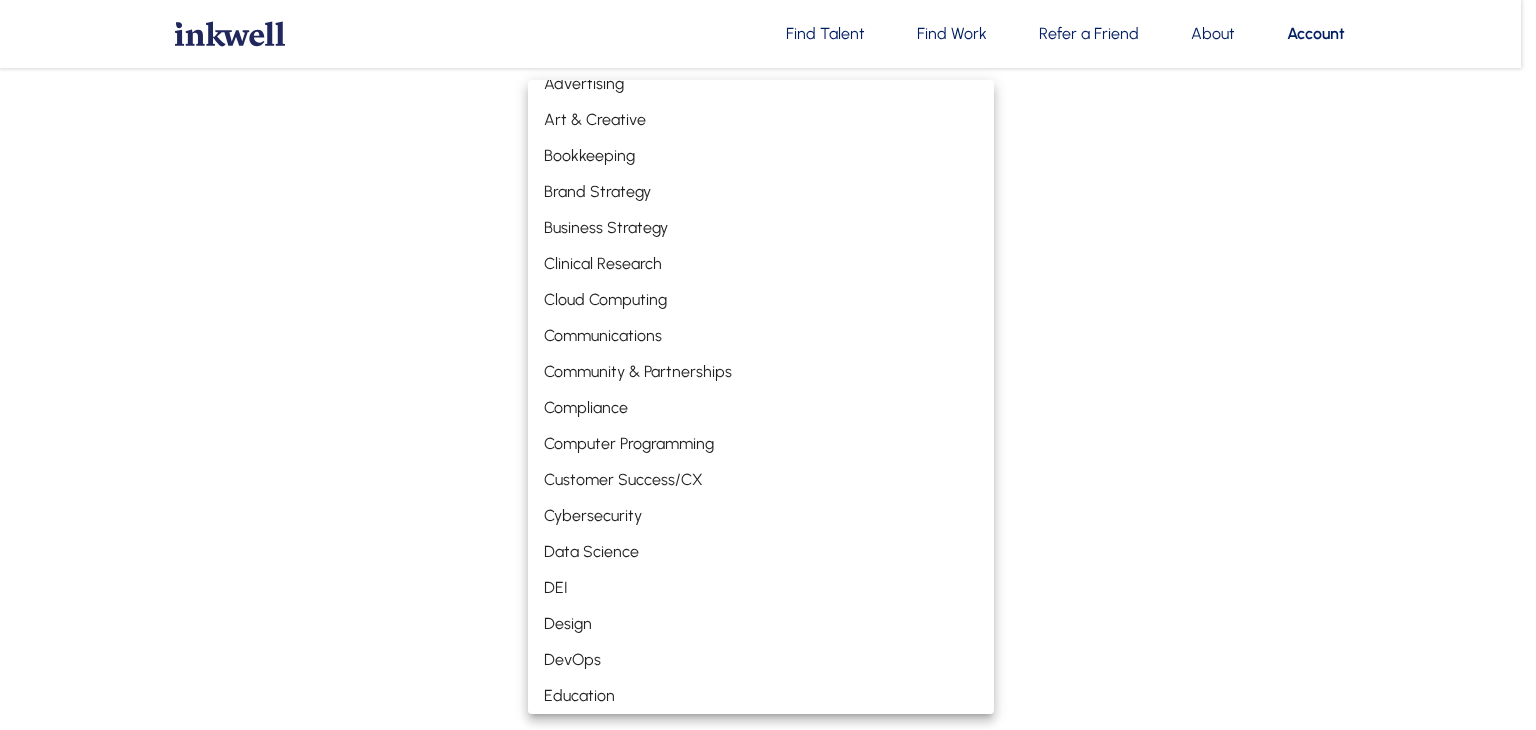 scroll, scrollTop: 113, scrollLeft: 0, axis: vertical 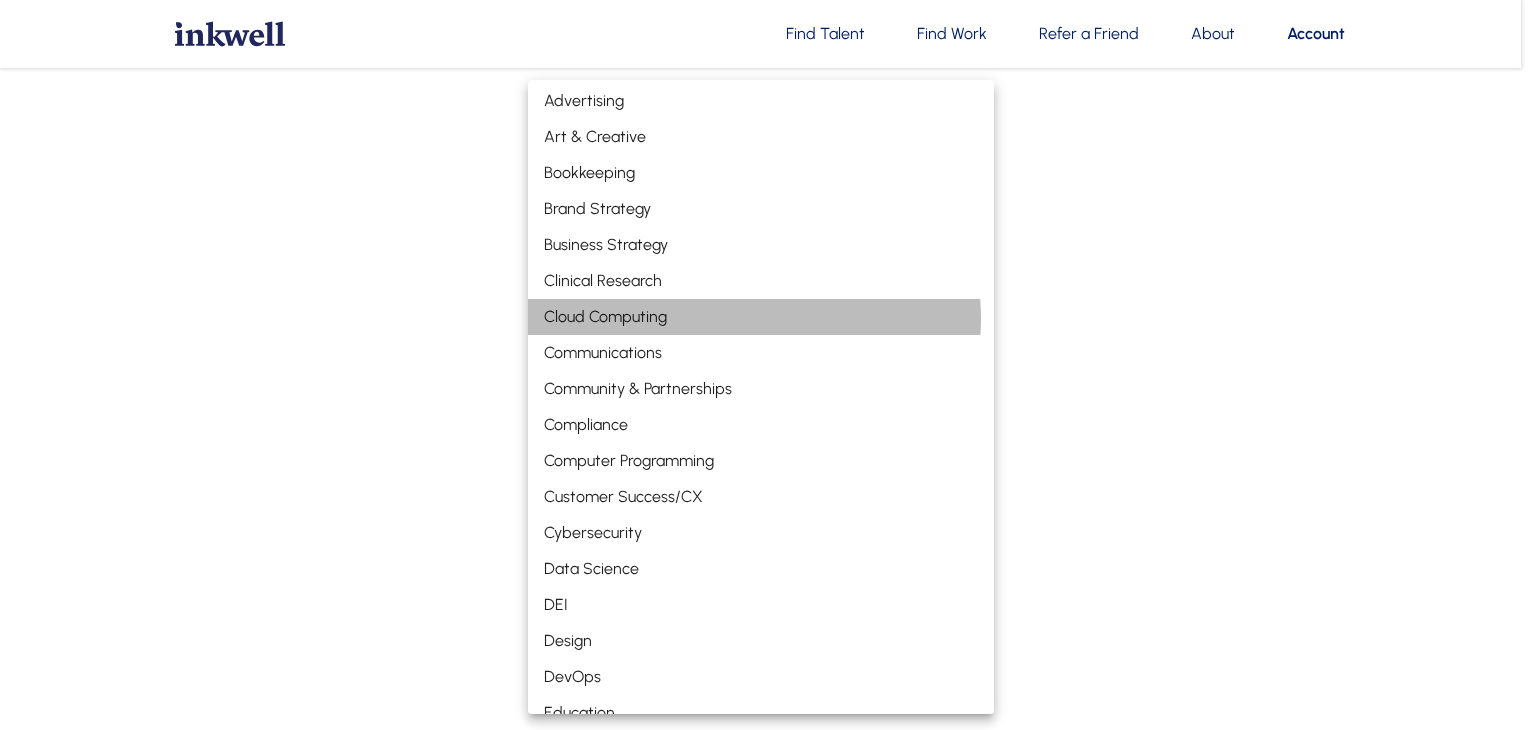 click on "Cloud Computing" at bounding box center (761, 317) 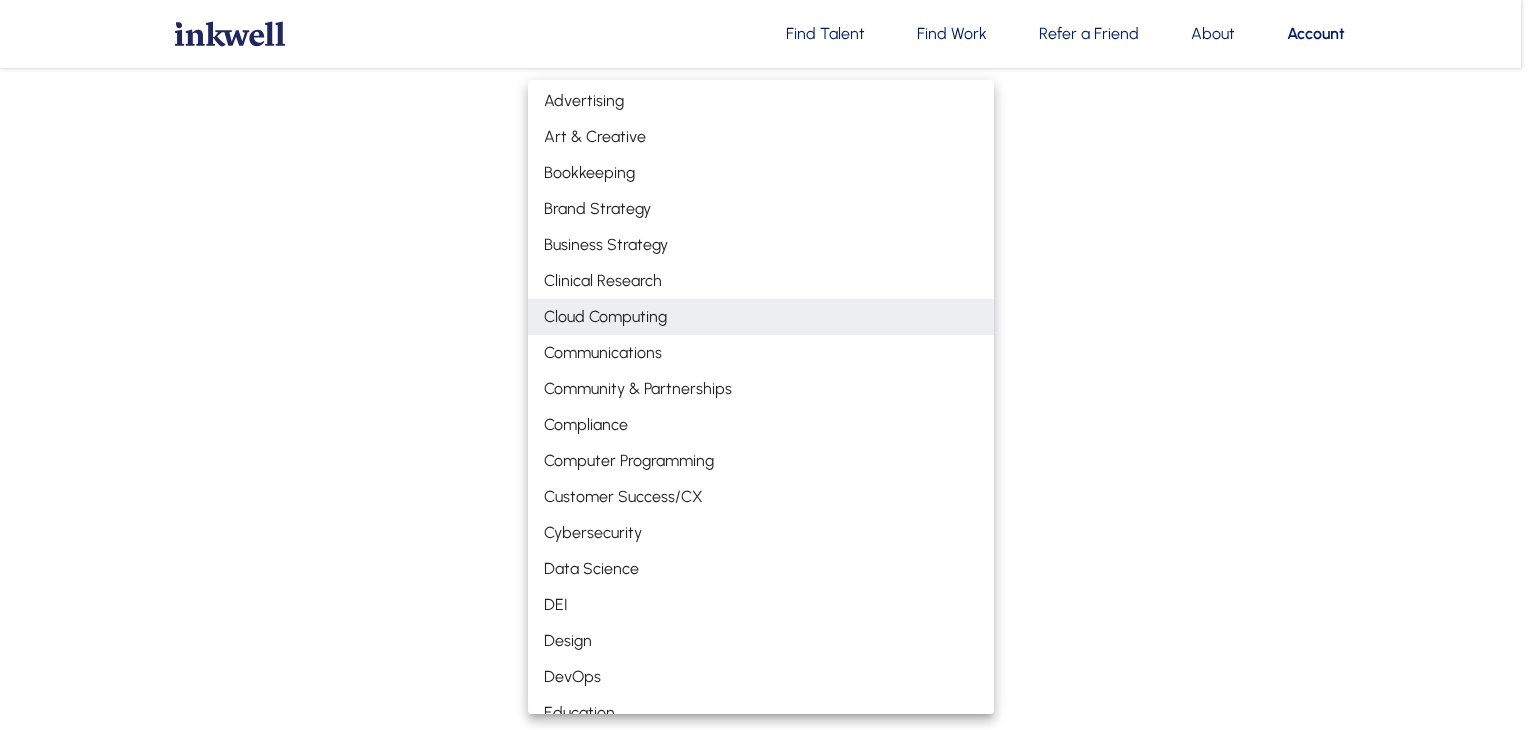 type 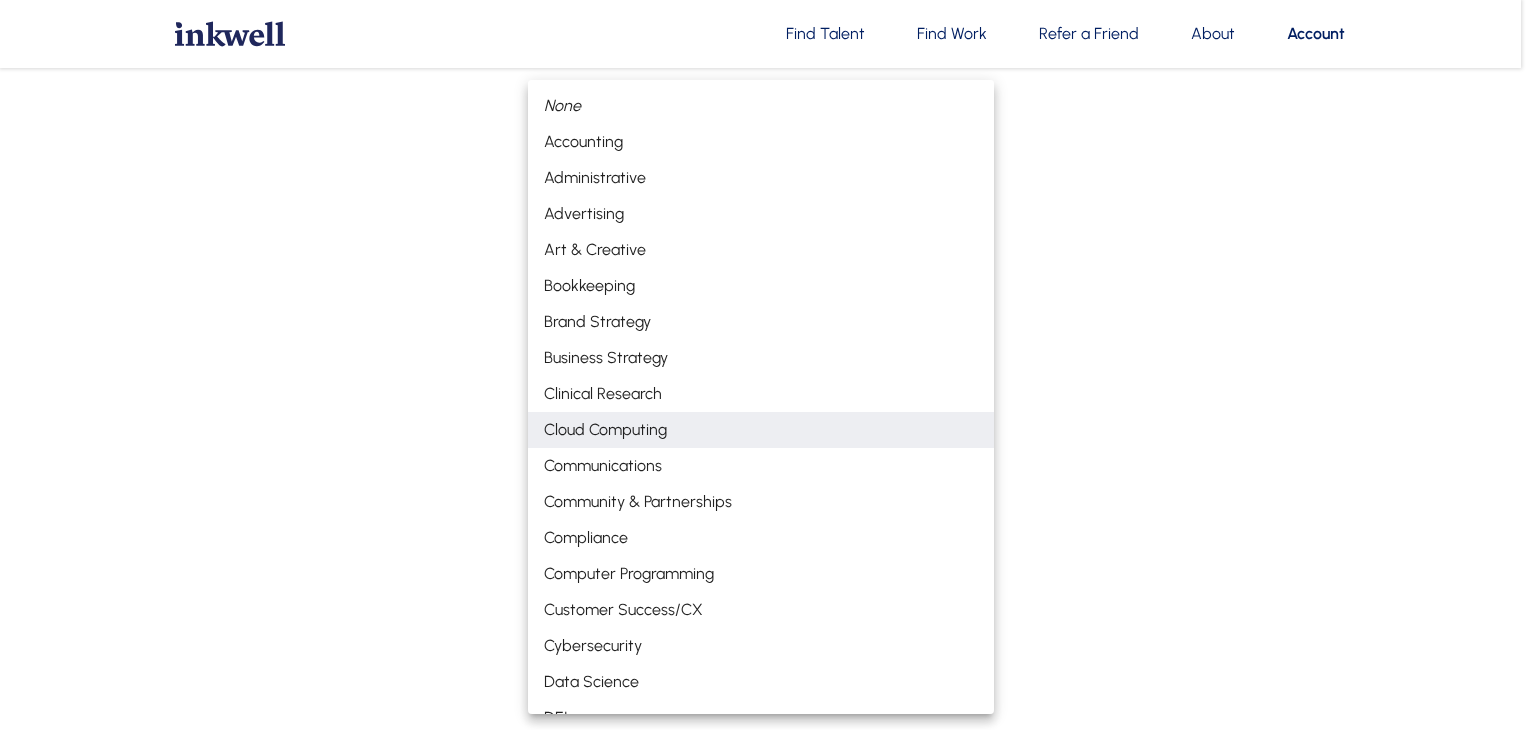 click on "Account [FIRST] ’s Account Dashboard Candidate Business Logout First Name   * David First Name   * Last Name   * Thackston Last Name   * Email   * dtthackston1@bellsouth.net Email   * Phone   * +18649181886 Phone   * LinkedIn URL   * https://www.linkedin.com/in/david-thackston-consultant LinkedIn URL   * Title of Current / Last Position   * Sr. Business Consultant Title of Current / Last Position   * Name of Current / Last Company   * Earnest & Associates Name of Current / Last Company   * Field of Expertise   * Management Consulting Cloud Computing Management Consulting,Cloud Computing ​ Specific skills or certifications x Specific skills or certifications Country   * United States of America Country   * State   * South Carolina State   * City   * Fountain Inn City   * Open to Relocation? Select Yes No Open to Relocation? Upload resumé: allowable formats are .doc, .docx, .pdf:   *   * Update Account Cancel Find talent" at bounding box center [768, 314] 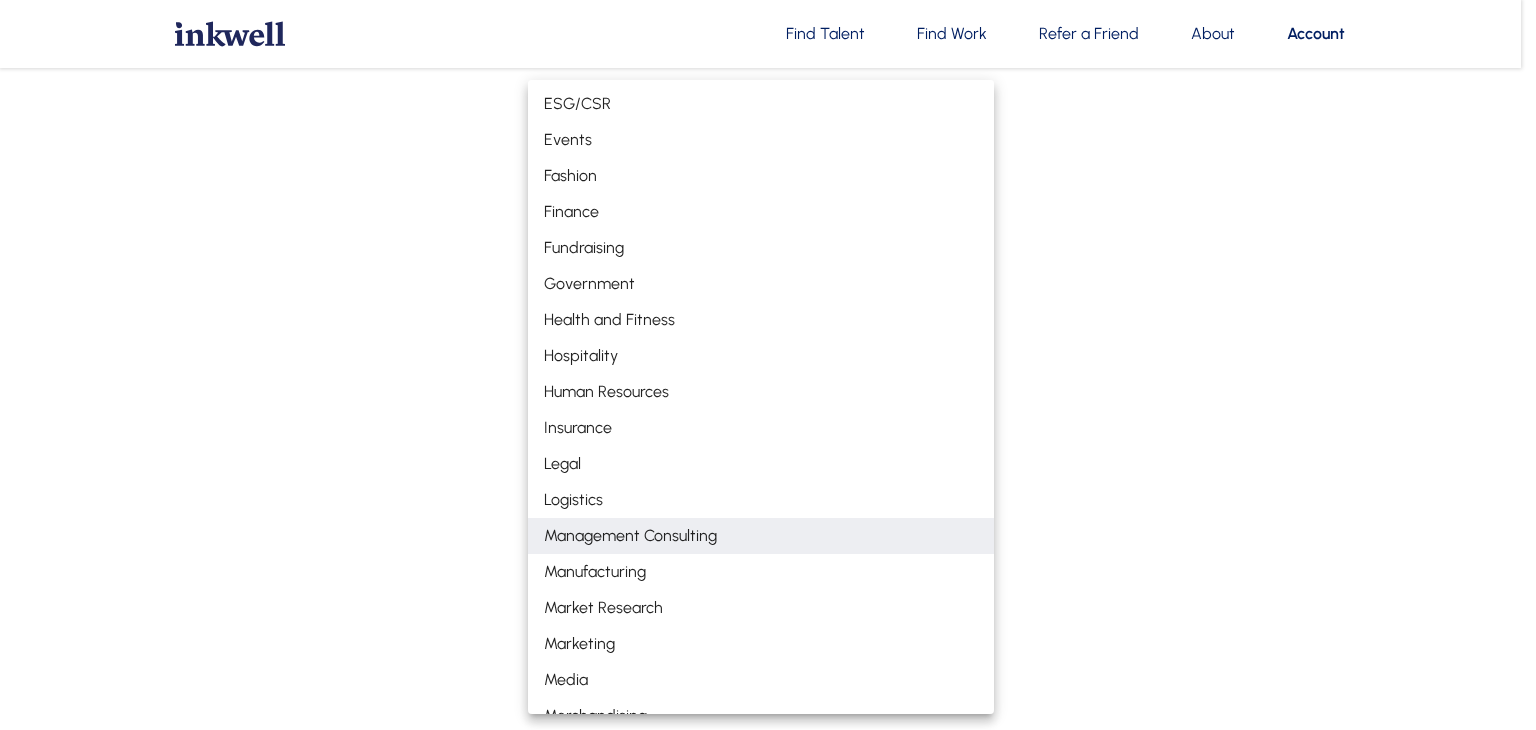 scroll, scrollTop: 782, scrollLeft: 0, axis: vertical 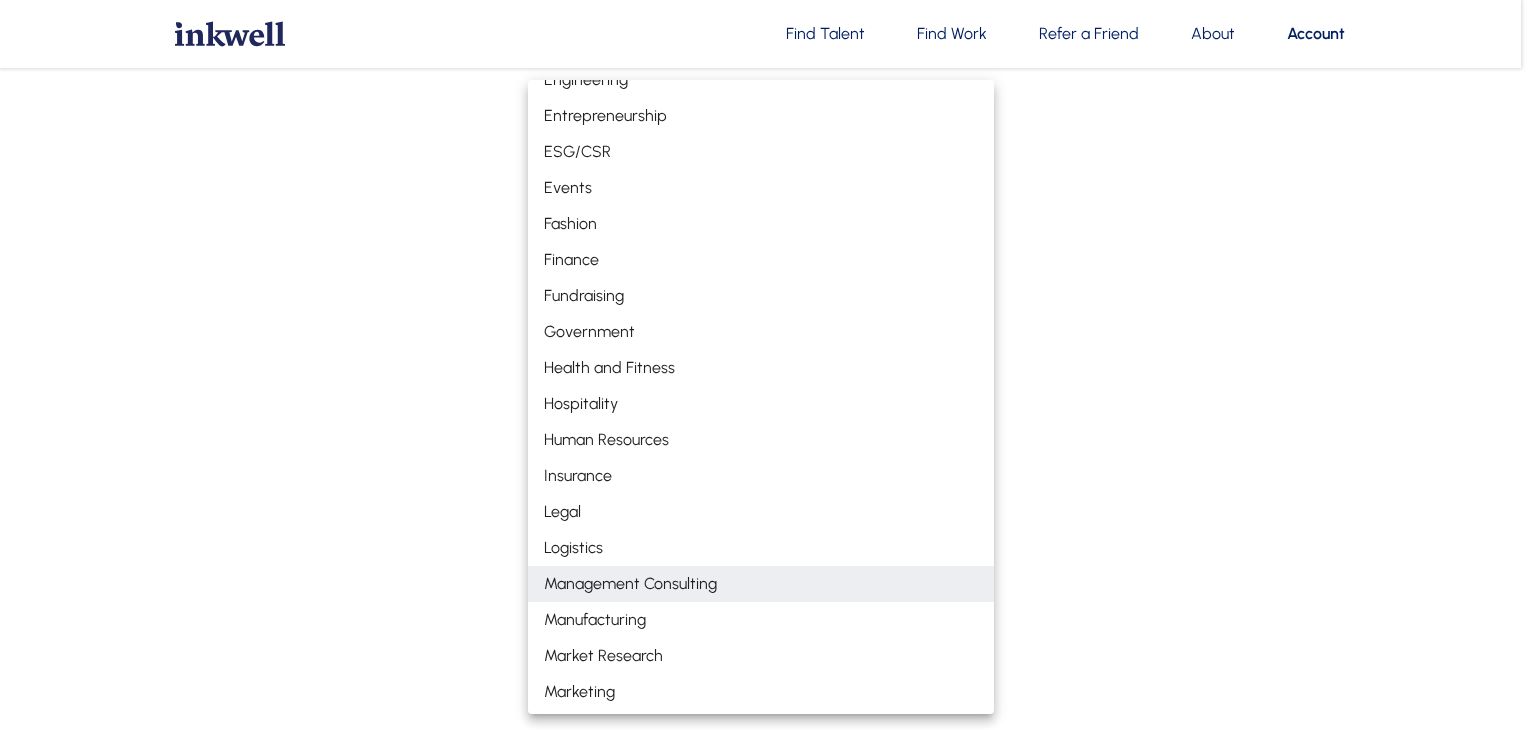 click on "Finance" at bounding box center (761, 260) 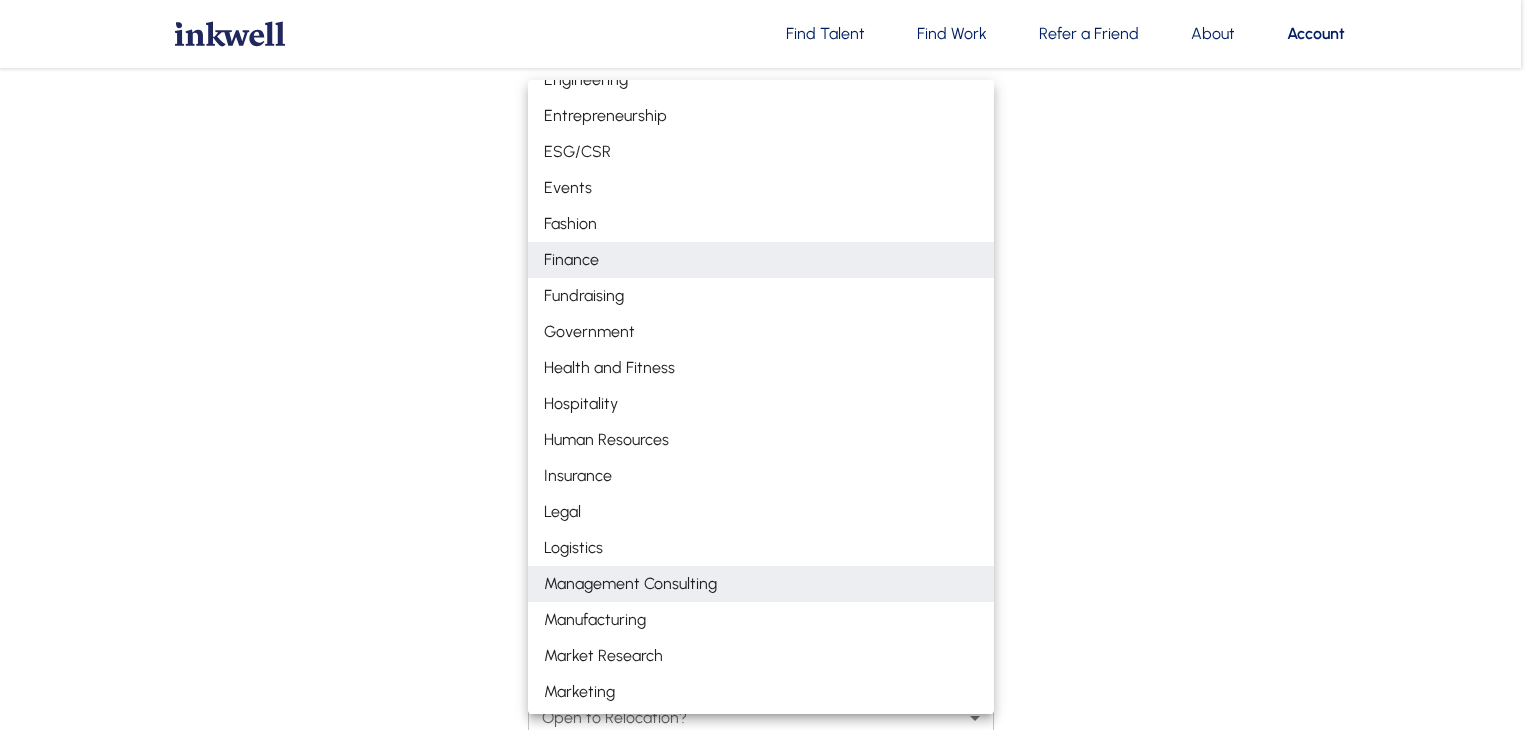 type 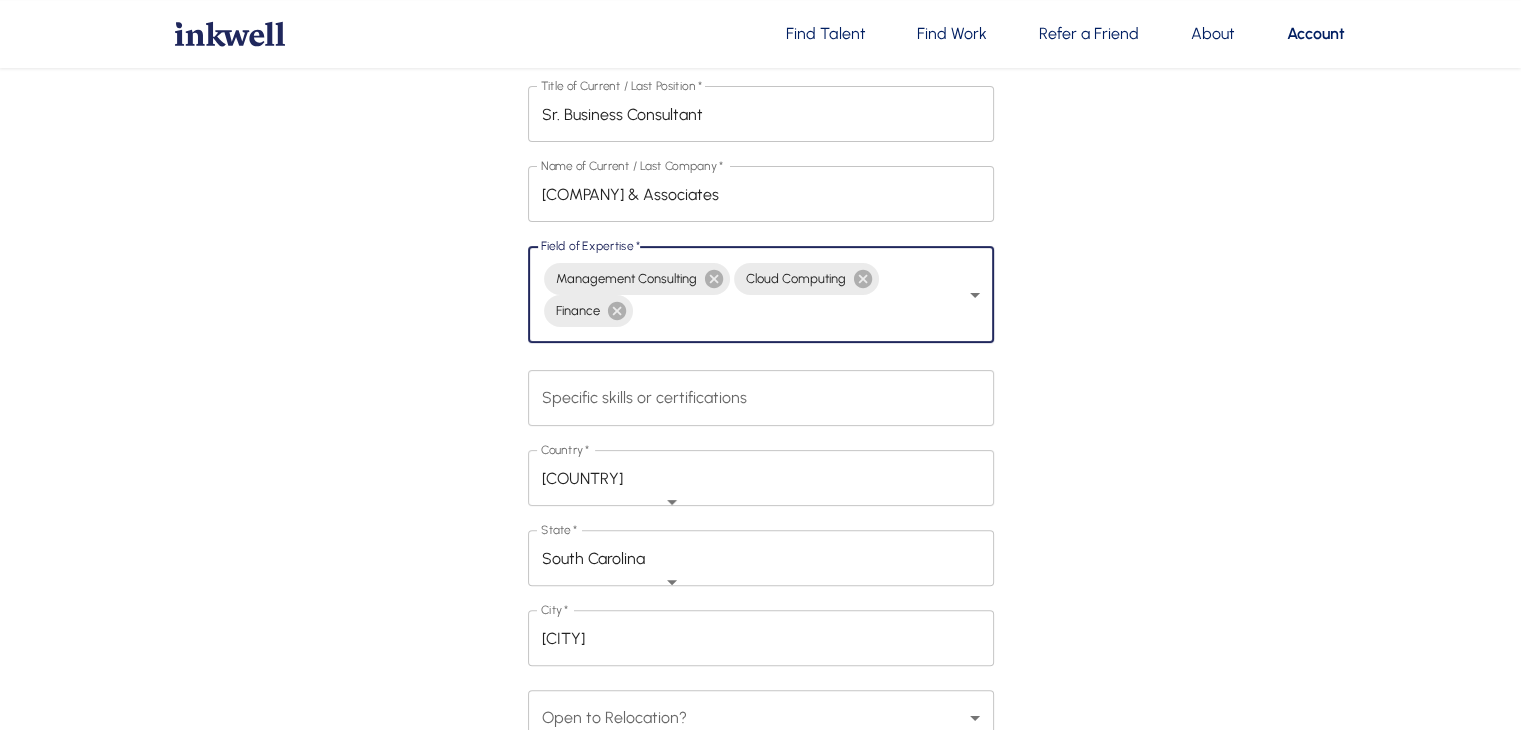 click on "Find Talent Find Work Refer a Friend About Account [FIRST] ’s Account Dashboard Candidate Business Logout First Name   * [FIRST] First Name   * Last Name   * [LAST] Last Name   * Email   * [EMAIL] Email   * Phone   * [PHONE] Phone   * LinkedIn URL   * [LINK] LinkedIn URL   * Title of Current / Last Position   * Sr. Business Consultant Title of Current / Last Position   * Name of Current / Last Company   * Earnest & Associates Name of Current / Last Company   * Field of Expertise   * Management Consulting Cloud Computing Finance Management Consulting,Cloud Computing,Finance,​ Specific skills or certifications x Specific skills or certifications Country   * [COUNTRY] Country   * State   * [STATE] State   * City   * [CITY] City   * Open to Relocation? Select Yes No Open to Relocation? Upload resumé: allowable formats are .doc, .docx, .pdf:   *   * Update Account" at bounding box center [760, 330] 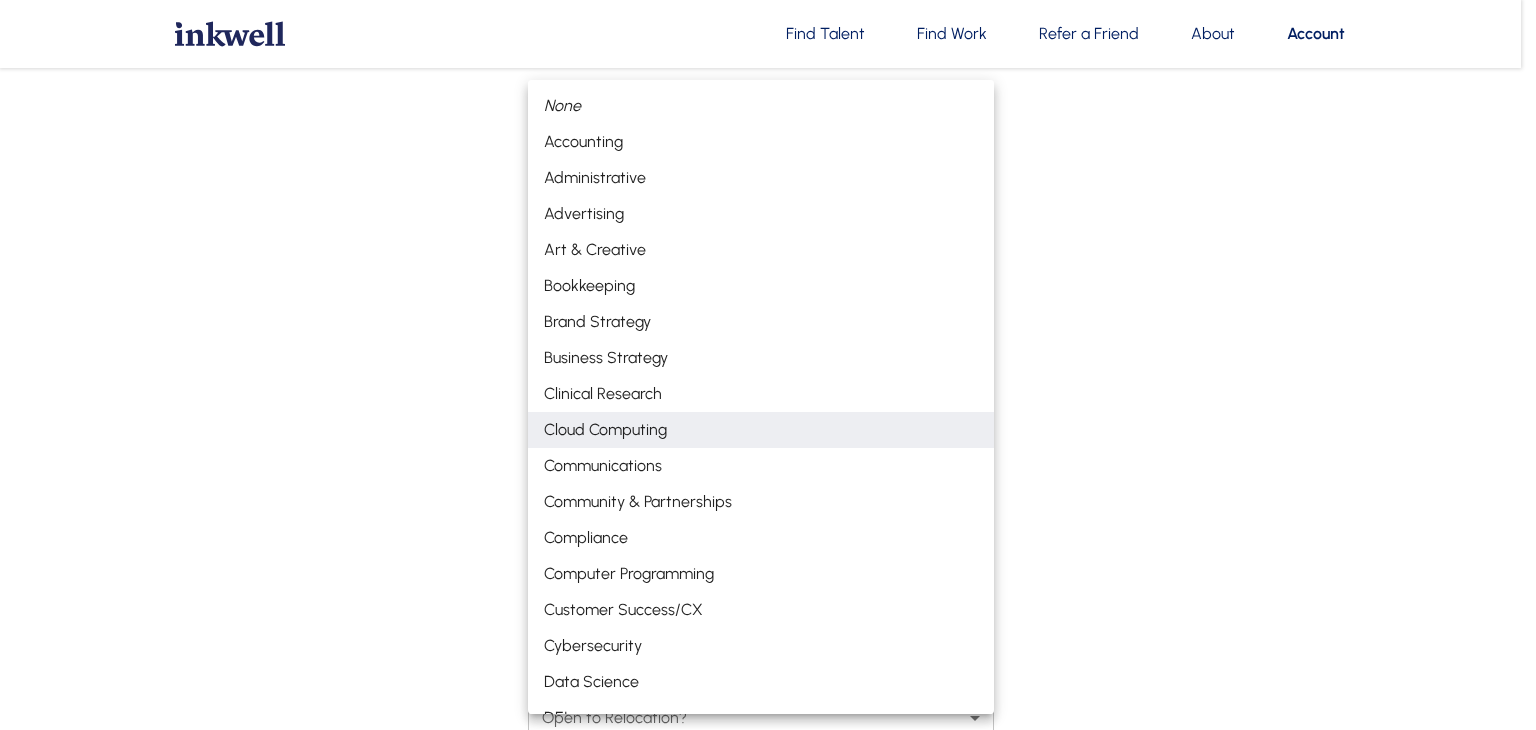 scroll, scrollTop: 969, scrollLeft: 0, axis: vertical 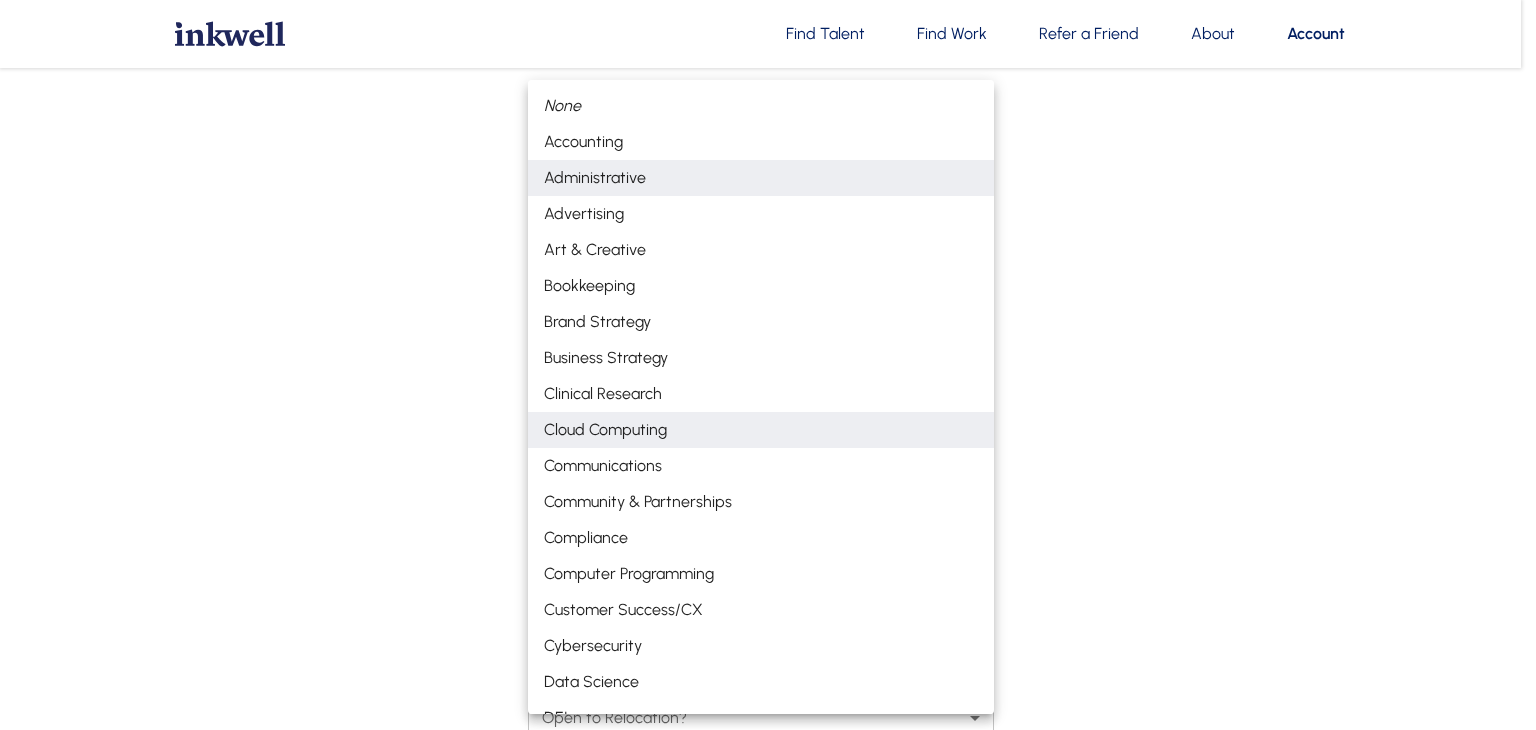 type 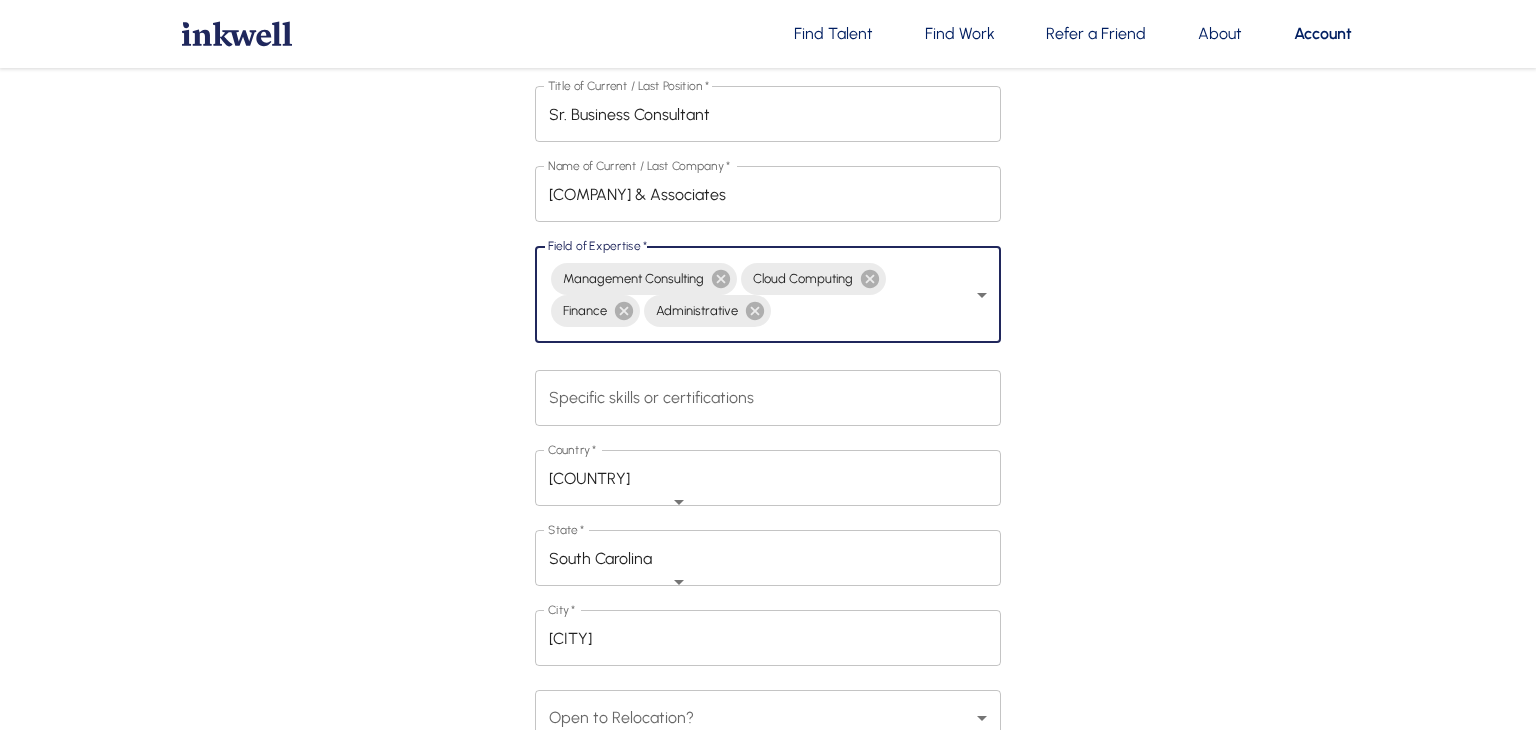 click on "Find Talent Find Work Refer a Friend About Account [FIRST] ’s Account Dashboard Candidate Business Logout First Name   * [FIRST] First Name   * Last Name   * [LAST] Last Name   * Email   * [EMAIL] Email   * Phone   * [PHONE] Phone   * LinkedIn URL   * [LINK] LinkedIn URL   * Title of Current / Last Position   * Sr. Business Consultant Title of Current / Last Position   * Name of Current / Last Company   * Earnest & Associates Name of Current / Last Company   * Field of Expertise   * Management Consulting Cloud Computing Finance Administrative Management Consulting,Cloud Computing,Finance,Administrative ​ Specific skills or certifications x Specific skills or certifications Country   * [COUNTRY] Country   * State   * [STATE] State   * City   * [CITY] City   * Open to Relocation? Select Yes No Open to Relocation? Upload resumé: allowable formats are .doc, .docx, .pdf:" at bounding box center [768, 330] 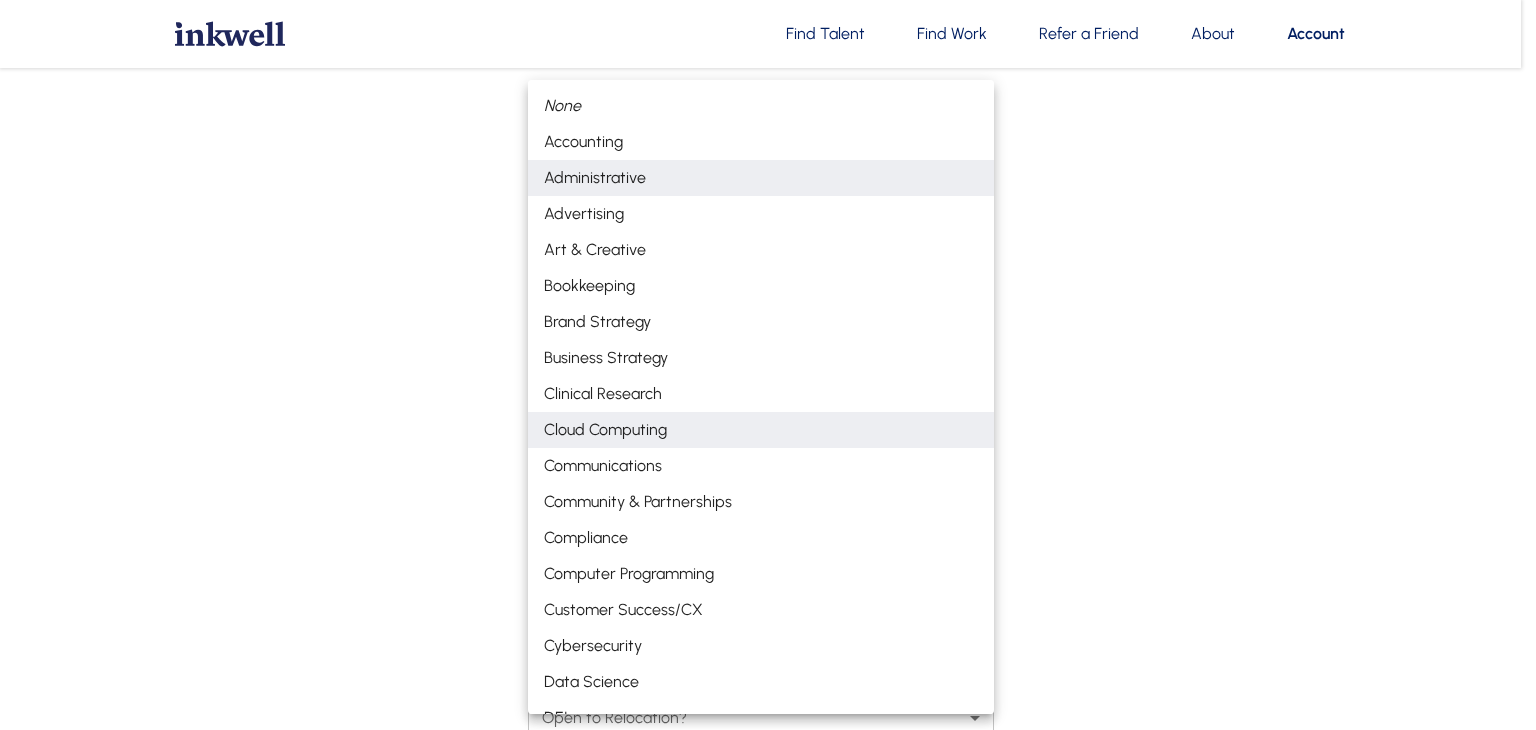 scroll, scrollTop: 969, scrollLeft: 0, axis: vertical 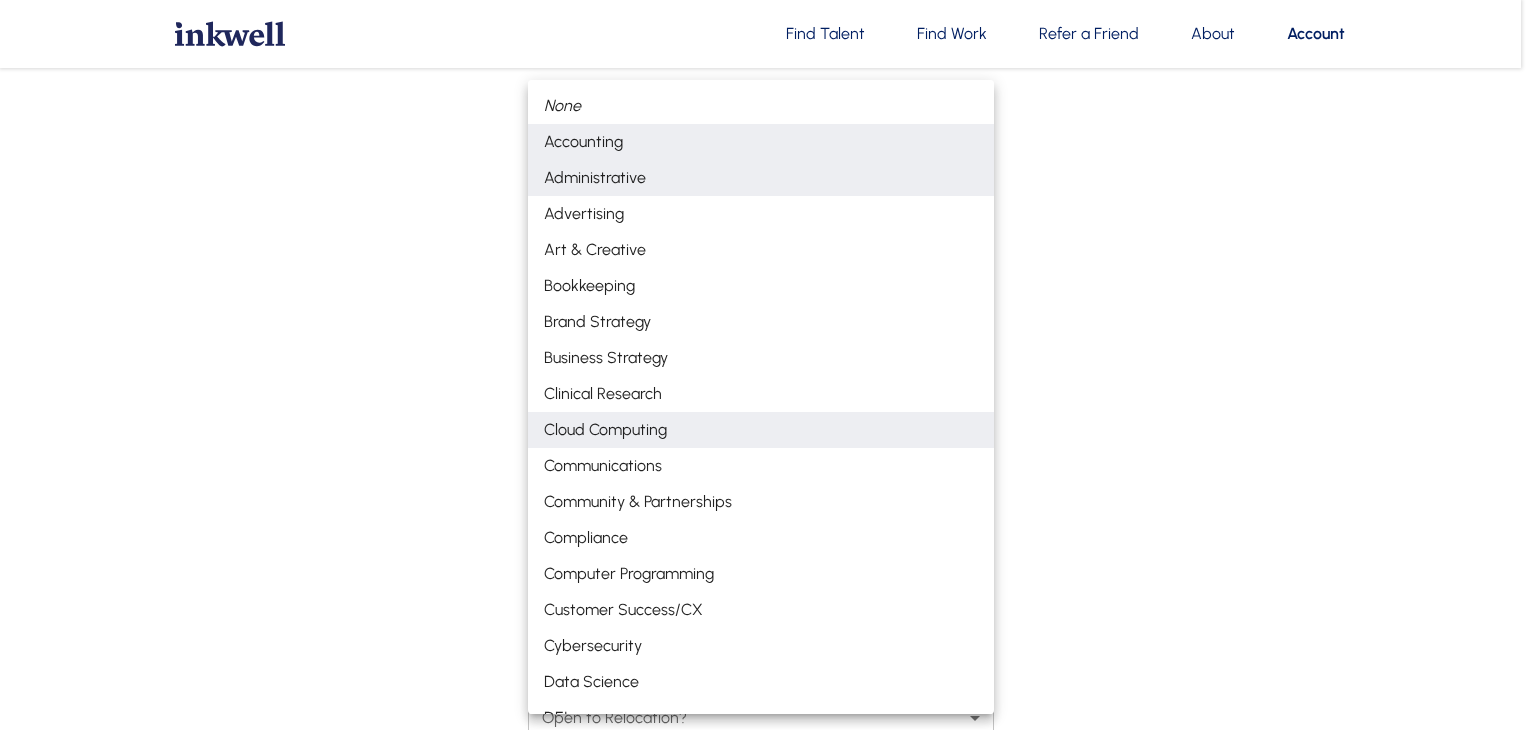 type 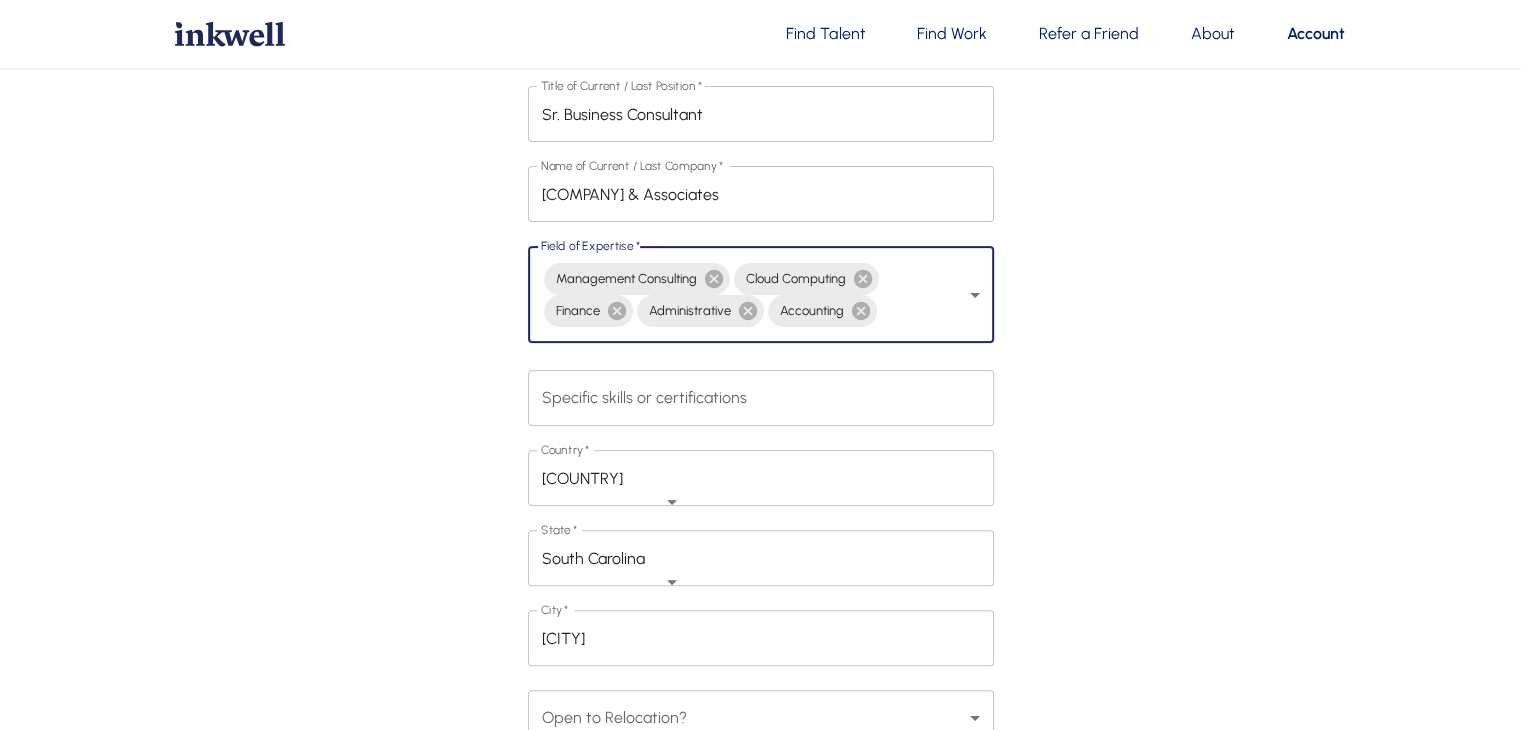 click on "Find Talent Find Work Refer a Friend About Account [FIRST] ’s Account Dashboard Candidate Business Logout First Name   * [FIRST] First Name   * Last Name   * [LAST] Last Name   * Email   * [EMAIL] Email   * Phone   * [PHONE] Phone   * LinkedIn URL   * [LINK] LinkedIn URL   * Title of Current / Last Position   * Sr. Business Consultant Title of Current / Last Position   * Name of Current / Last Company   * Earnest & Associates Name of Current / Last Company   * Field of Expertise   * Management Consulting Cloud Computing Finance Administrative Management Consulting,Cloud Computing,Finance,Administrative,Accounting ​ Specific skills or certifications x Specific skills or certifications Country   * [COUNTRY] Country   * State   * [STATE] State   * City   * [CITY] City   * Open to Relocation? Select Yes No Open to Relocation?   *   * Update Account Cancel" at bounding box center (760, 330) 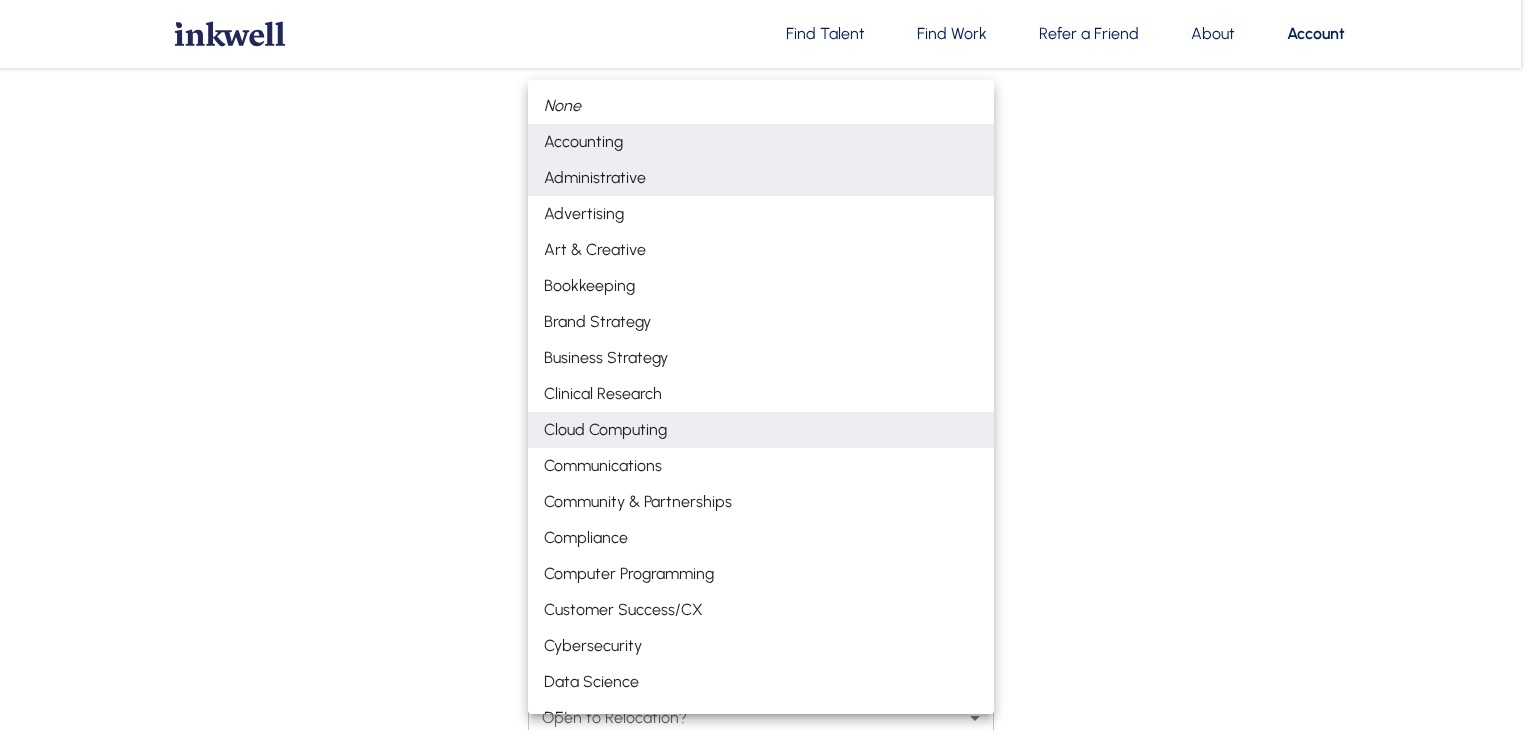 scroll, scrollTop: 969, scrollLeft: 0, axis: vertical 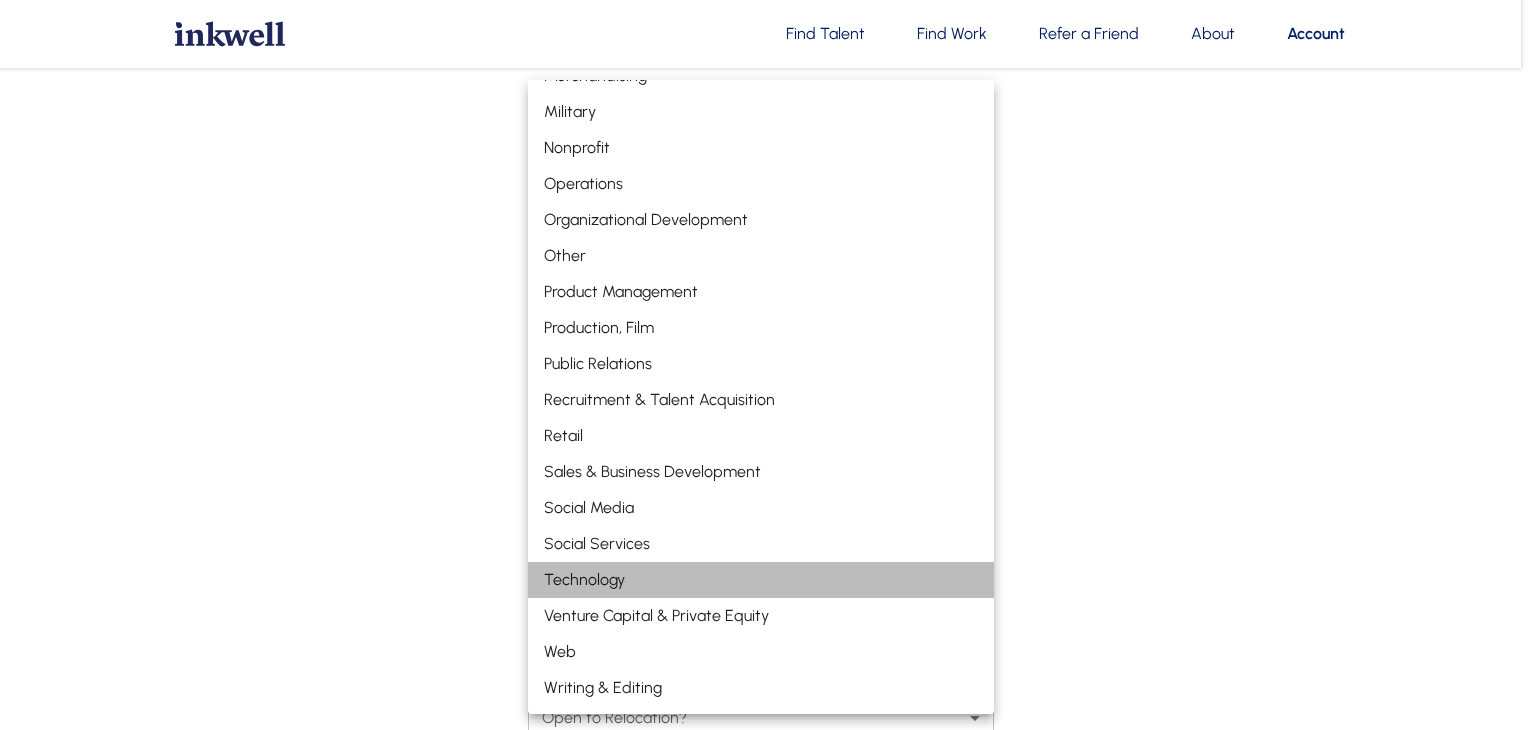 click on "Technology" at bounding box center [761, 580] 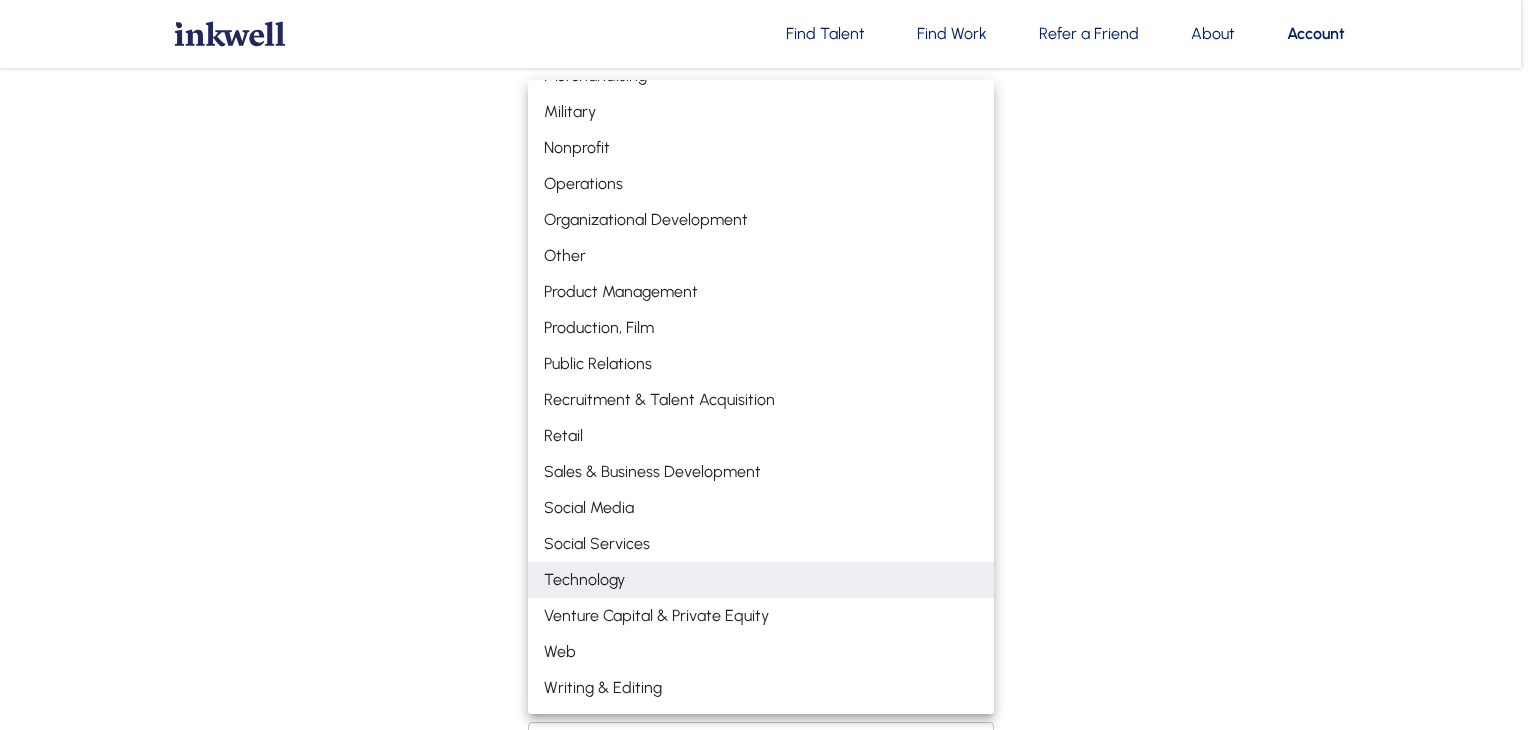 type 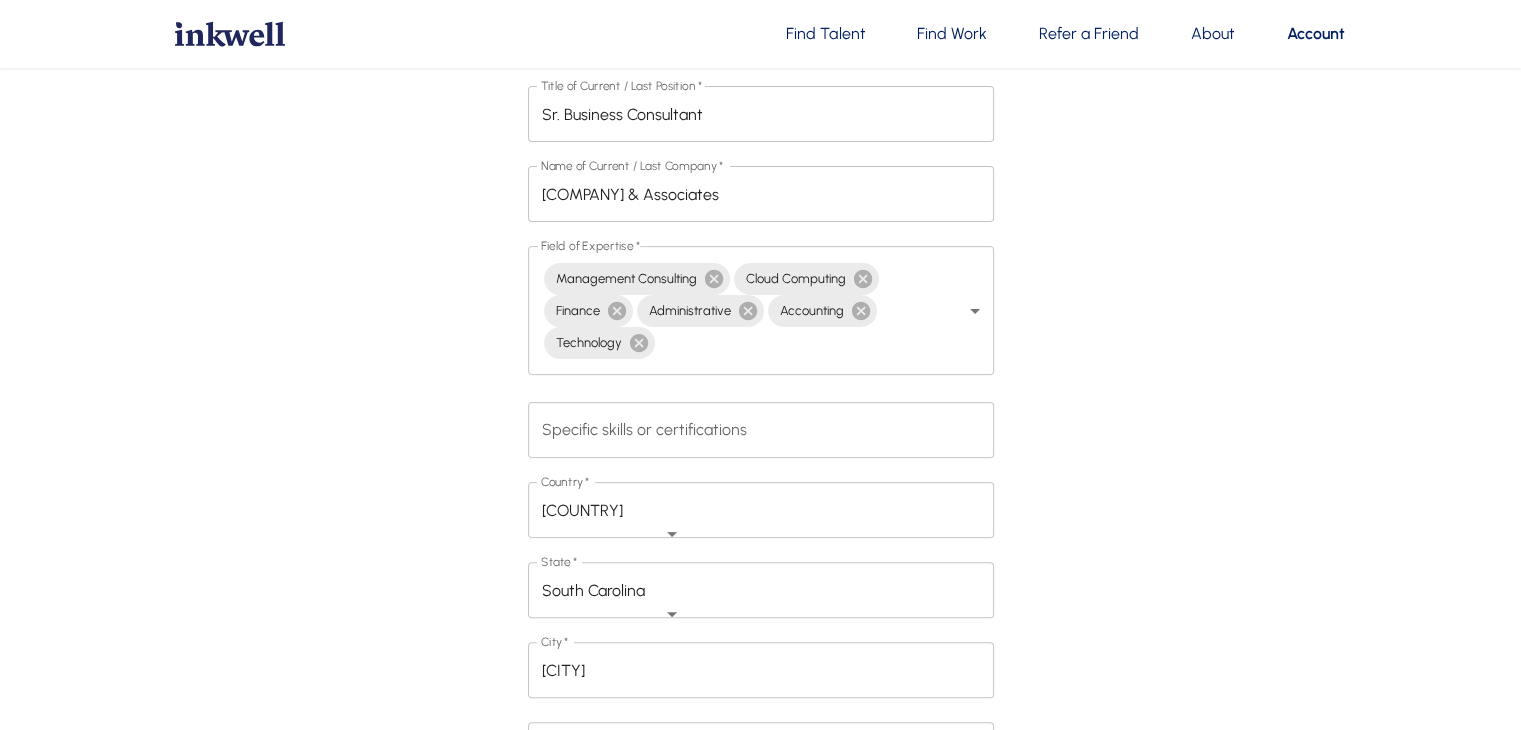 click on "First Name   * David First Name   * Last Name   * Thackston Last Name   * Email   * dtthackston1@bellsouth.net Email   * Phone   * +18649181886 Phone   * LinkedIn URL   * https://www.linkedin.com/in/david-thackston-consultant LinkedIn URL   * Title of Current / Last Position   * Sr. Business Consultant Title of Current / Last Position   * Name of Current / Last Company   * Earnest & Associates Name of Current / Last Company   * Field of Expertise   * Management Consulting Cloud Computing Finance Administrative Accounting Technology Management Consulting,Cloud Computing,Finance,Administrative,Accounting,Technology ​ Specific skills or certifications x Specific skills or certifications Country   * United States of America Country   * State   * South Carolina State   * City   * Fountain Inn City   * Open to Relocation? Select Yes No Open to Relocation? Upload resumé: allowable formats are .doc, .docx, .pdf:   *   * Update Account Cancel" at bounding box center (761, 321) 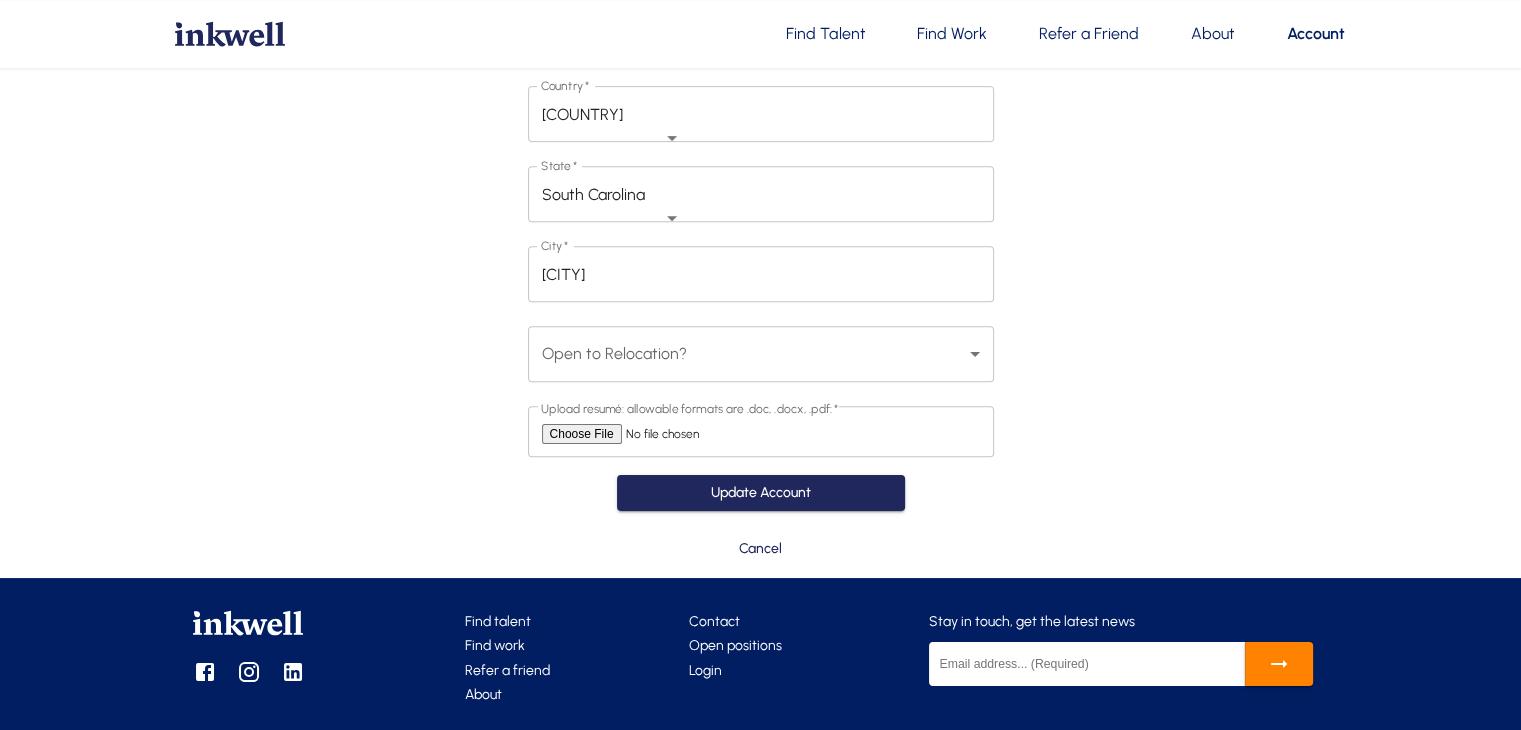 scroll, scrollTop: 920, scrollLeft: 0, axis: vertical 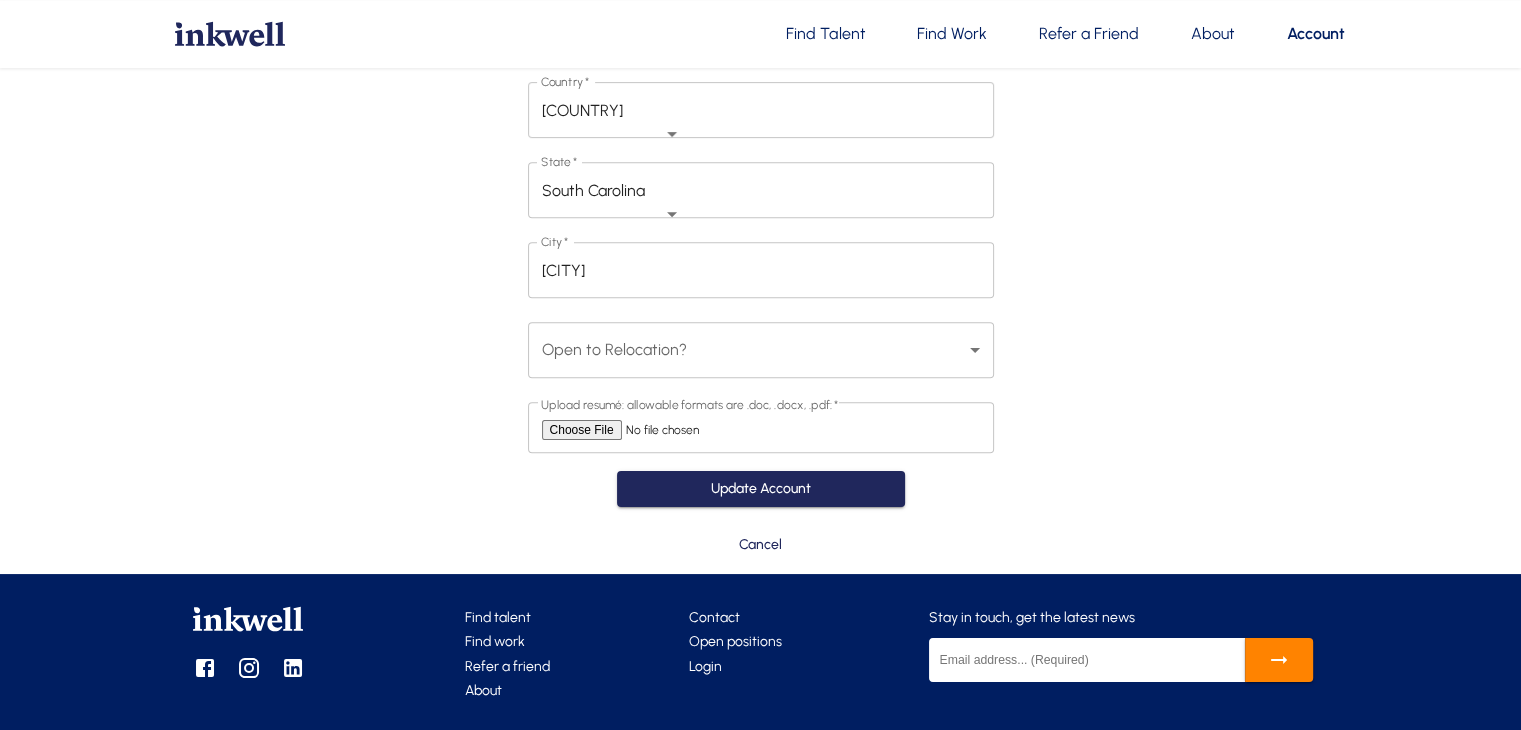 click on "Open to Relocation? Select Yes No Open to Relocation?" at bounding box center [761, 350] 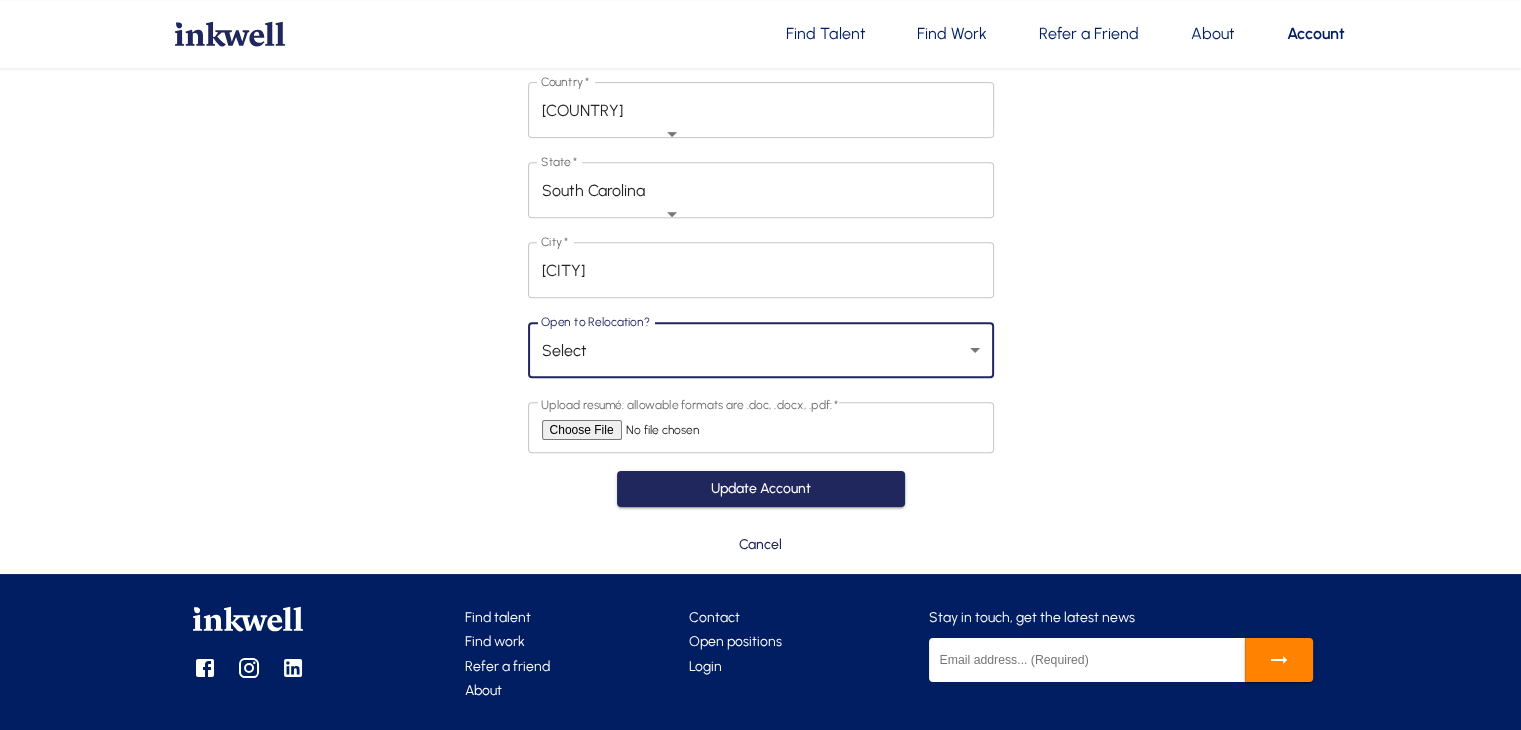 select on "Yes" 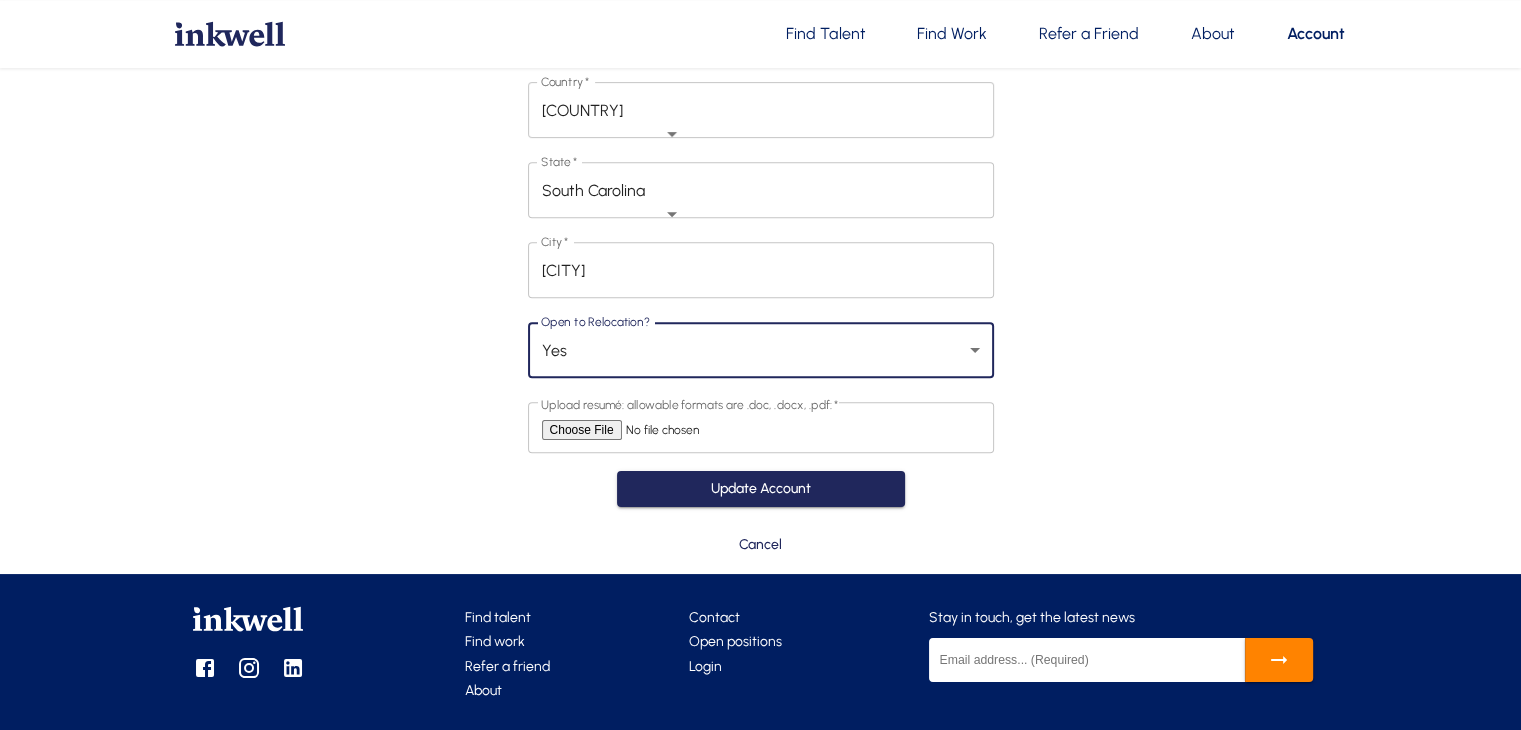 click on "Select Yes No" at bounding box center [761, 350] 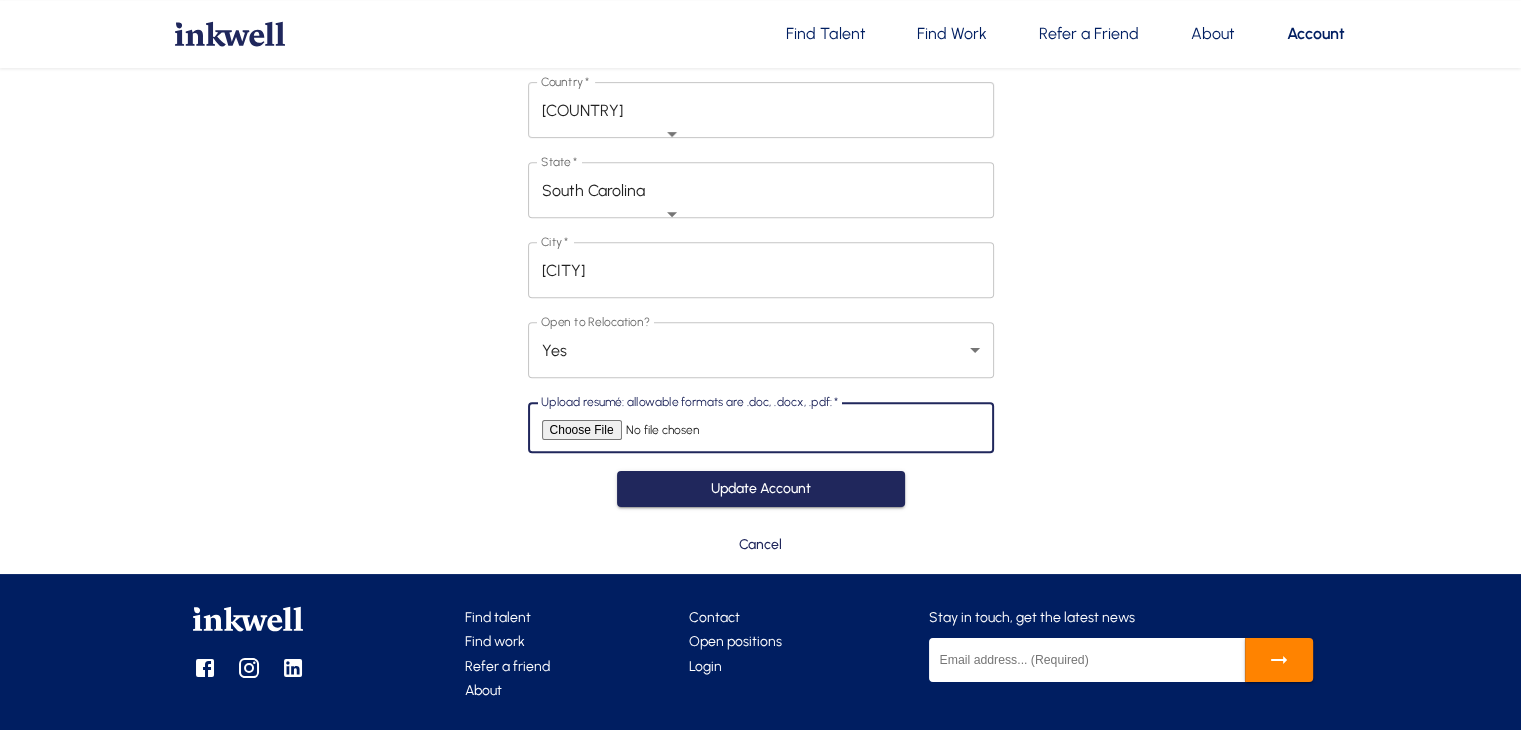 type on "C:\fakepath\[FILENAME].docx" 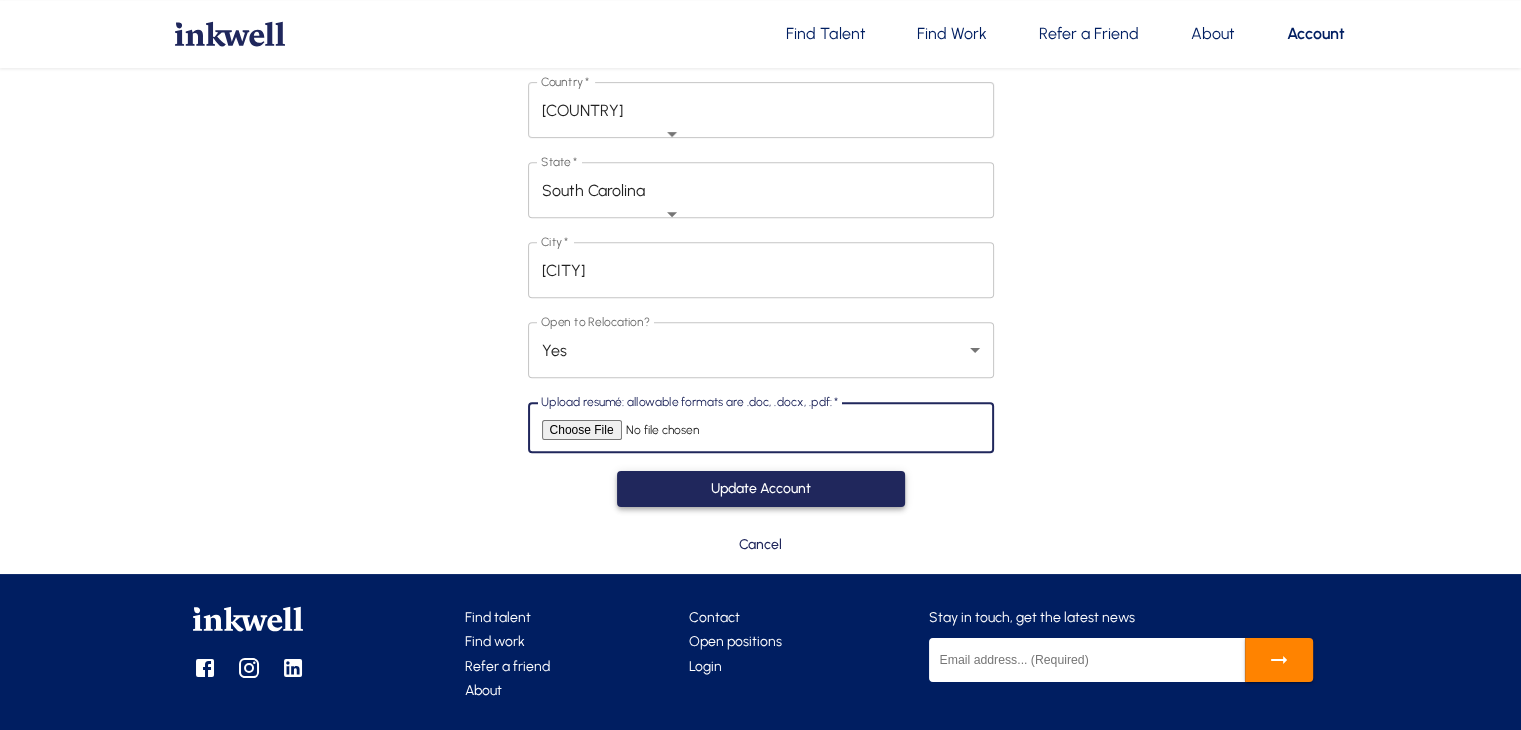 click on "Update Account" at bounding box center (761, 489) 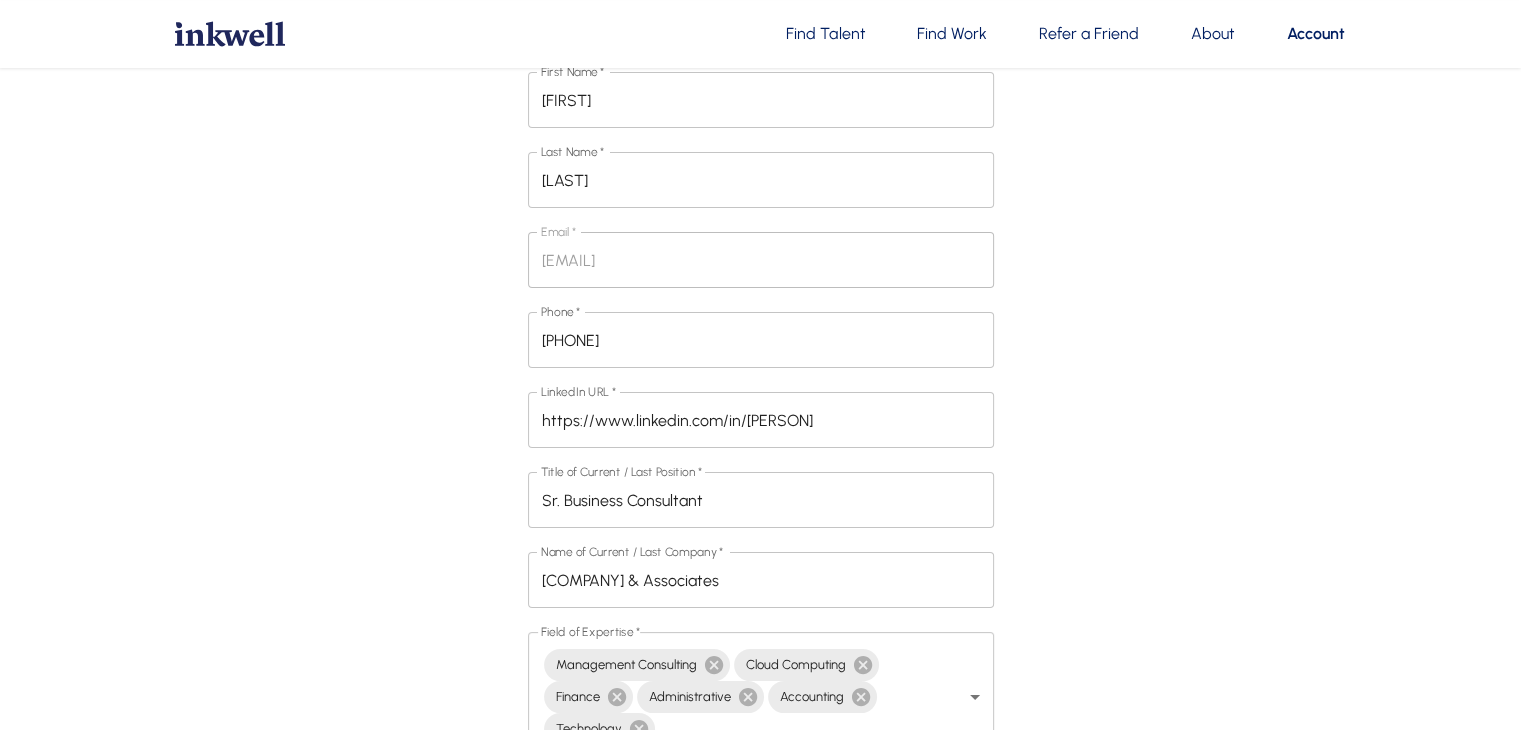 scroll, scrollTop: 110, scrollLeft: 0, axis: vertical 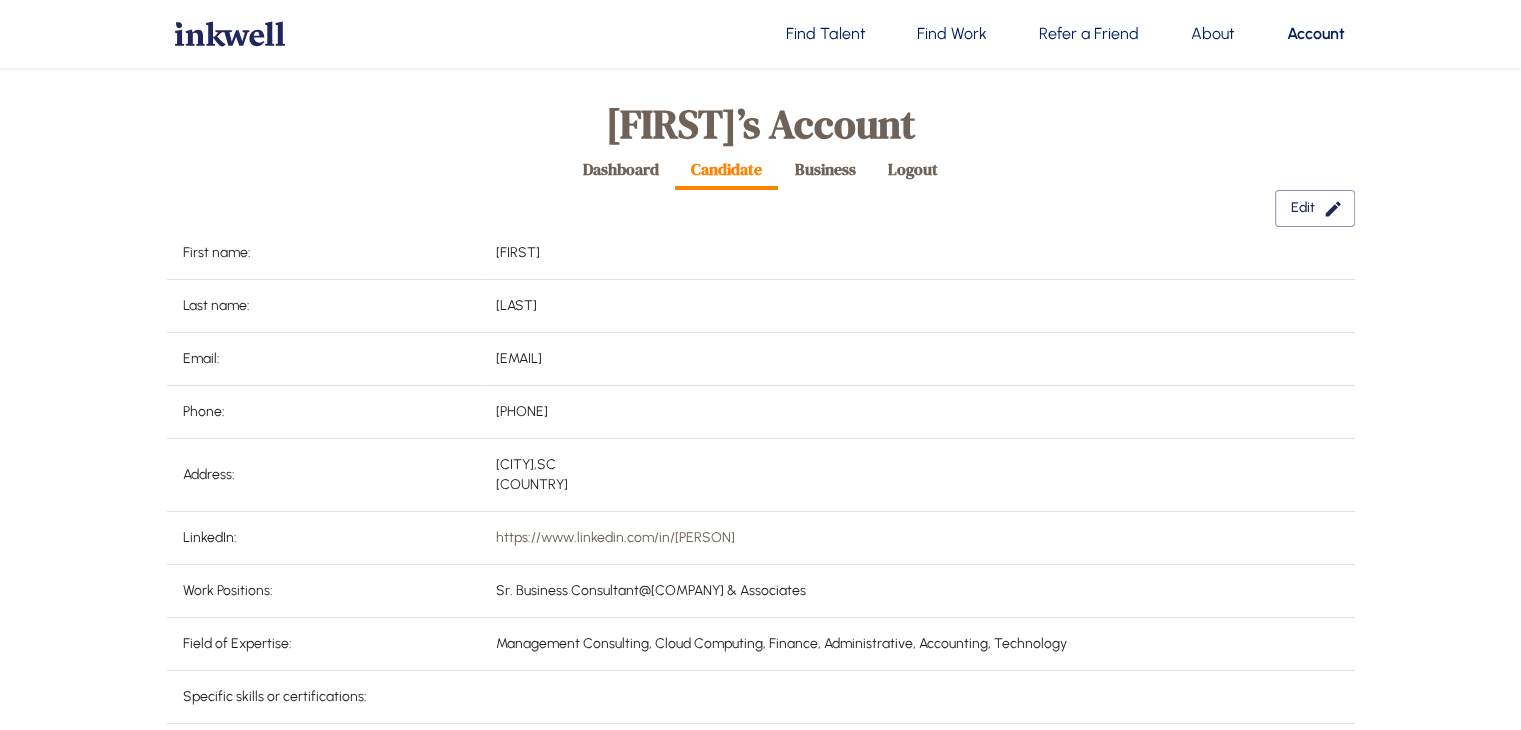 click on "[NAME]’s Account" at bounding box center (760, 124) 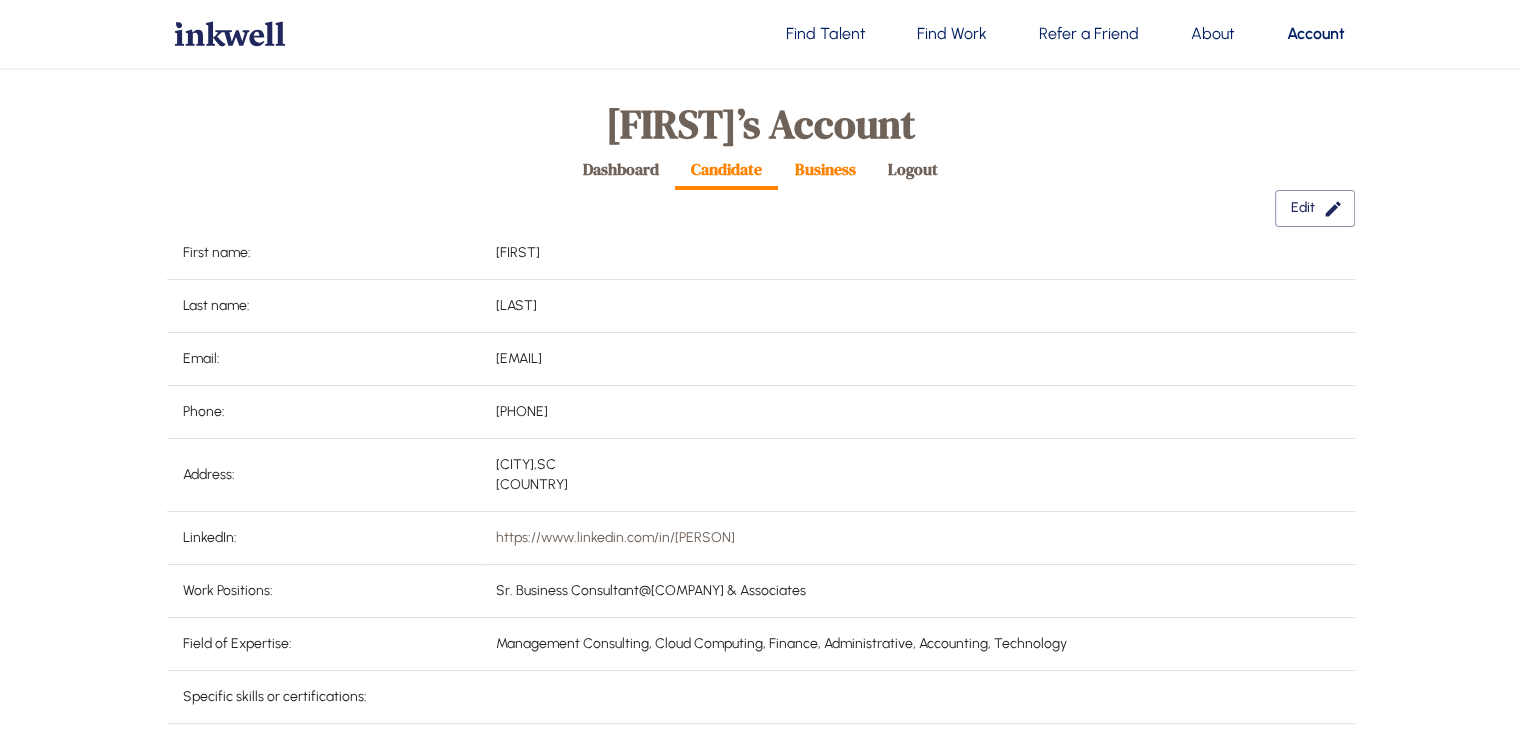 click on "Business" at bounding box center (825, 169) 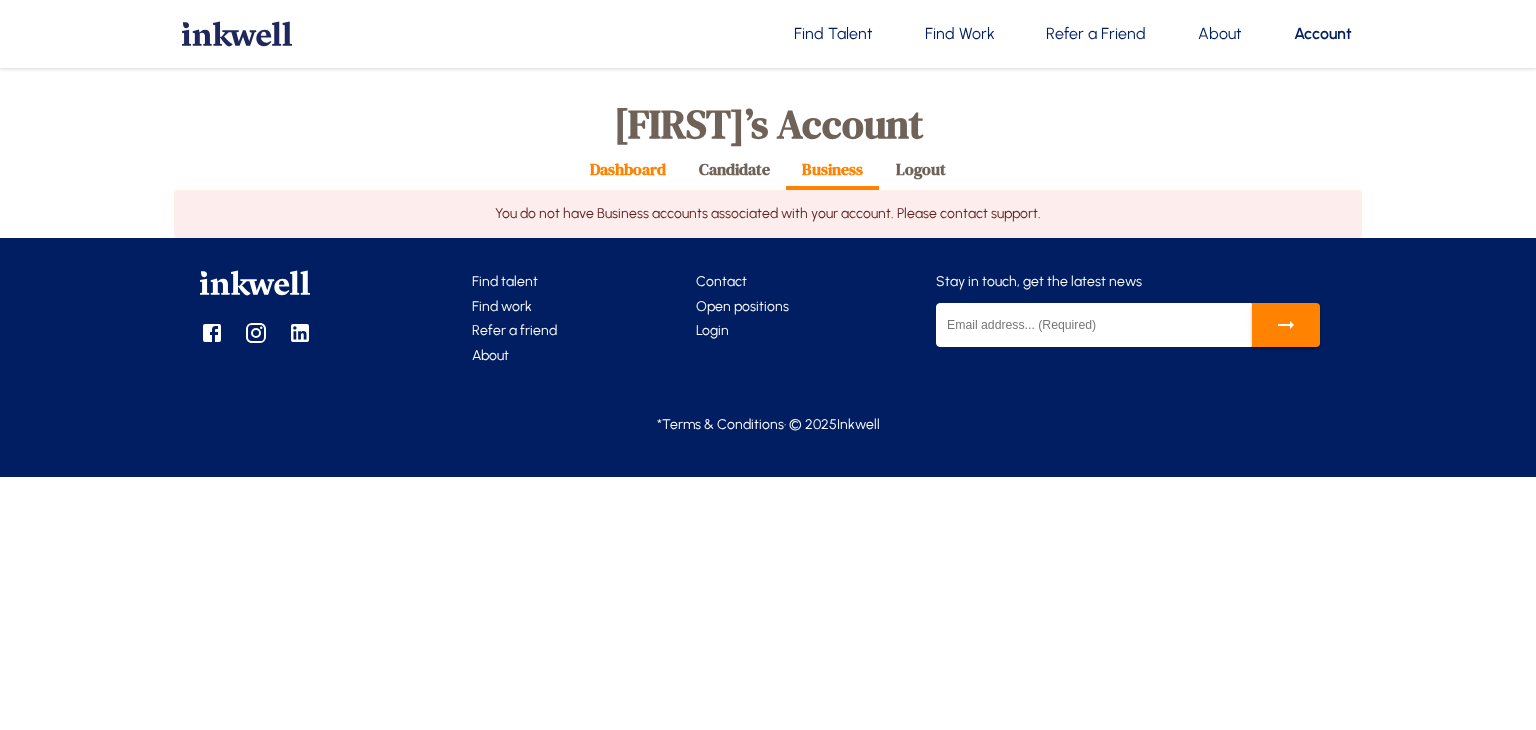 click on "Dashboard" at bounding box center [628, 169] 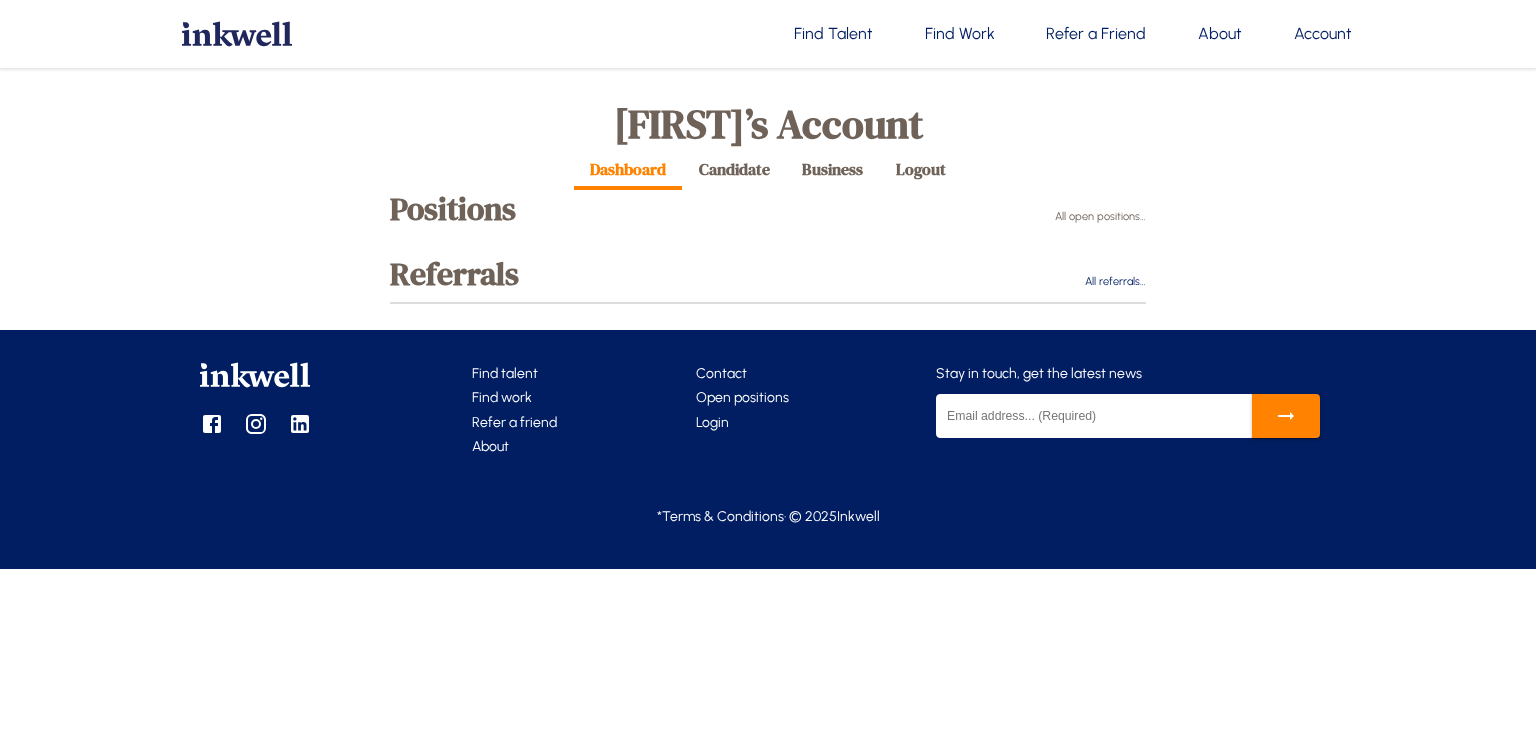 click on "All open positions…" at bounding box center (1100, 217) 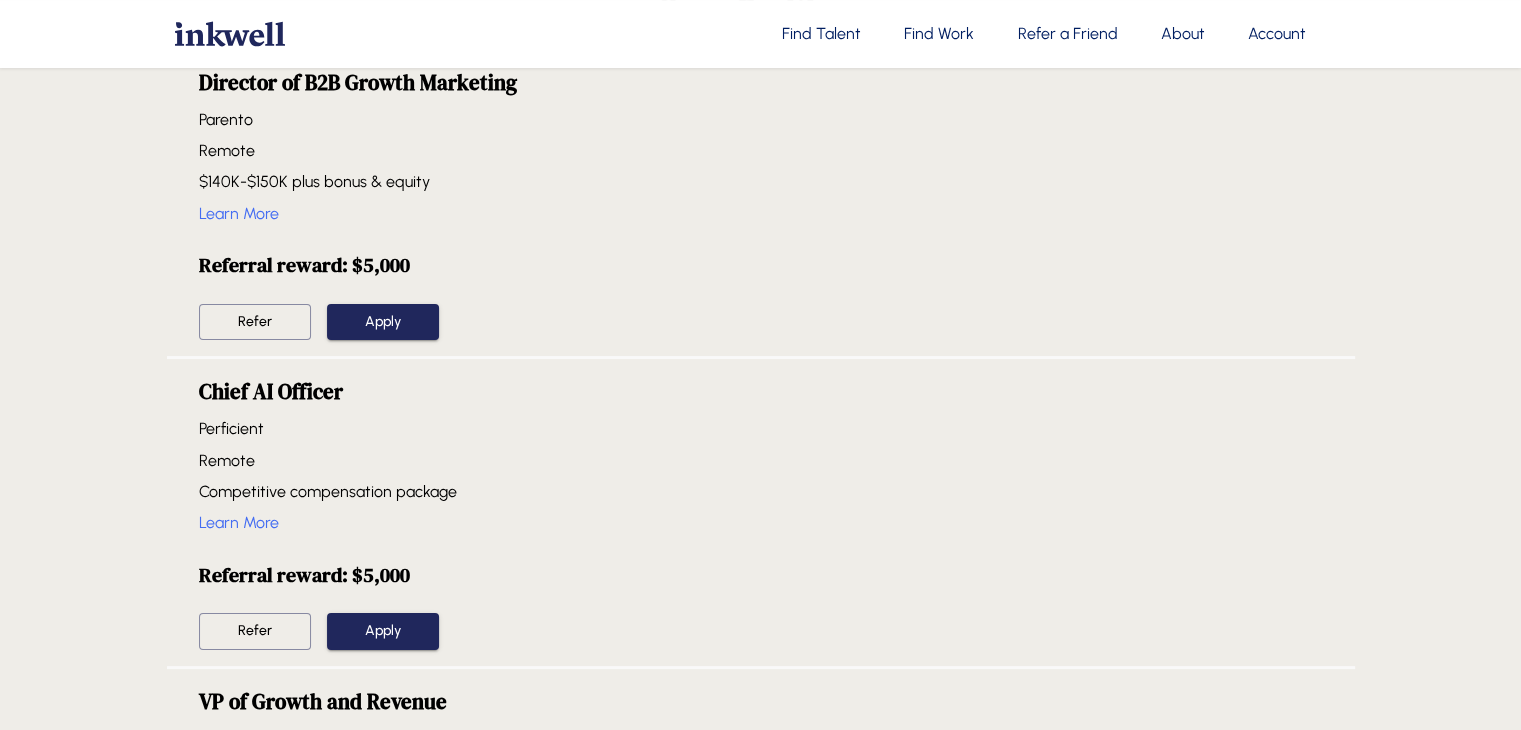 scroll, scrollTop: 240, scrollLeft: 0, axis: vertical 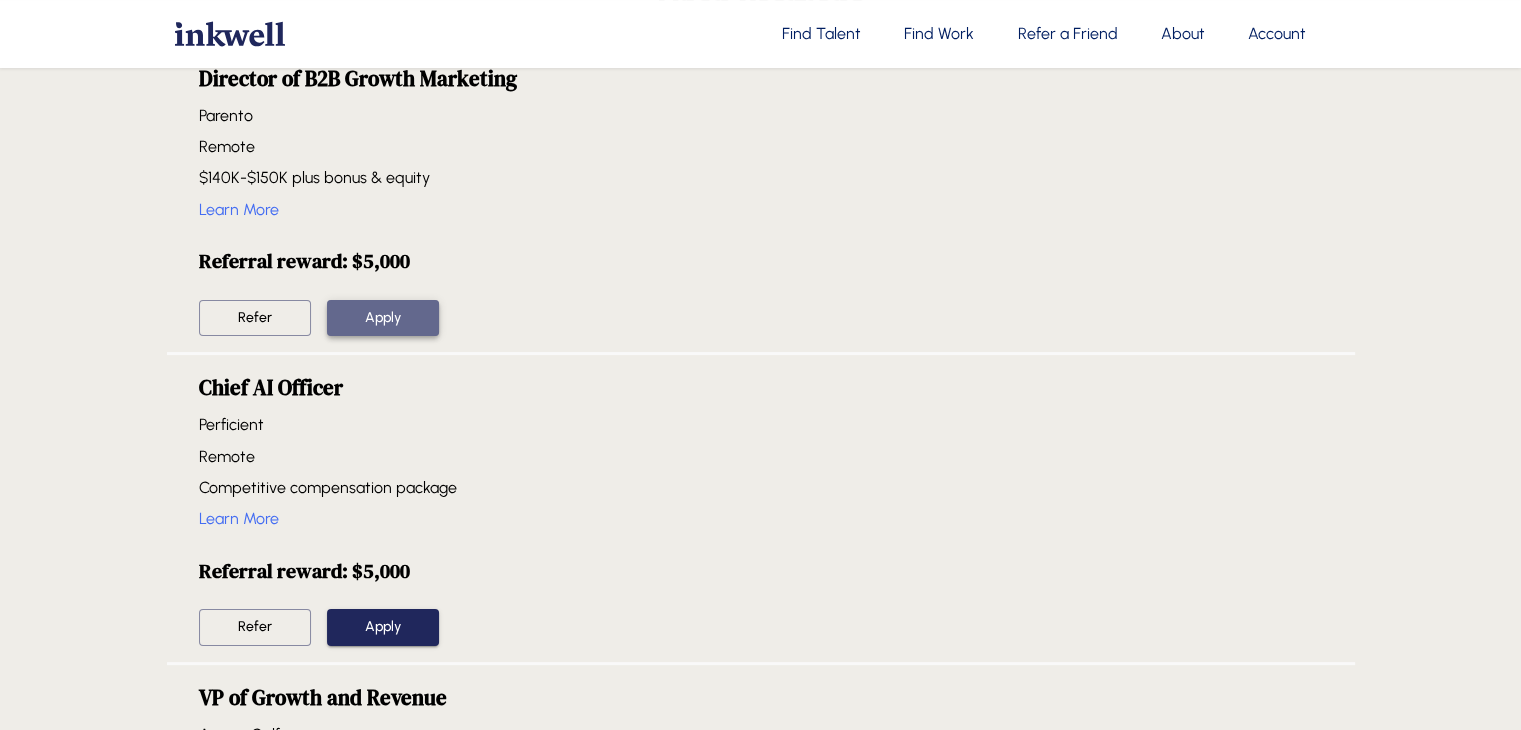 click on "Apply" at bounding box center (383, 318) 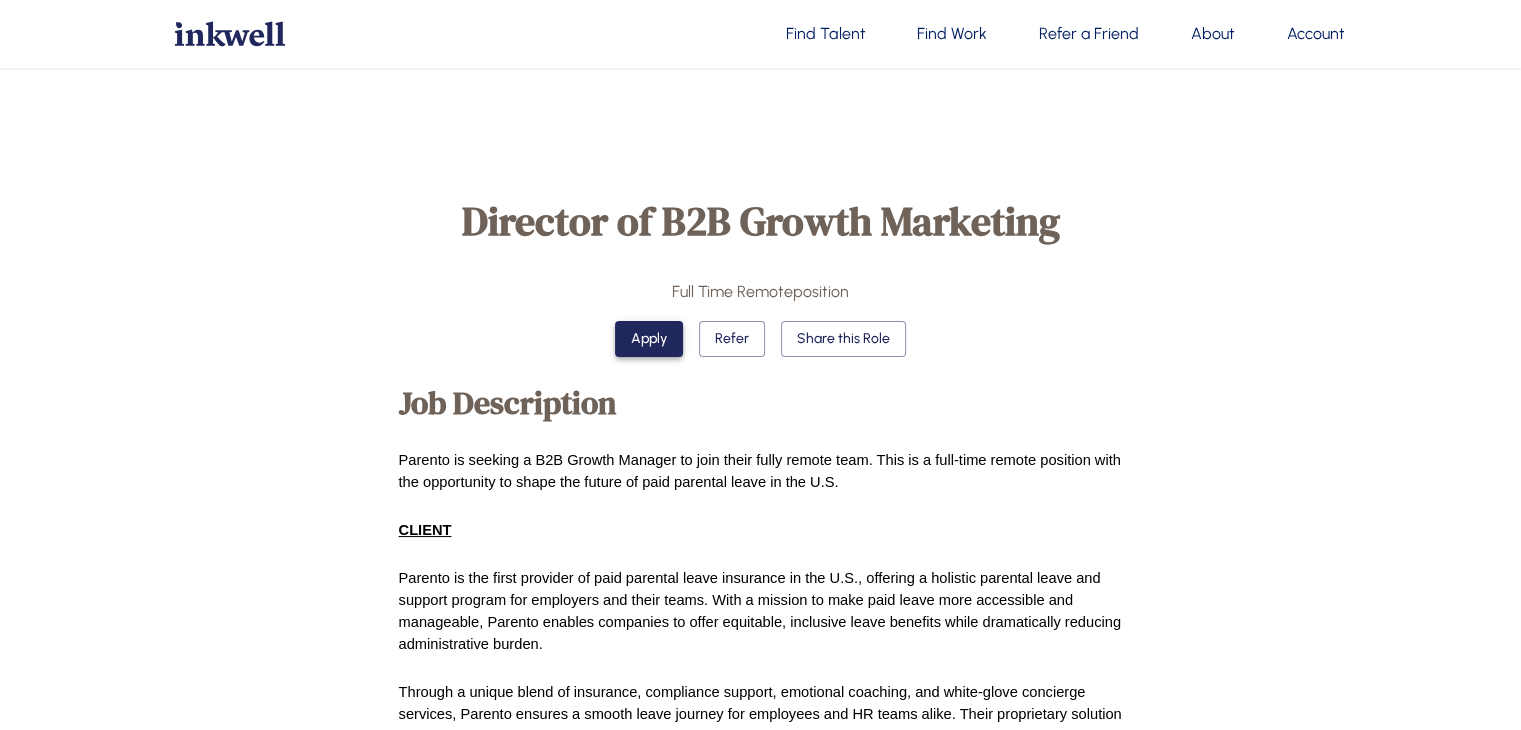 click on "Apply" at bounding box center (649, 339) 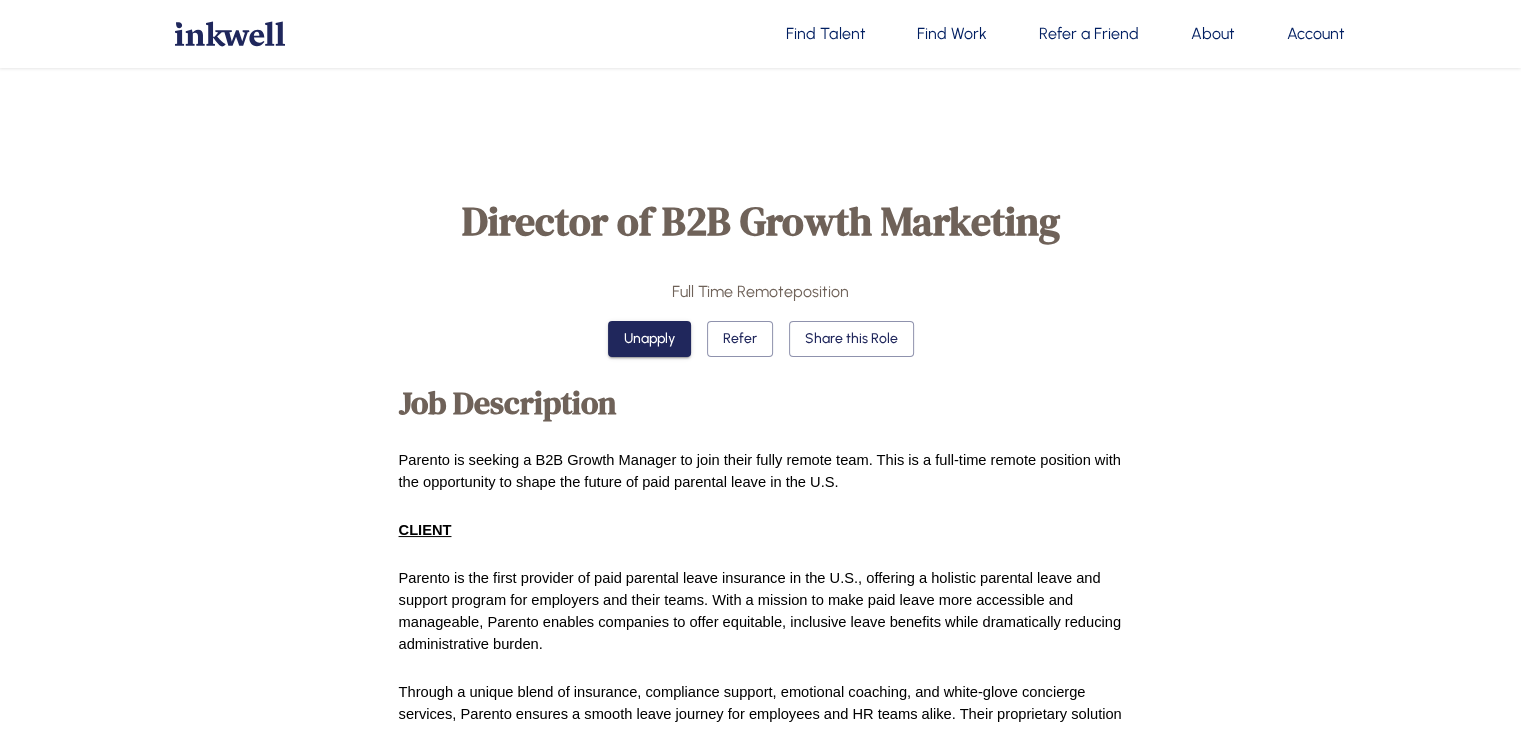 click on "Find Work" at bounding box center [952, 34] 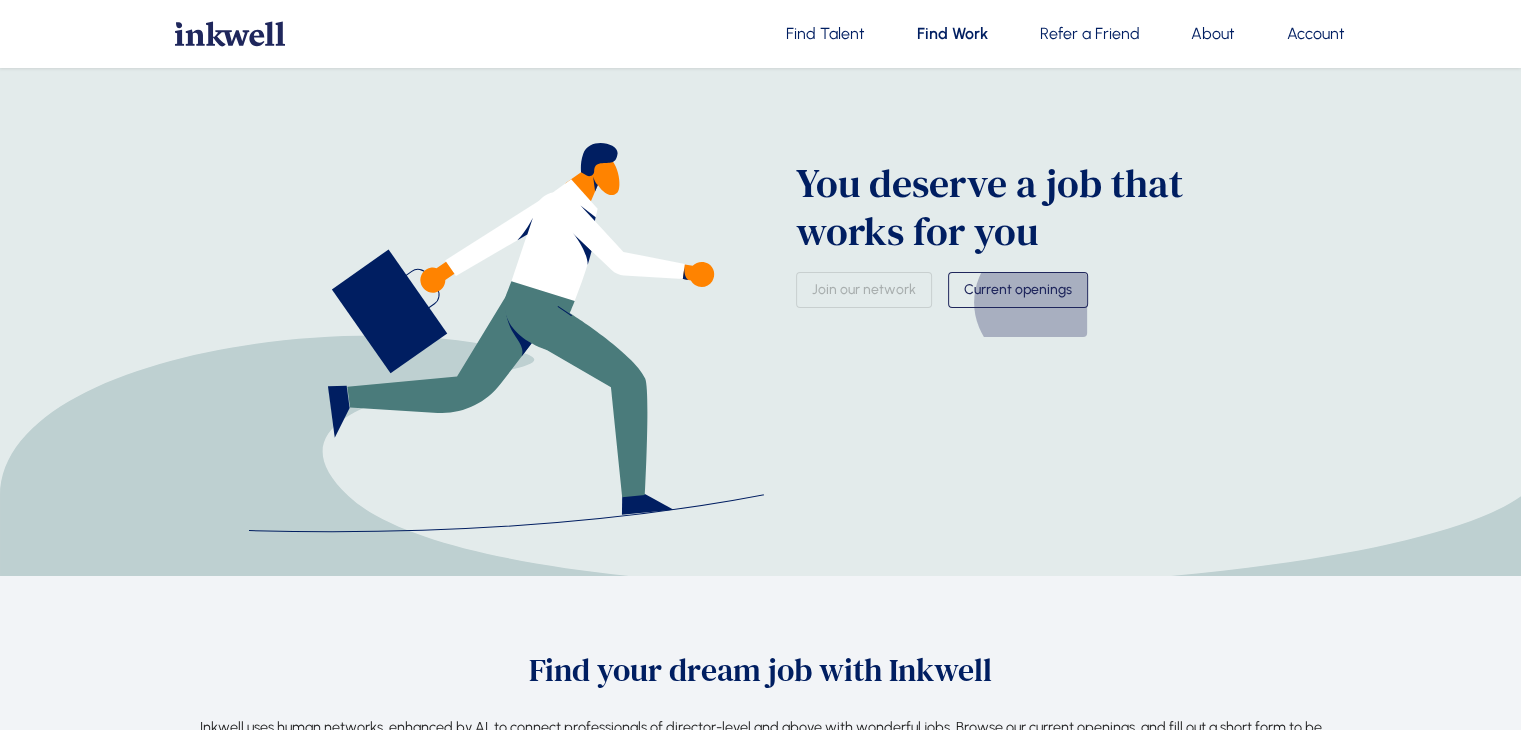 click on "Current openings" at bounding box center [1018, 290] 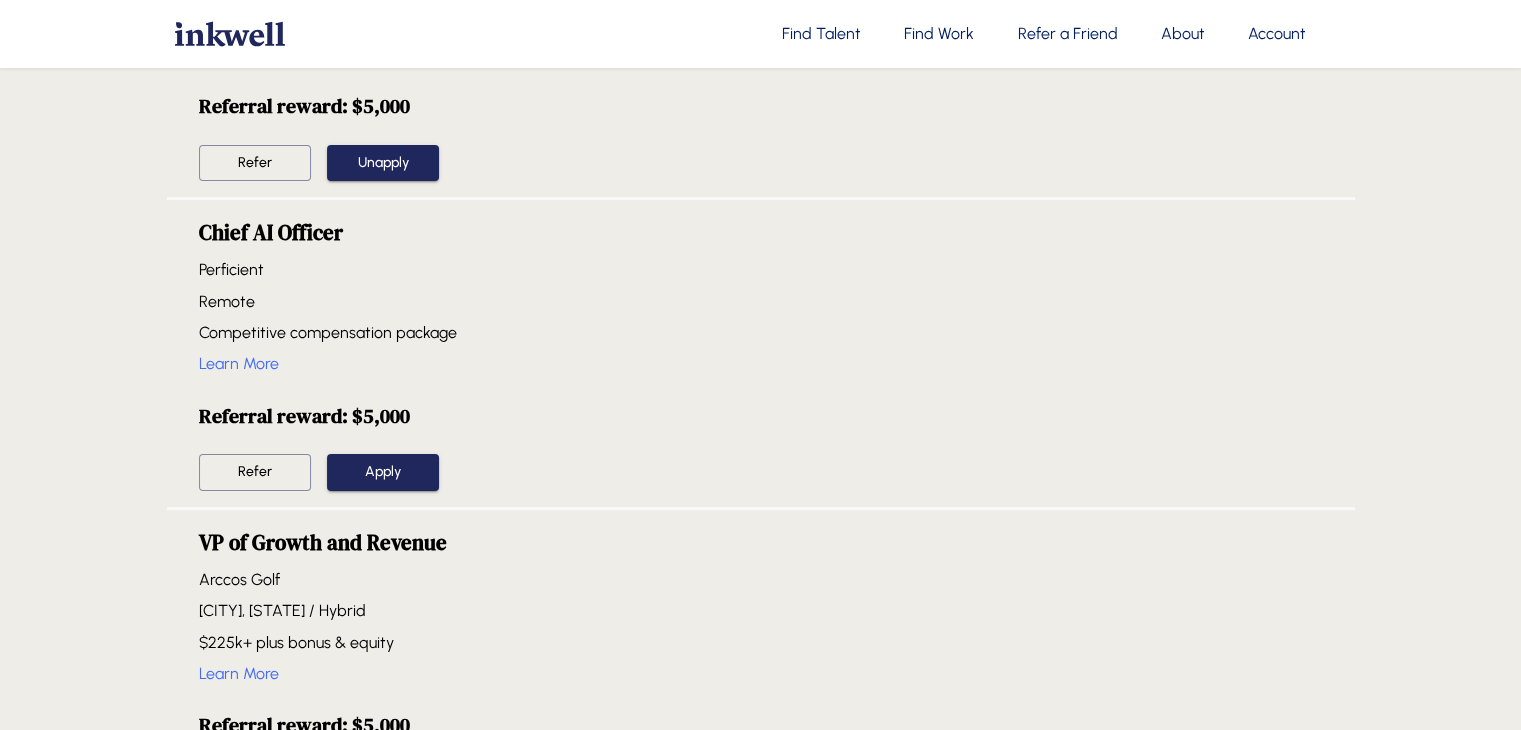 scroll, scrollTop: 400, scrollLeft: 0, axis: vertical 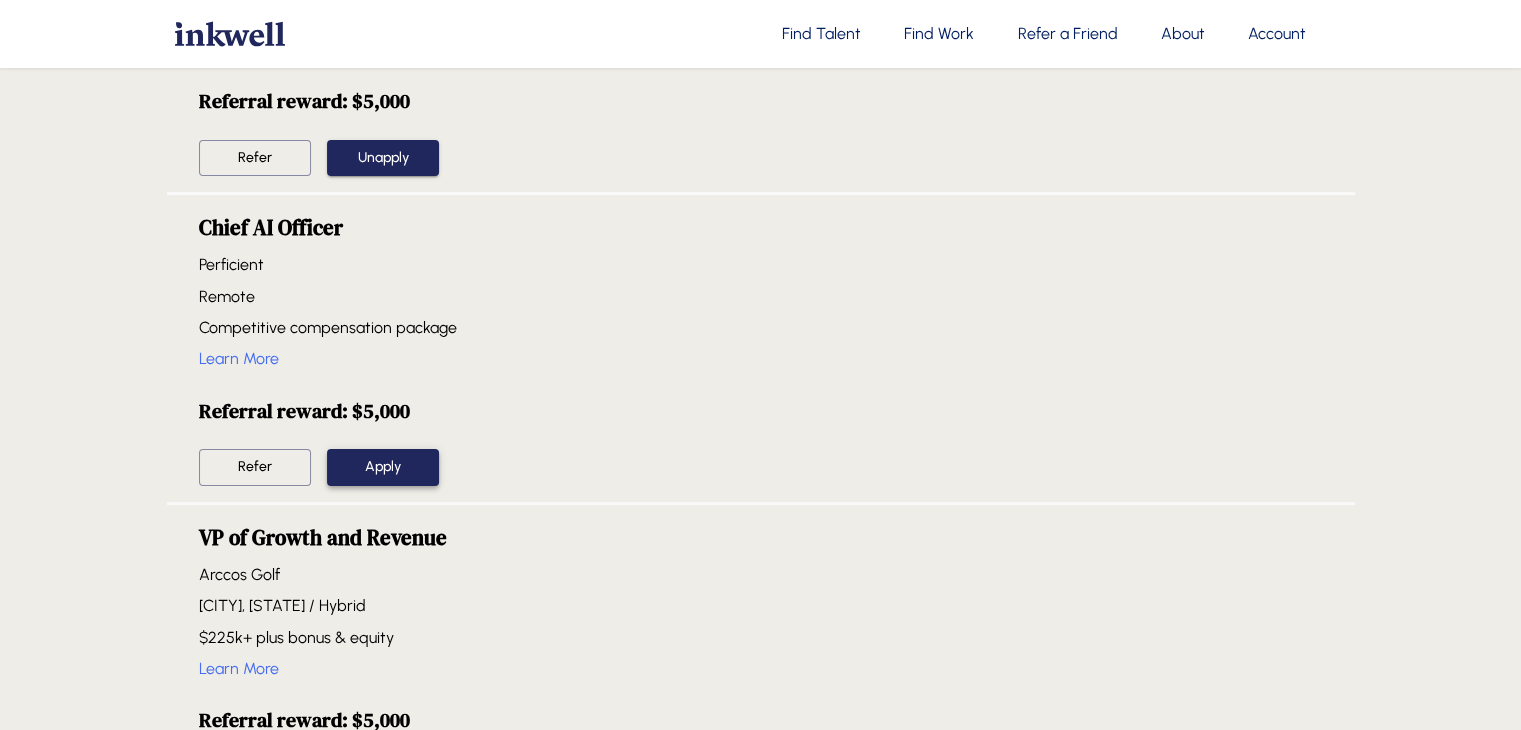 click on "Apply" at bounding box center (383, 467) 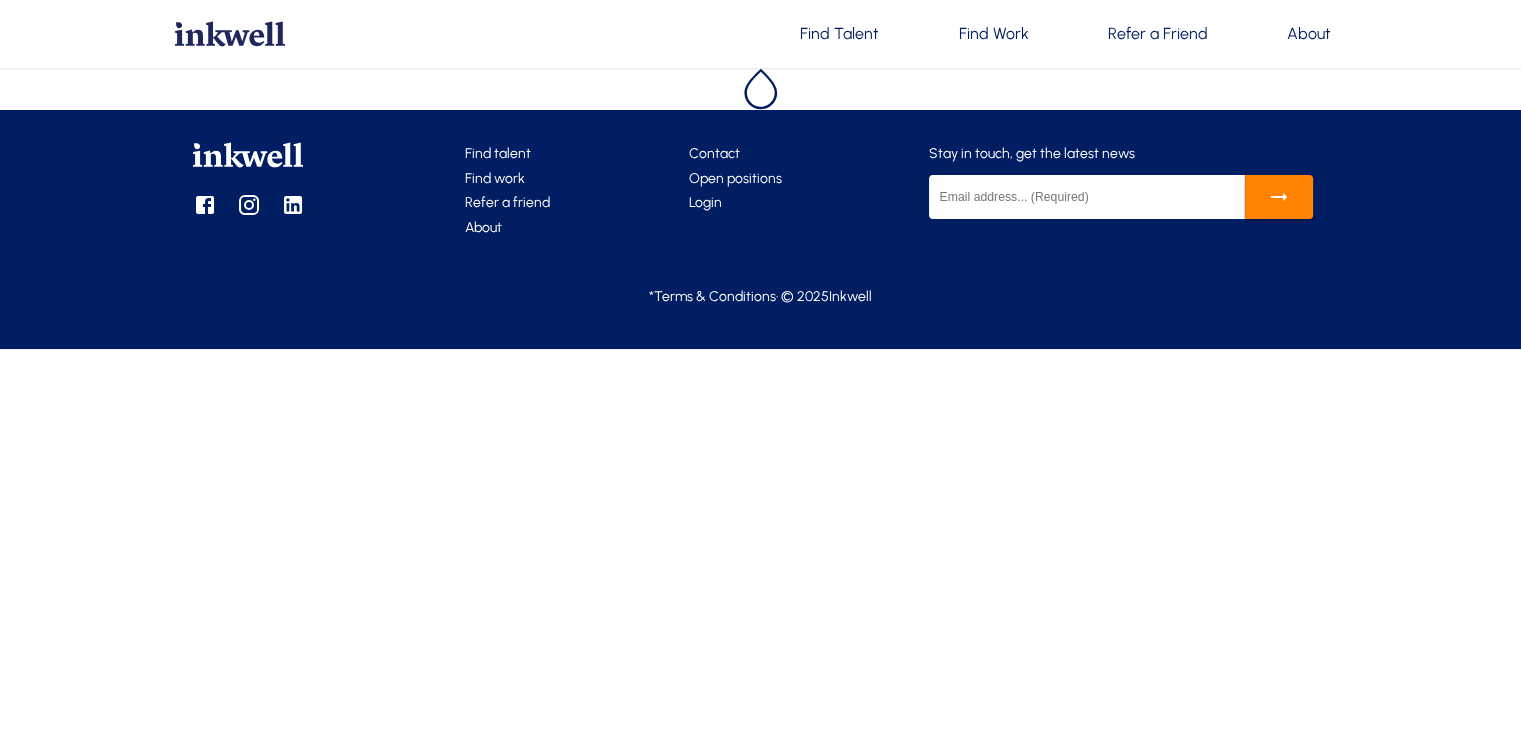 scroll, scrollTop: 0, scrollLeft: 0, axis: both 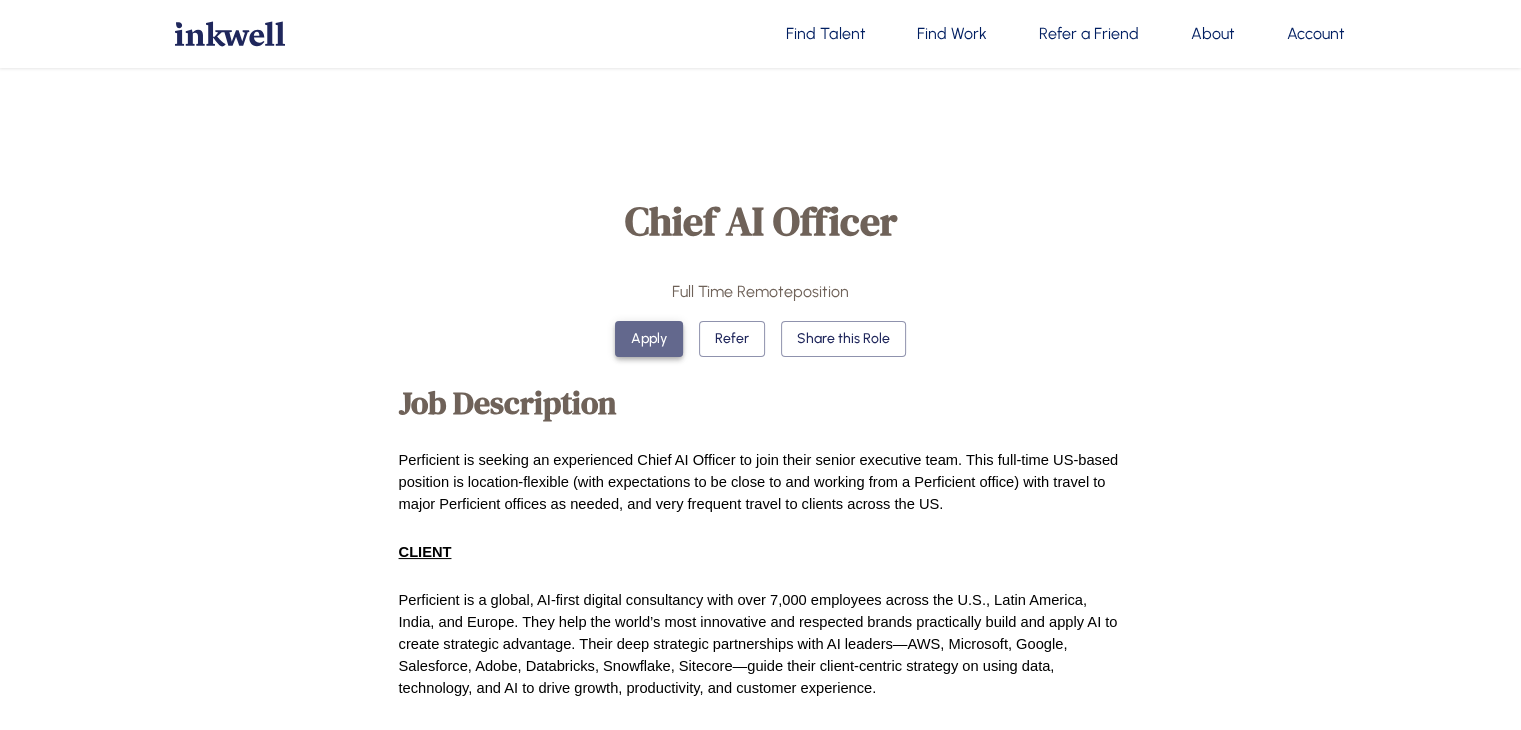 click on "Apply" at bounding box center [649, 339] 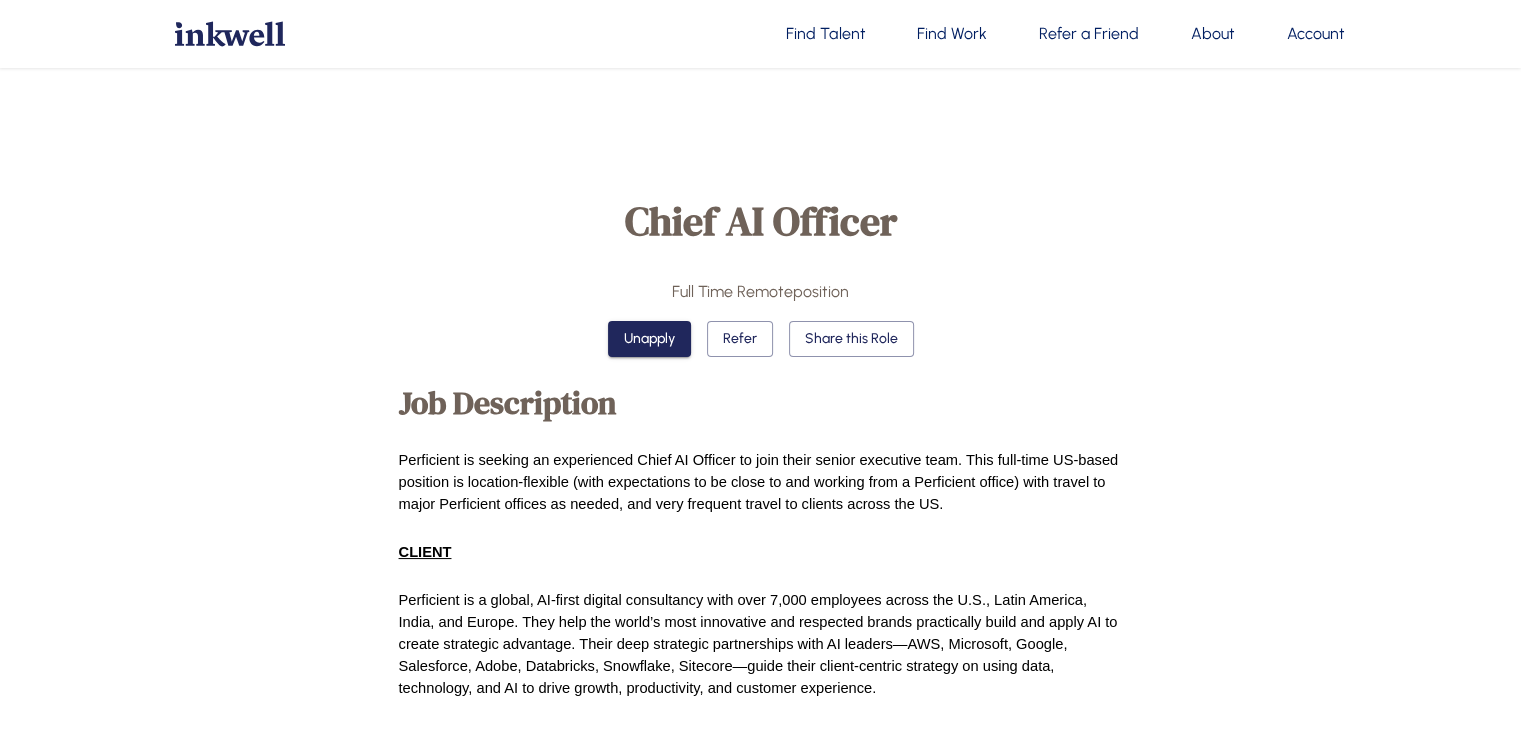 click on "Find Talent" at bounding box center (825, 34) 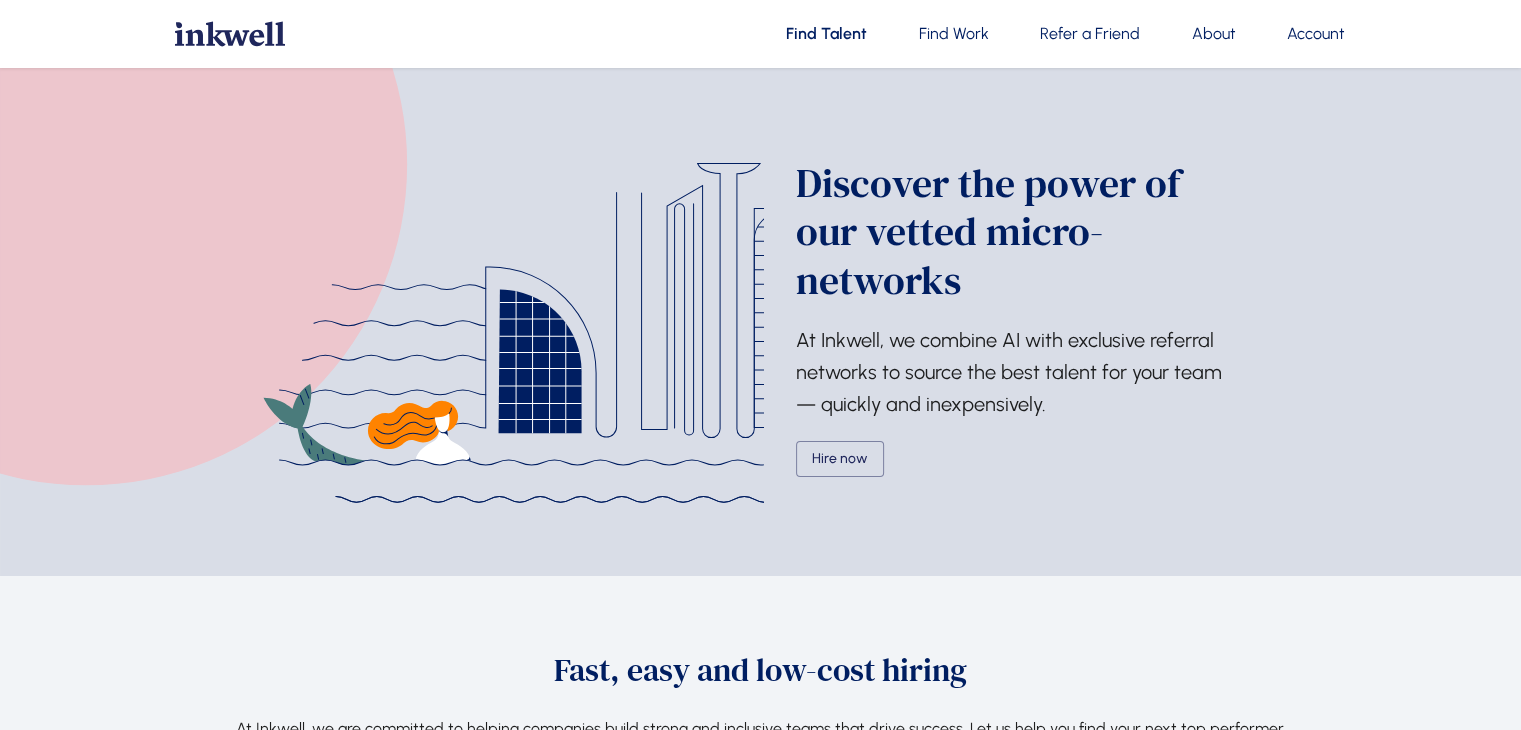 click on "Momentum [FIRST] [LAST] Kendra Ragatz Start hiring About" at bounding box center (760, 1804) 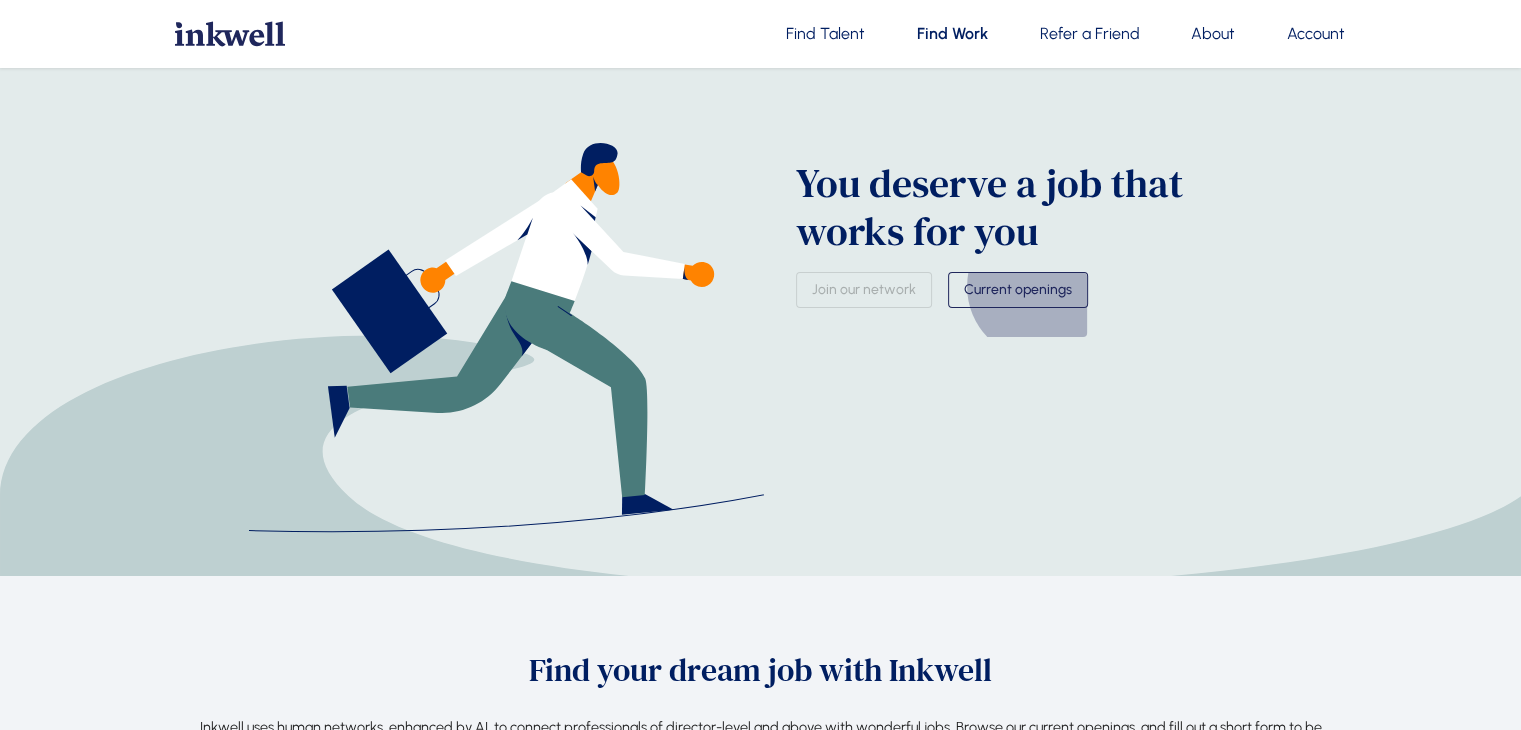 click on "Current openings" at bounding box center (1018, 290) 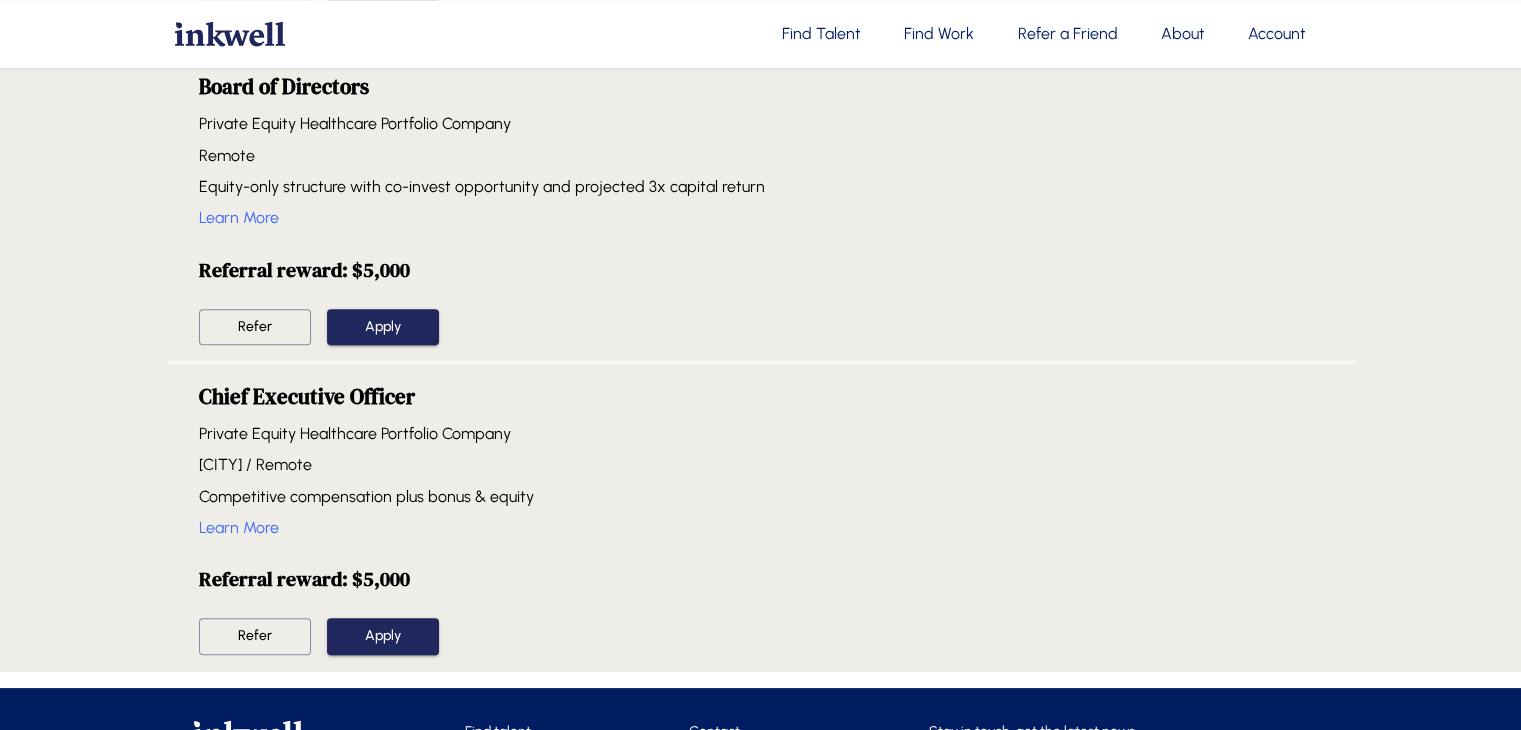 scroll, scrollTop: 1240, scrollLeft: 0, axis: vertical 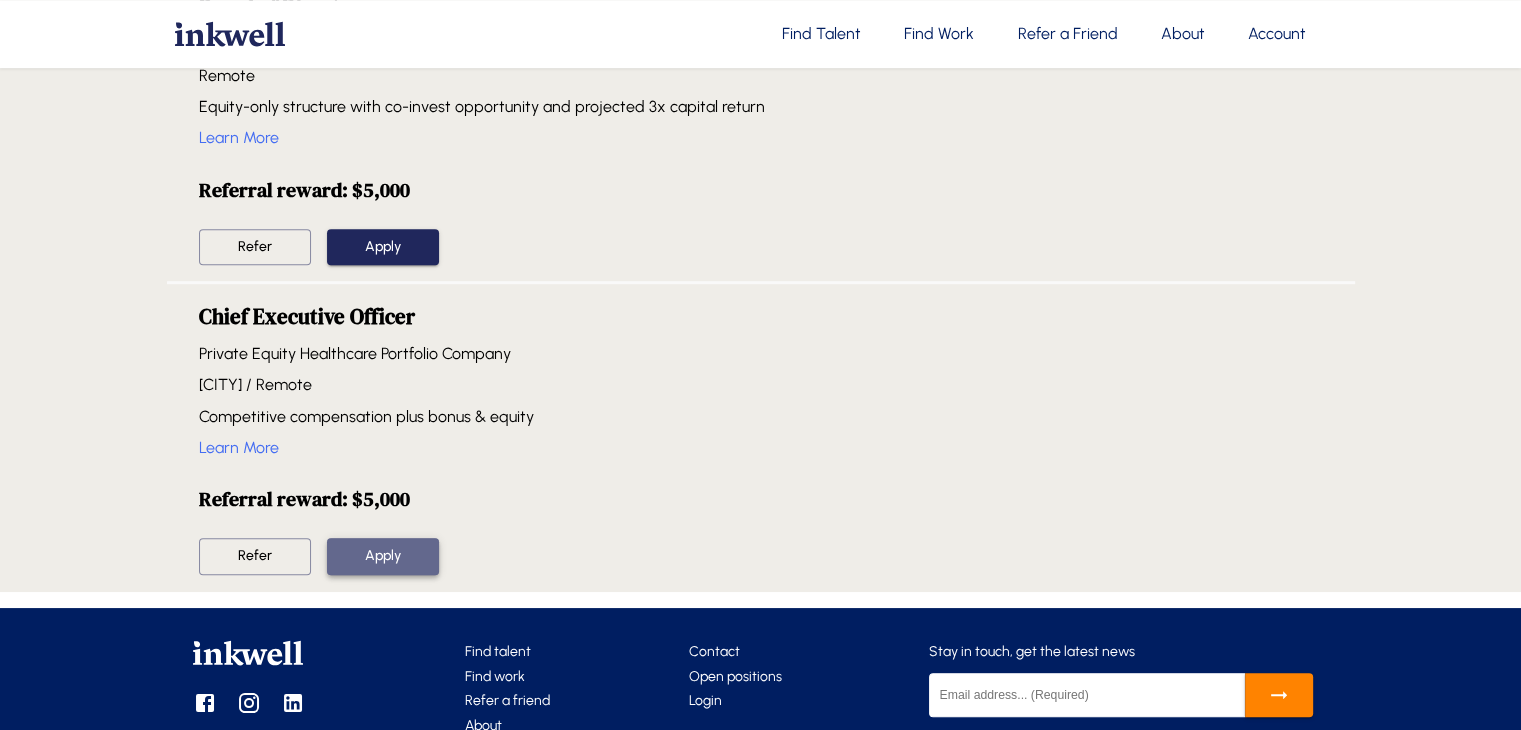 click on "Apply" at bounding box center [383, 556] 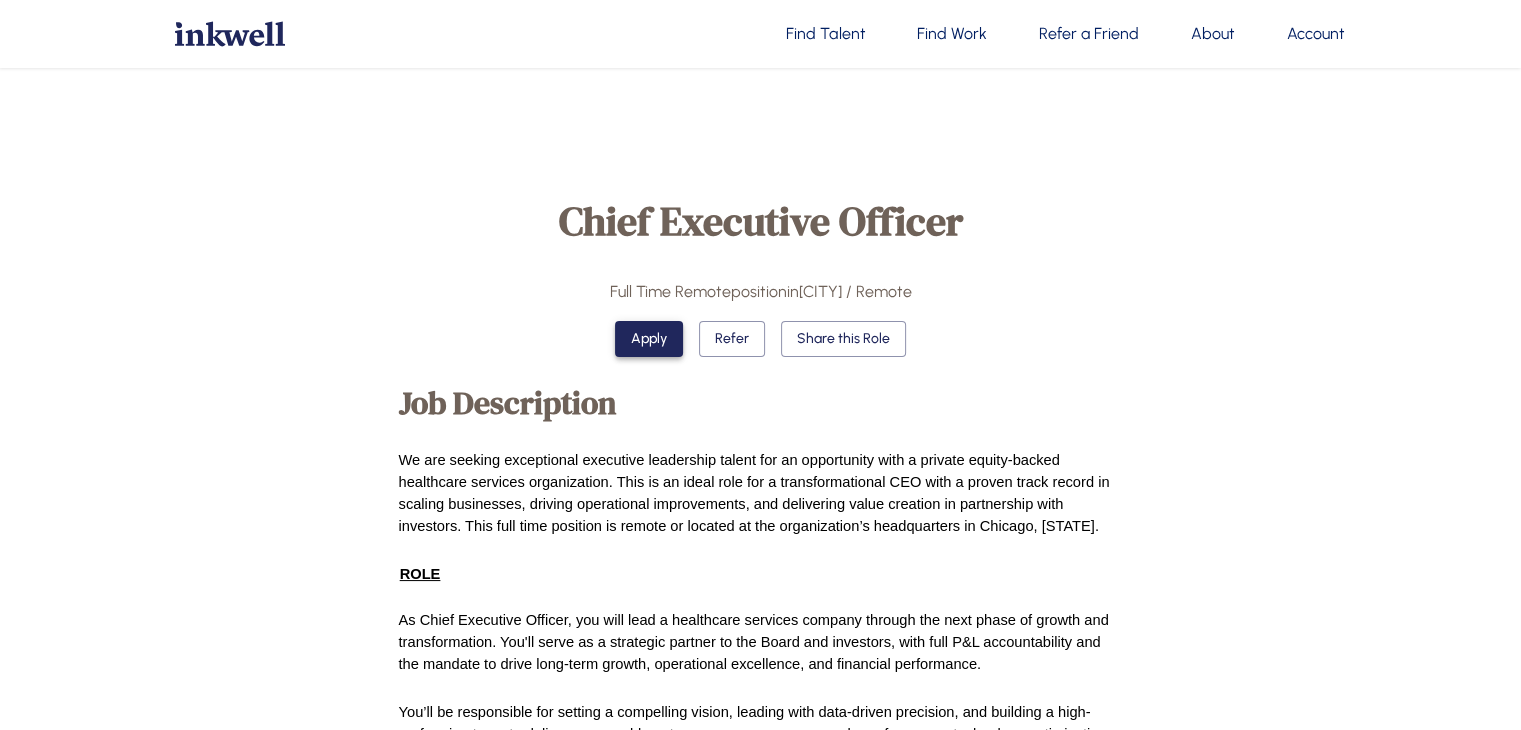 click on "Apply" at bounding box center [649, 339] 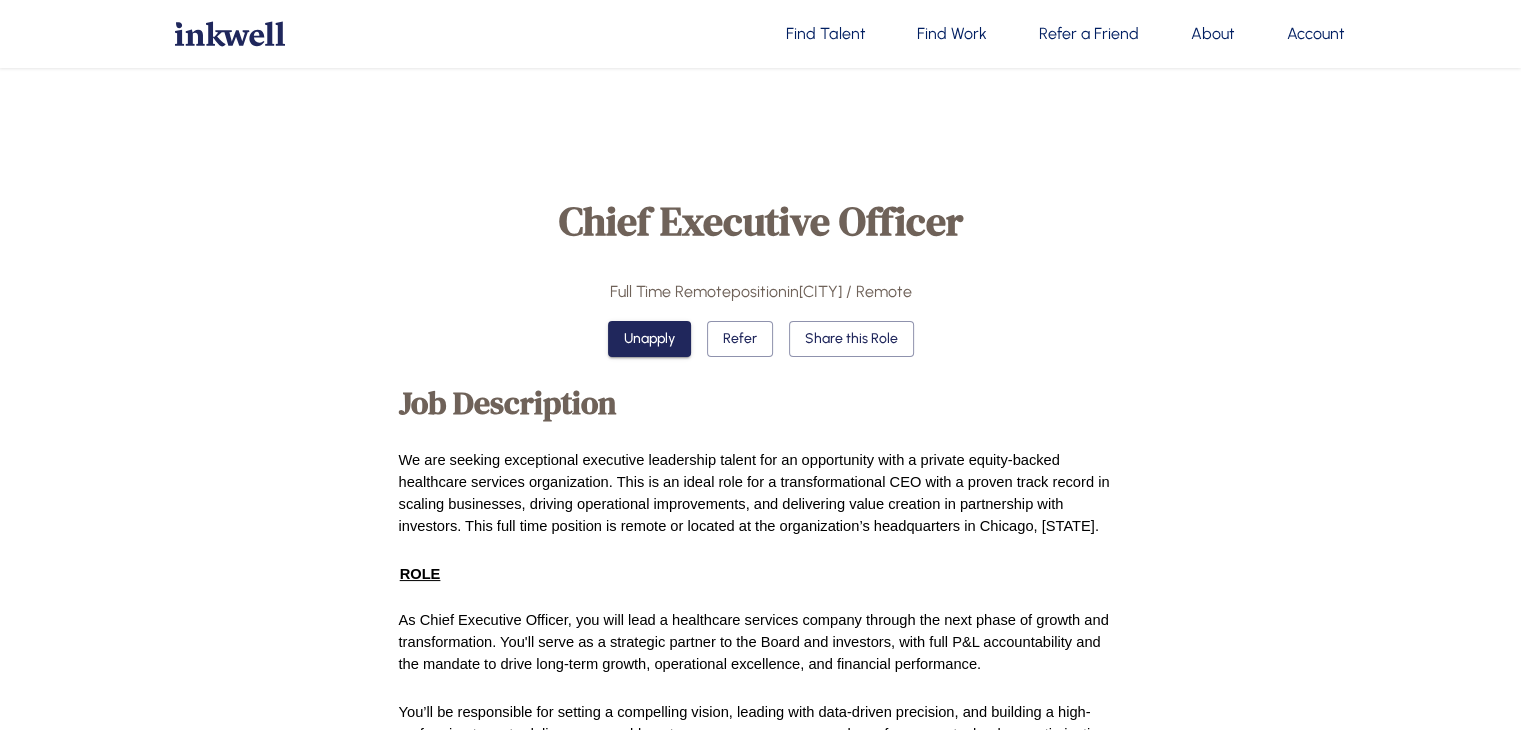 click on "Account" at bounding box center (1316, 34) 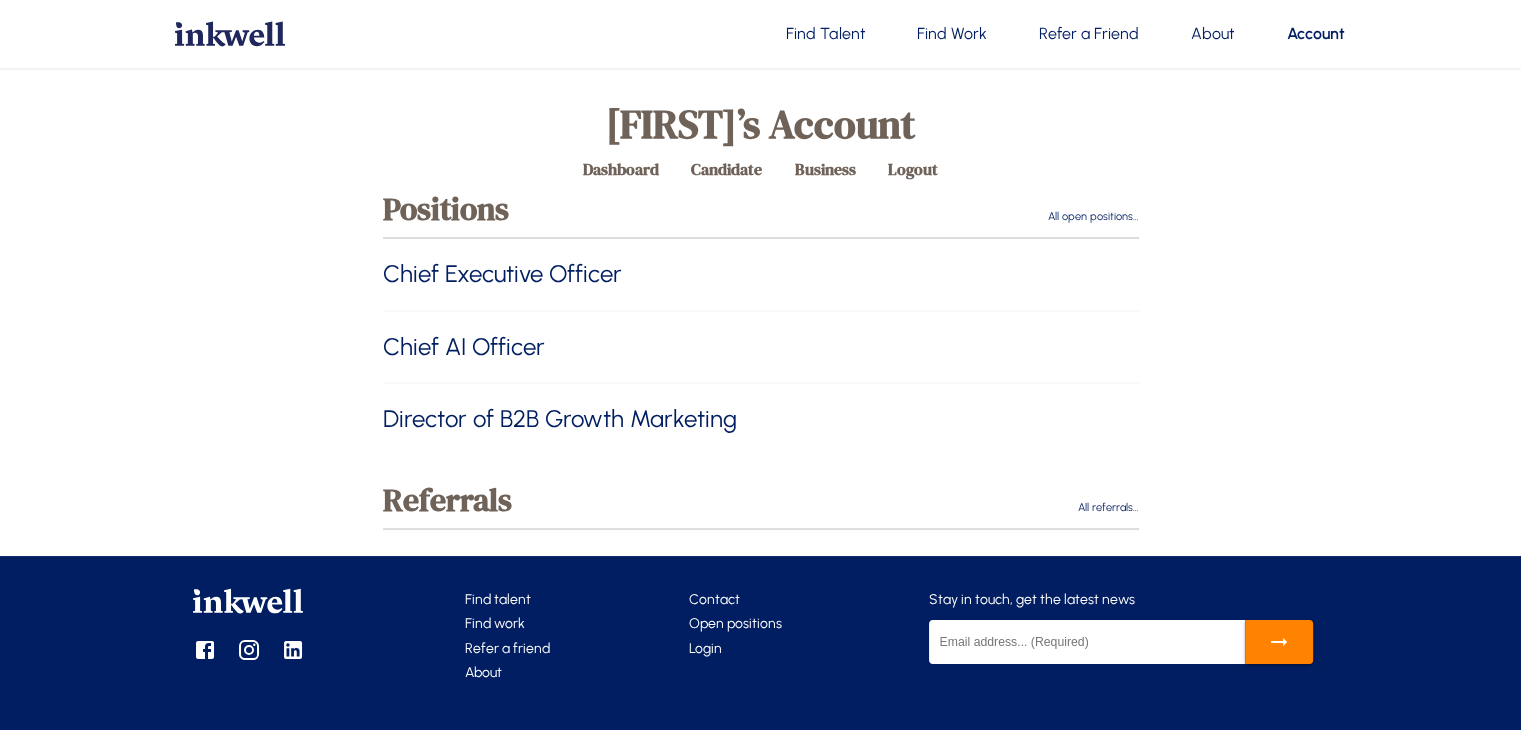 scroll, scrollTop: 40, scrollLeft: 0, axis: vertical 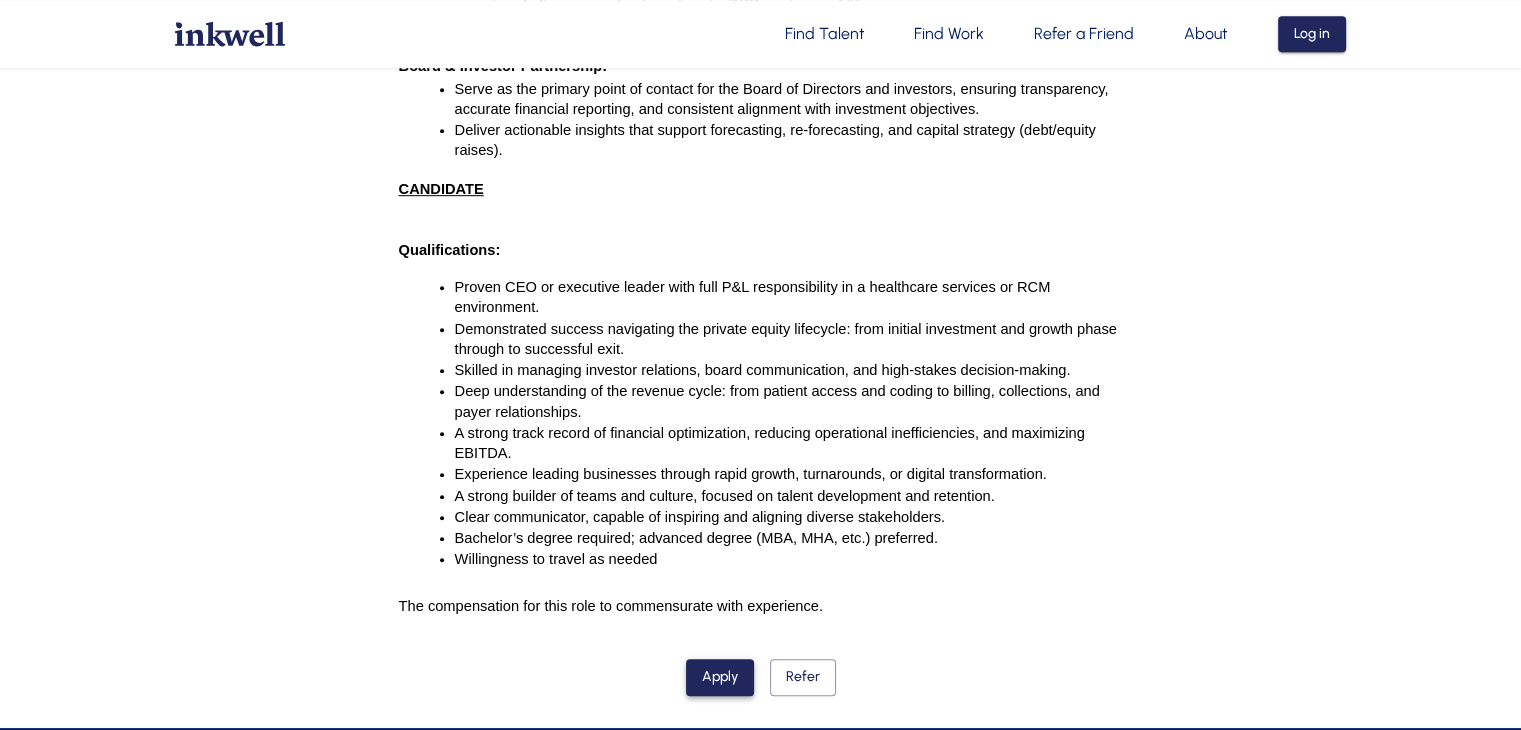 click on "Apply" at bounding box center (720, 677) 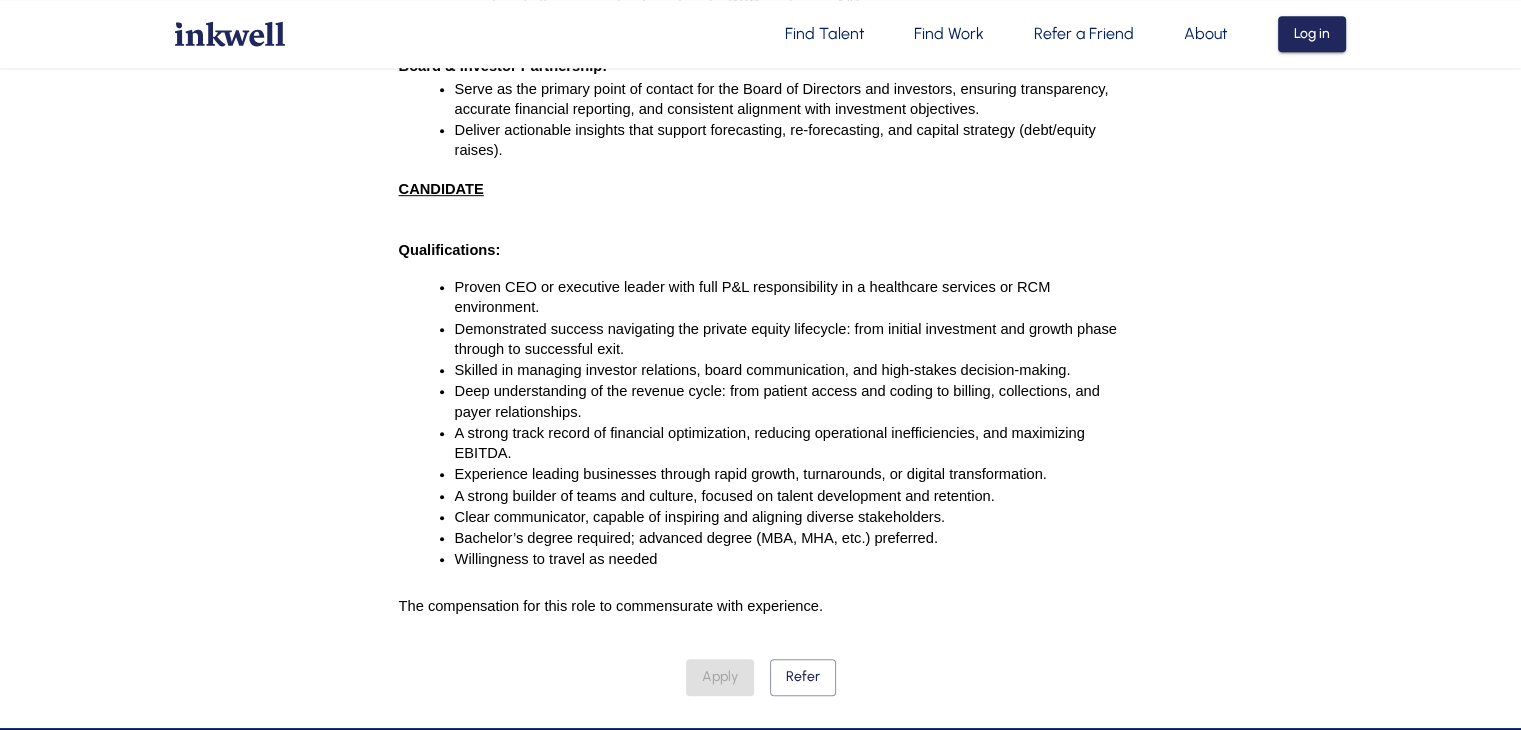 scroll, scrollTop: 0, scrollLeft: 0, axis: both 